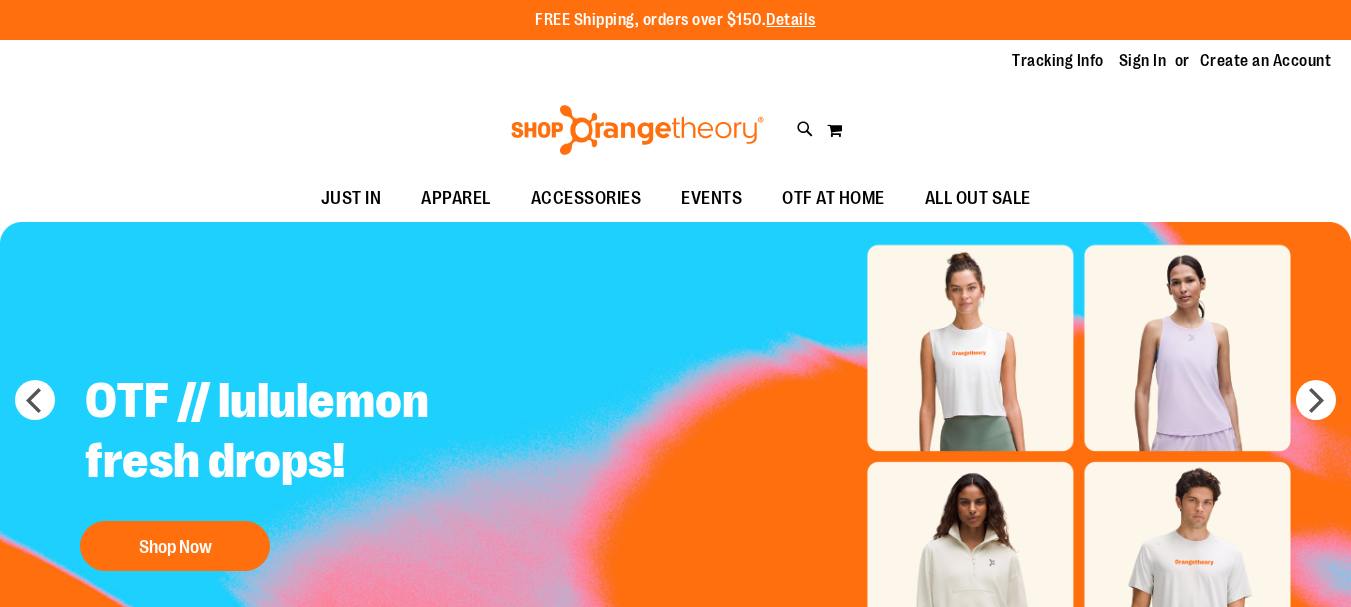 scroll, scrollTop: 0, scrollLeft: 0, axis: both 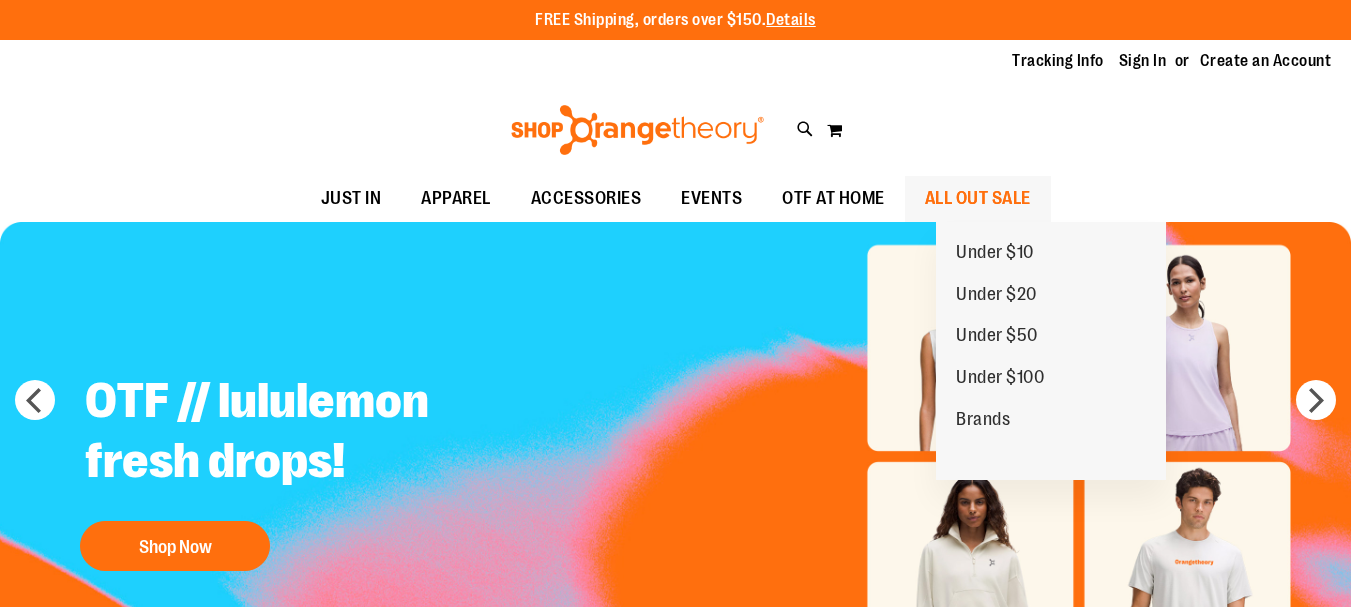 click on "ALL OUT SALE" at bounding box center (978, 198) 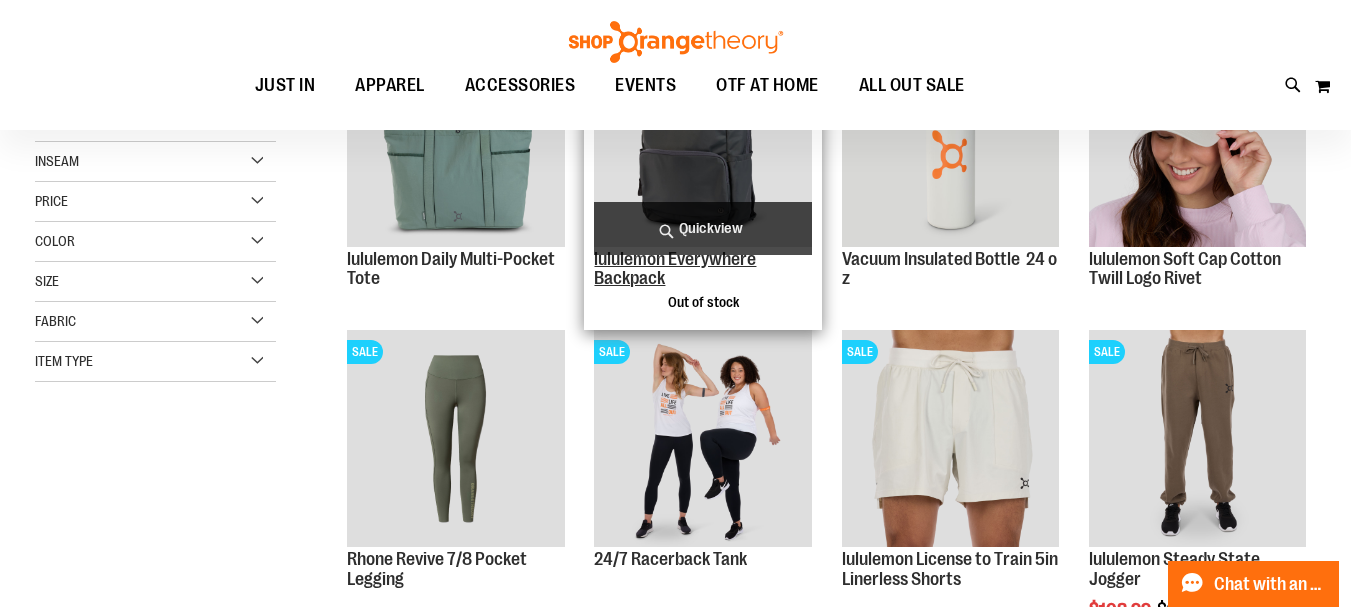 scroll, scrollTop: 199, scrollLeft: 0, axis: vertical 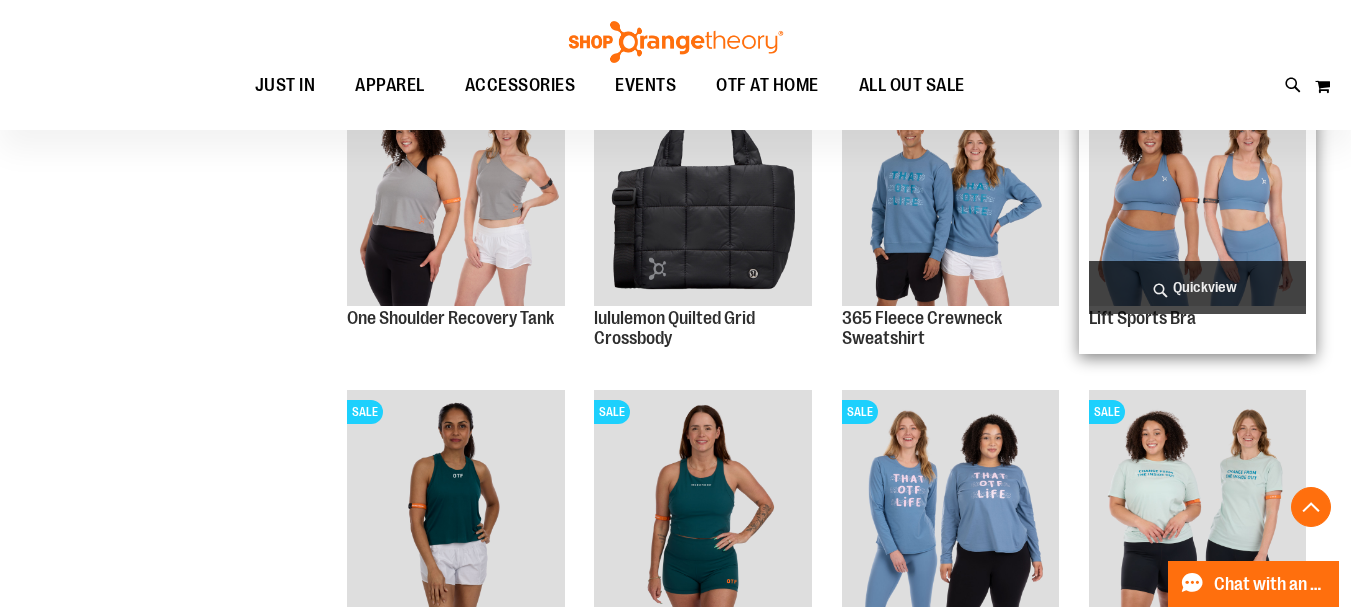 click on "Quickview" at bounding box center (1197, 287) 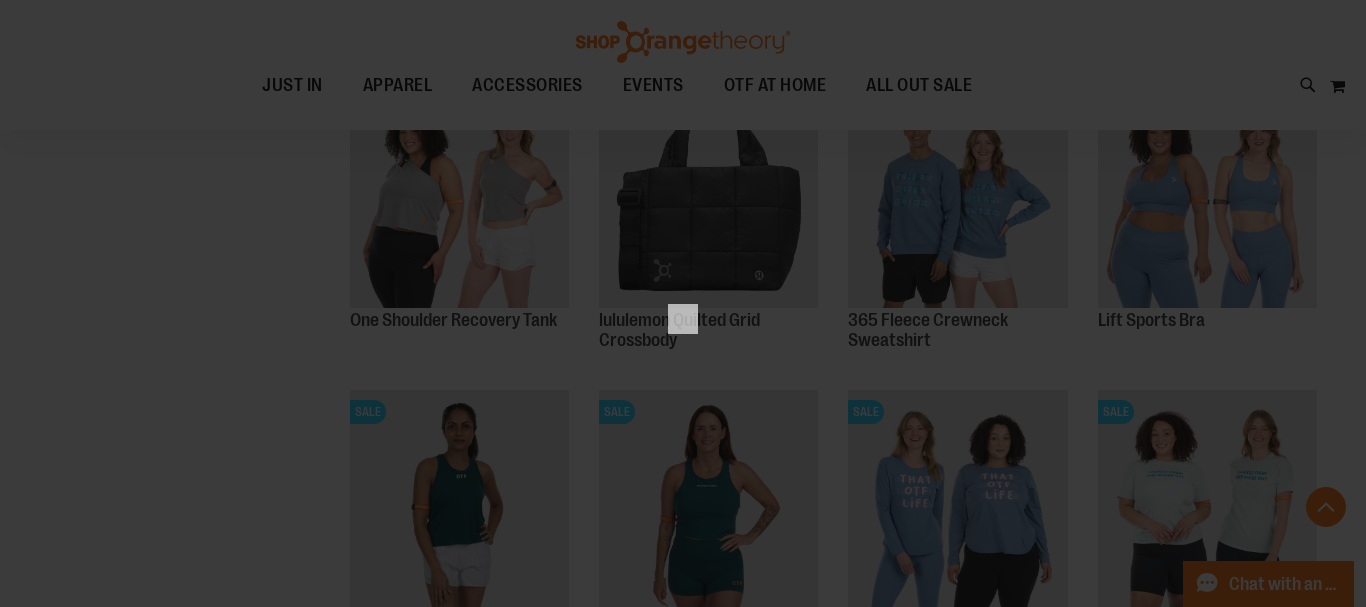 scroll, scrollTop: 0, scrollLeft: 0, axis: both 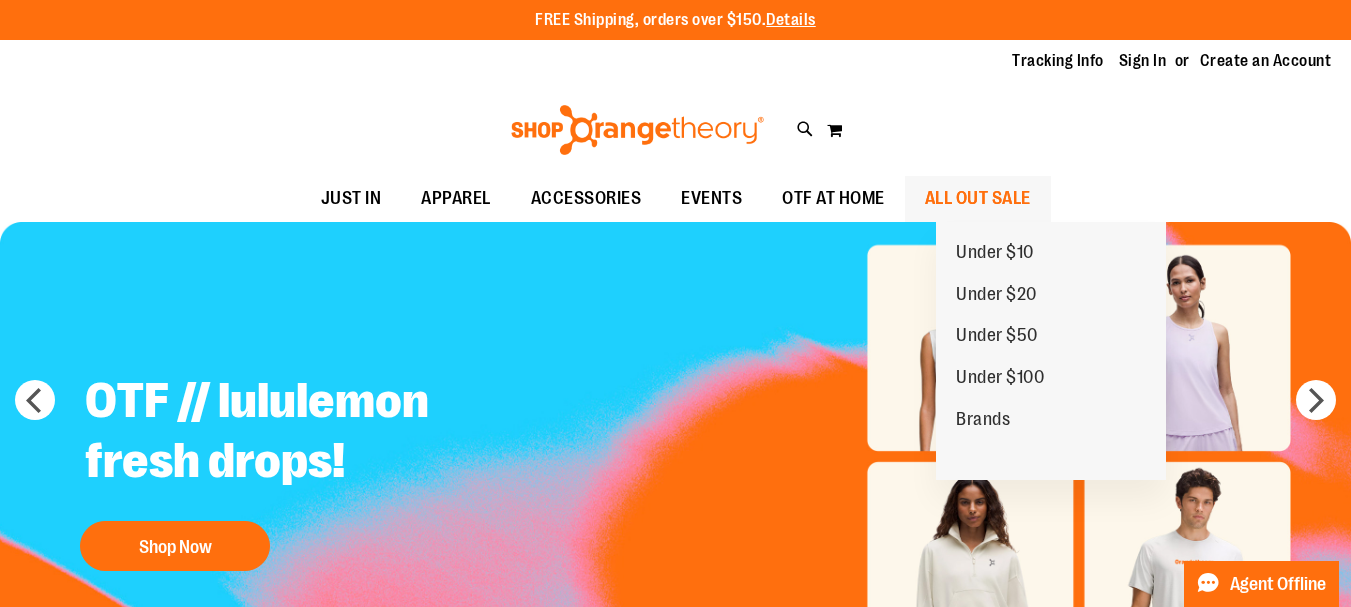 click on "ALL OUT SALE" at bounding box center [978, 198] 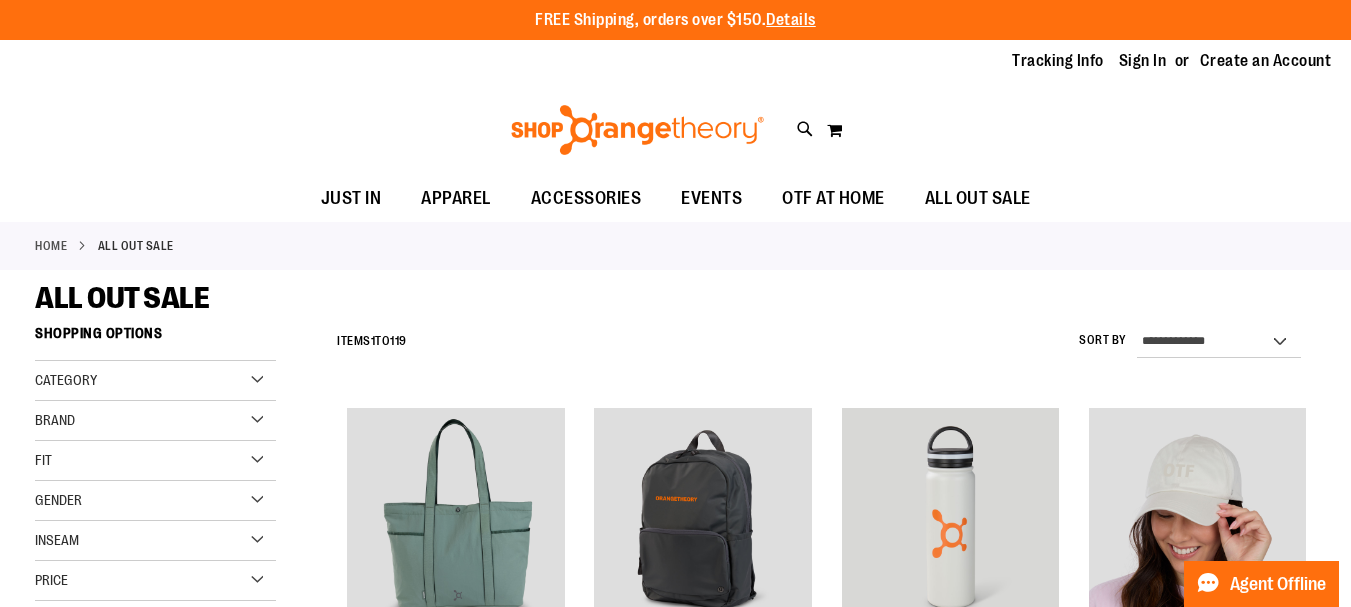 scroll, scrollTop: 0, scrollLeft: 0, axis: both 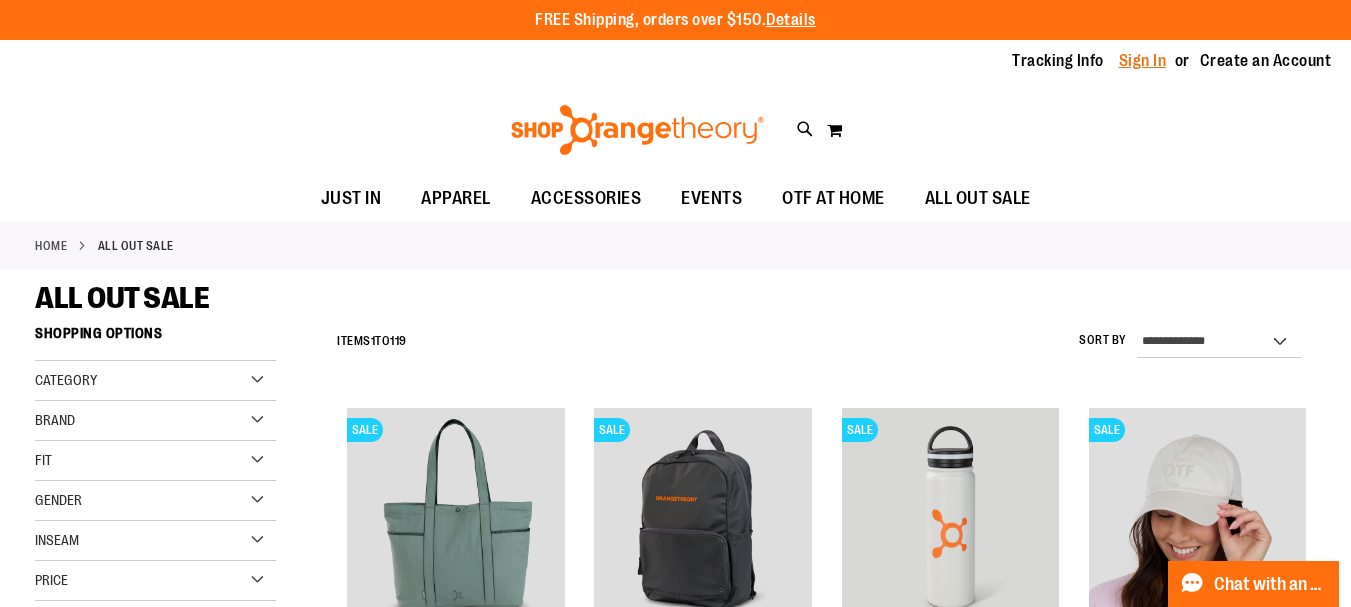 click on "Sign In" at bounding box center (1143, 61) 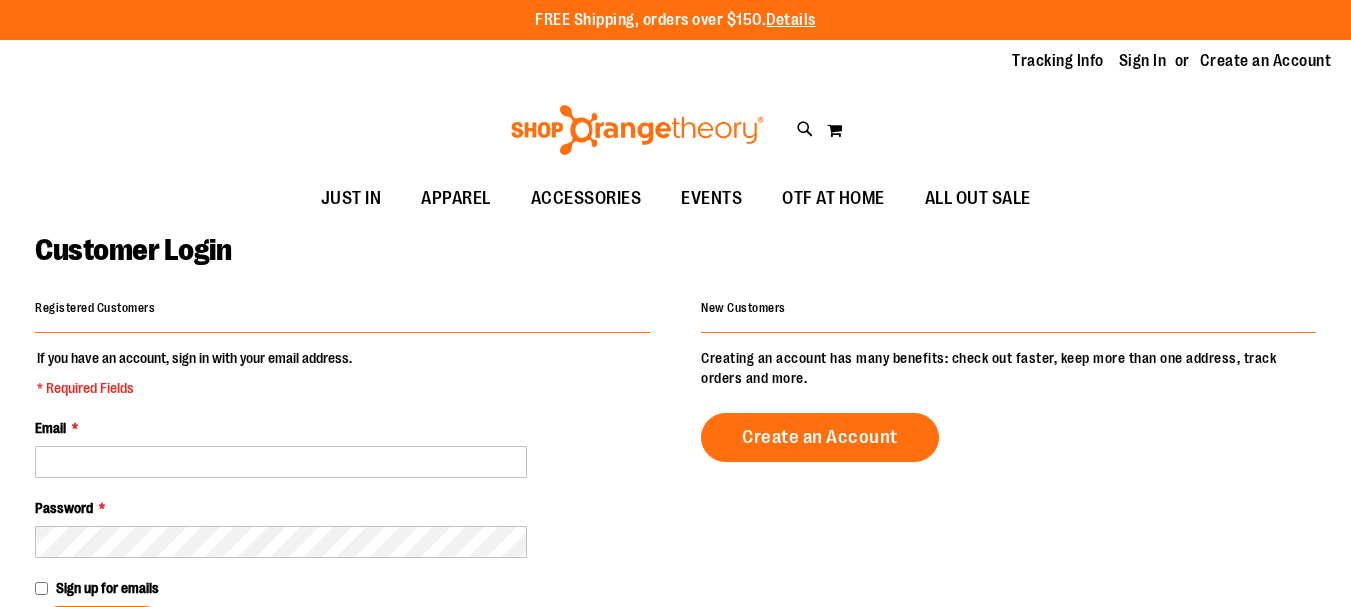 scroll, scrollTop: 0, scrollLeft: 0, axis: both 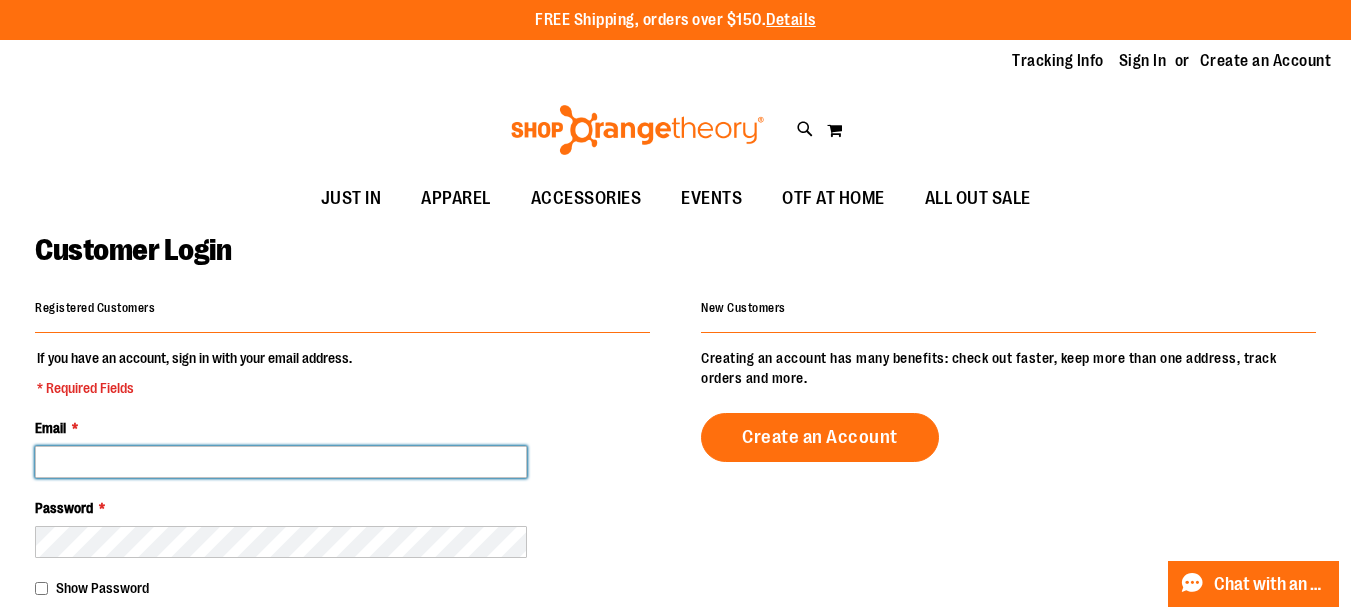 click on "Email *" at bounding box center [281, 462] 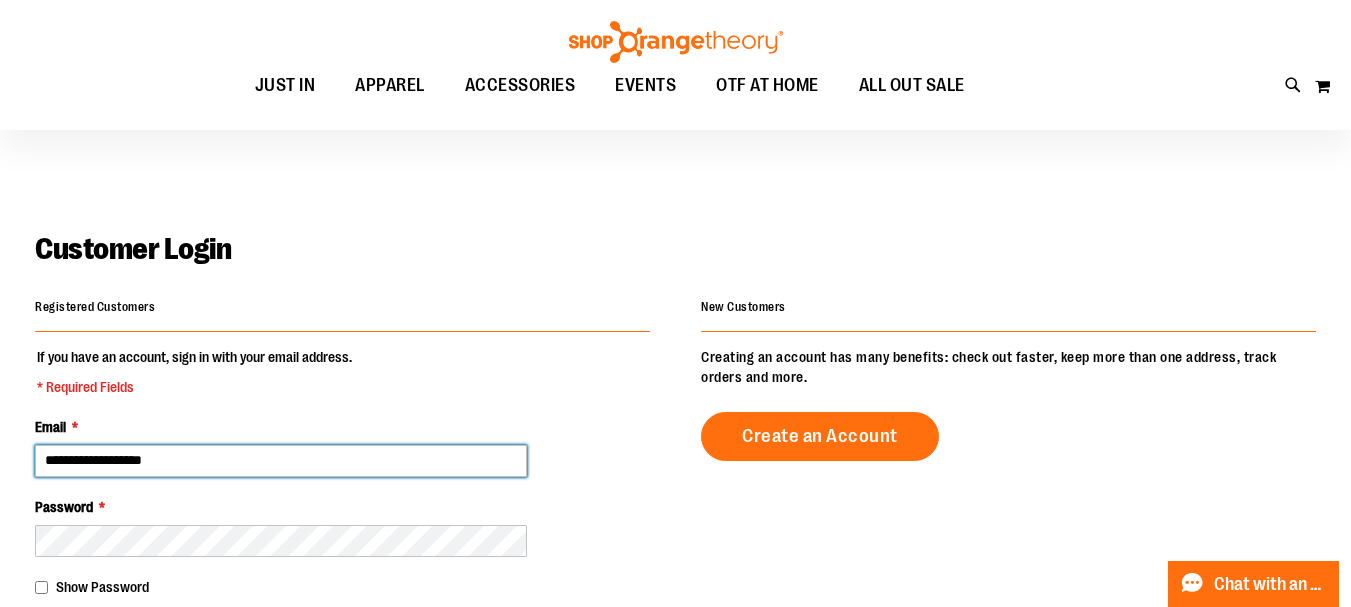 scroll, scrollTop: 99, scrollLeft: 0, axis: vertical 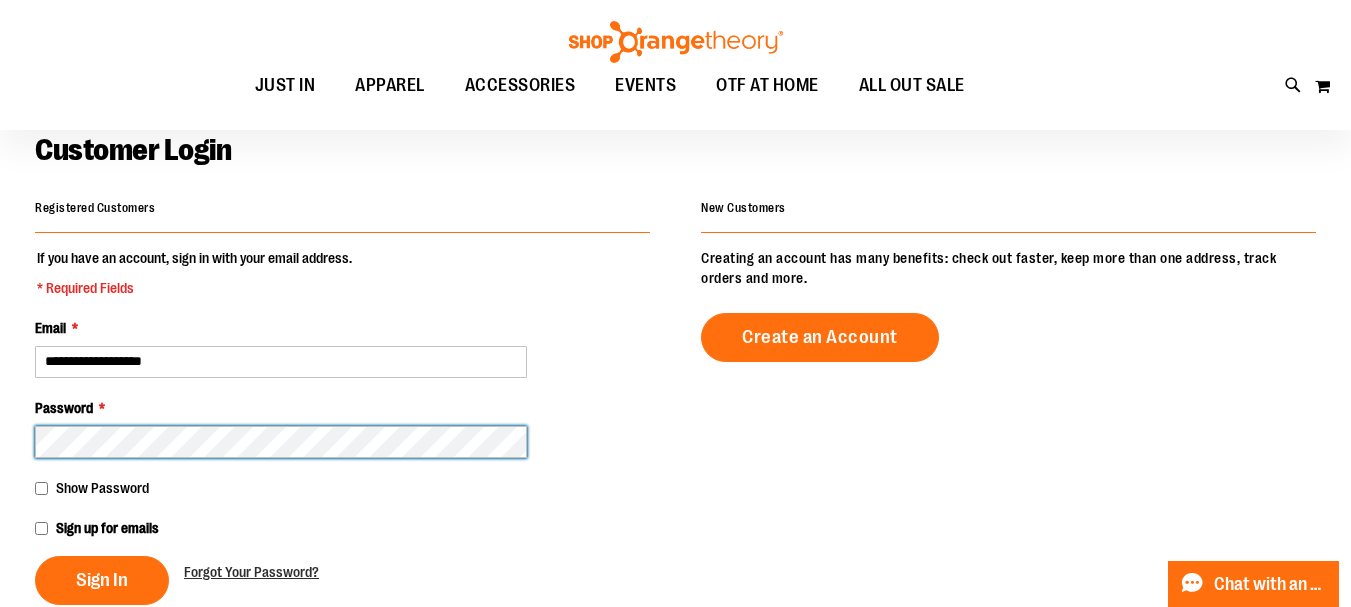 click on "Sign In" at bounding box center [102, 580] 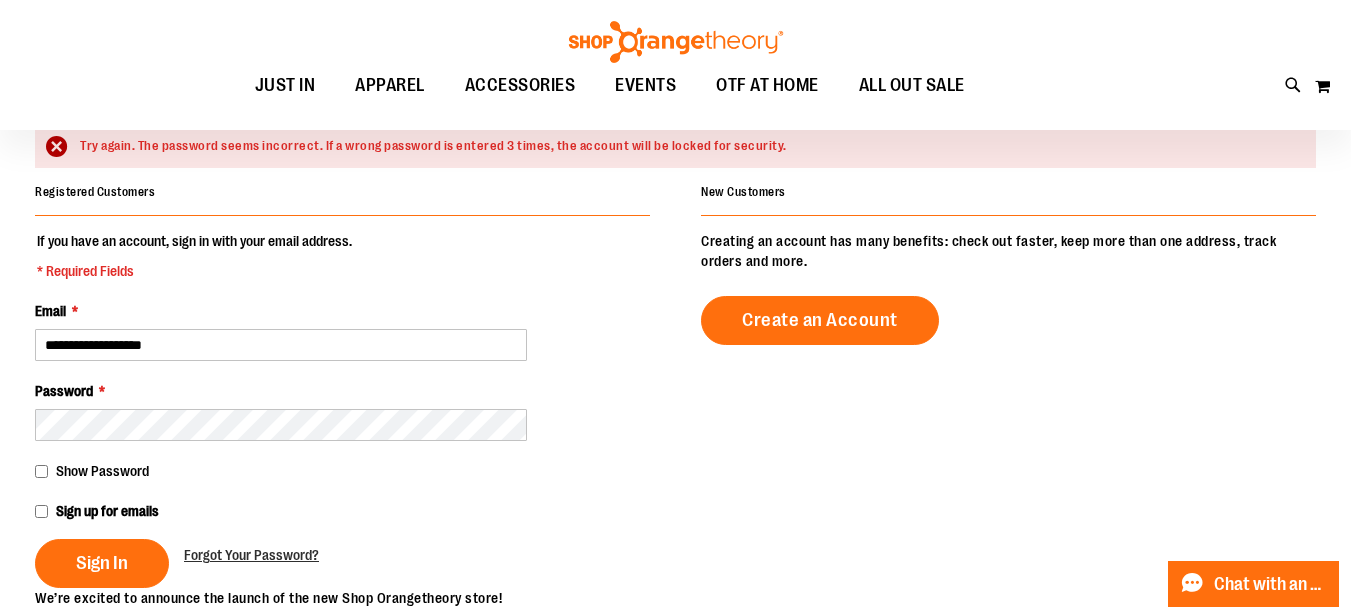 scroll, scrollTop: 199, scrollLeft: 0, axis: vertical 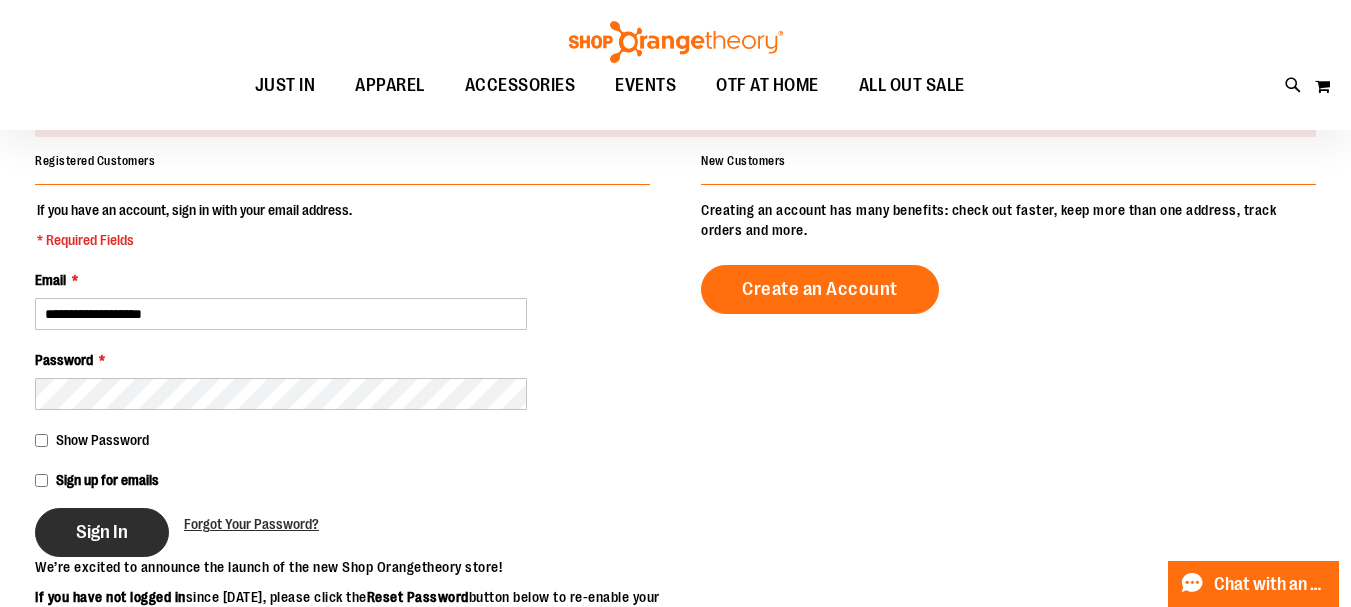 click on "Sign In" at bounding box center (102, 532) 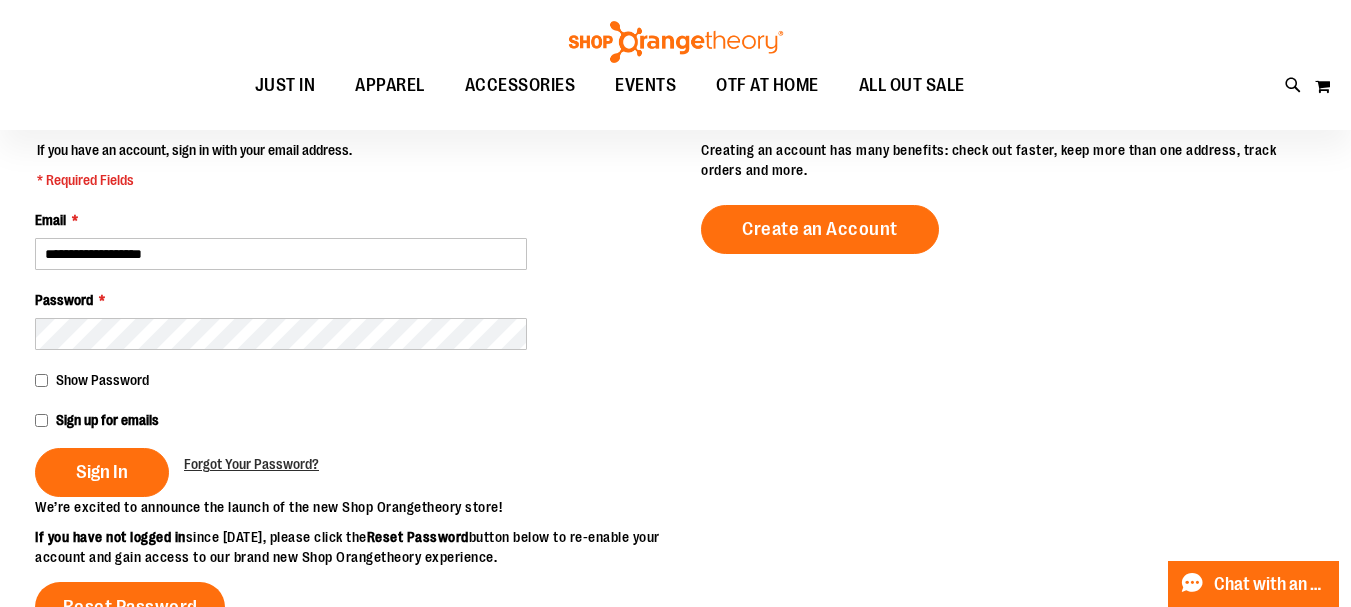 scroll, scrollTop: 299, scrollLeft: 0, axis: vertical 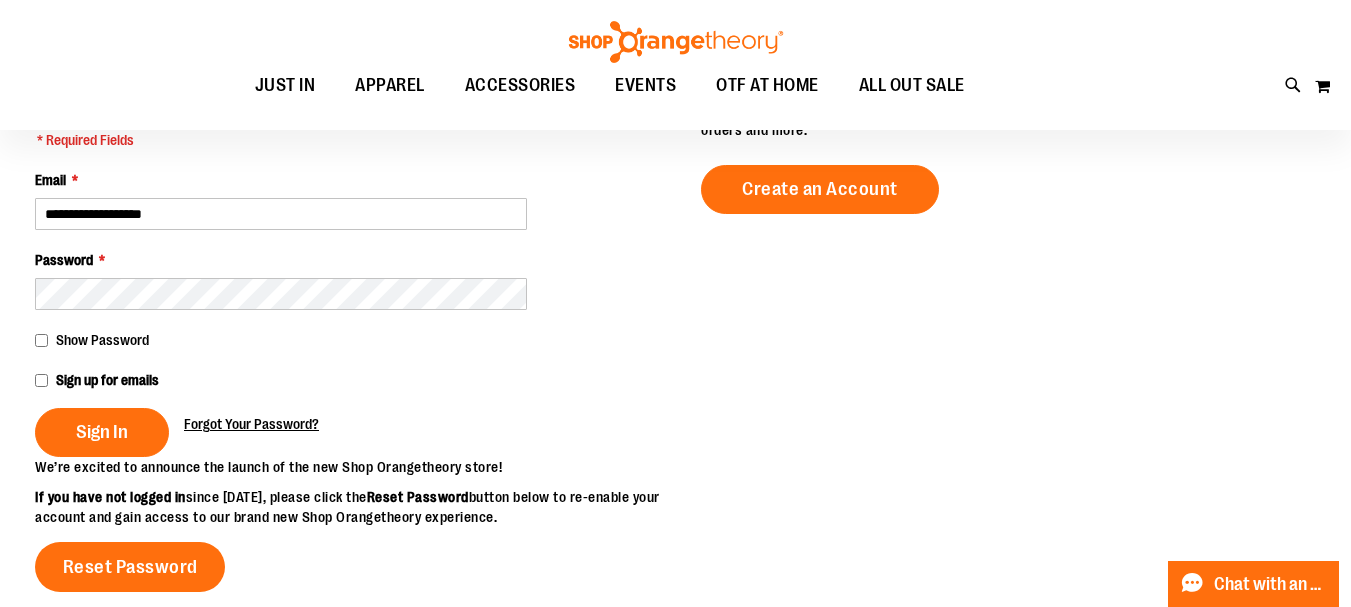 click on "Forgot Your Password?" at bounding box center (251, 424) 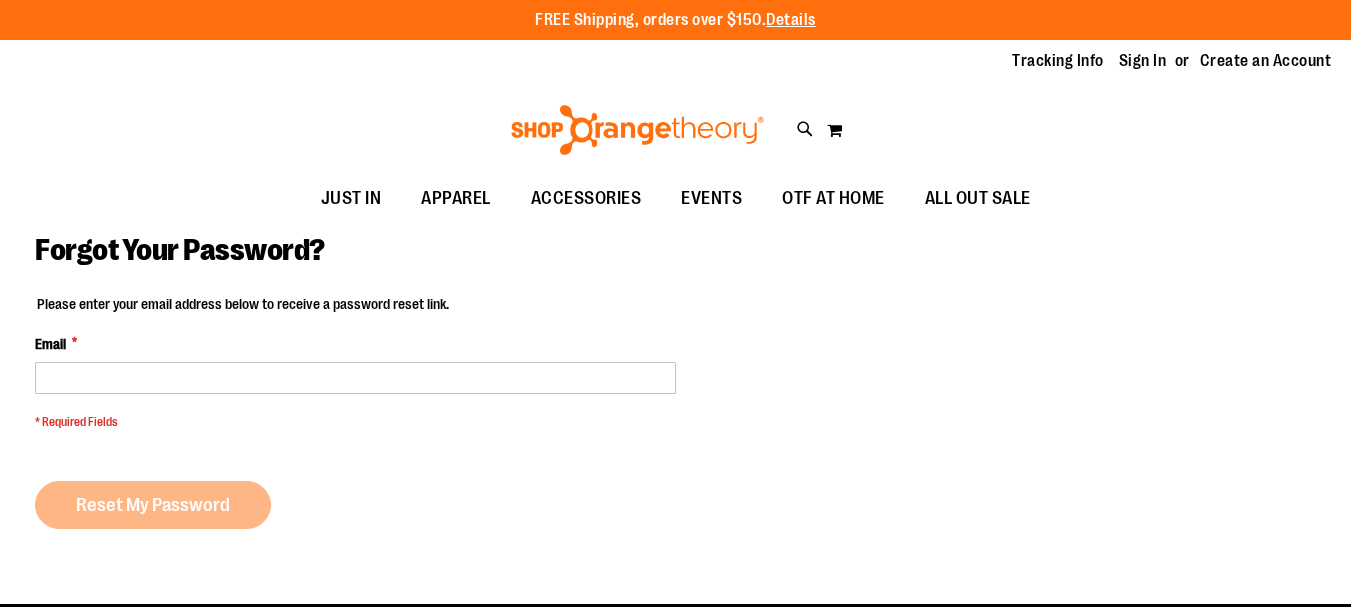 scroll, scrollTop: 0, scrollLeft: 0, axis: both 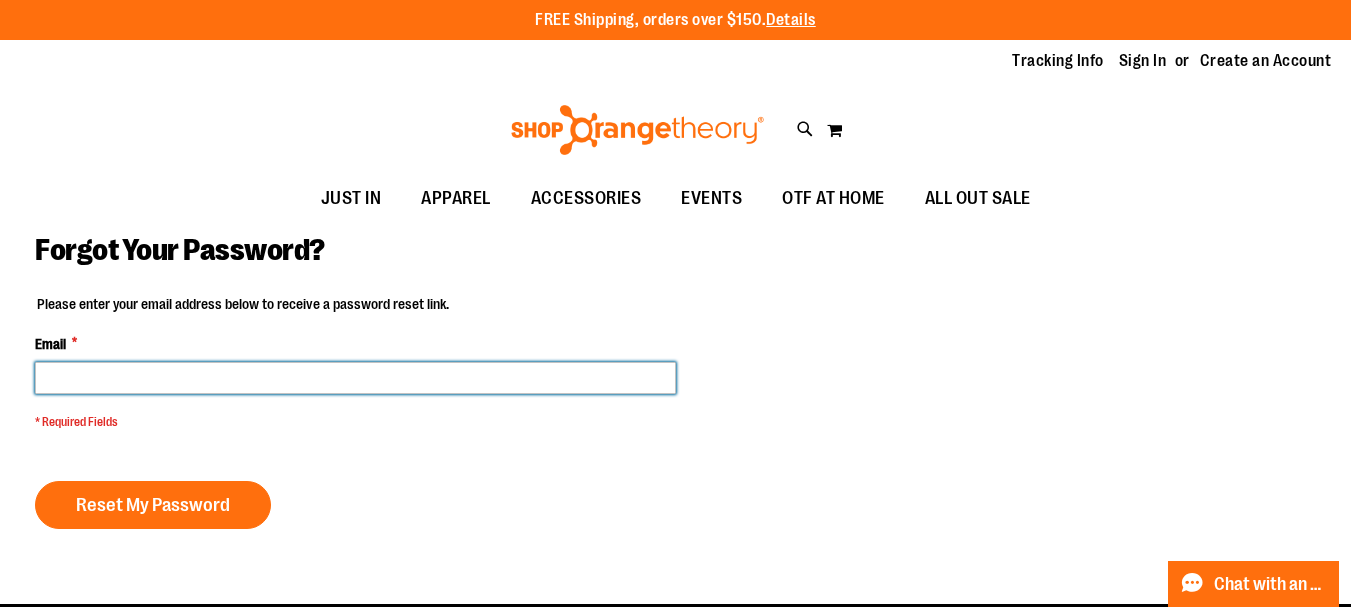 click on "Email *" at bounding box center (355, 378) 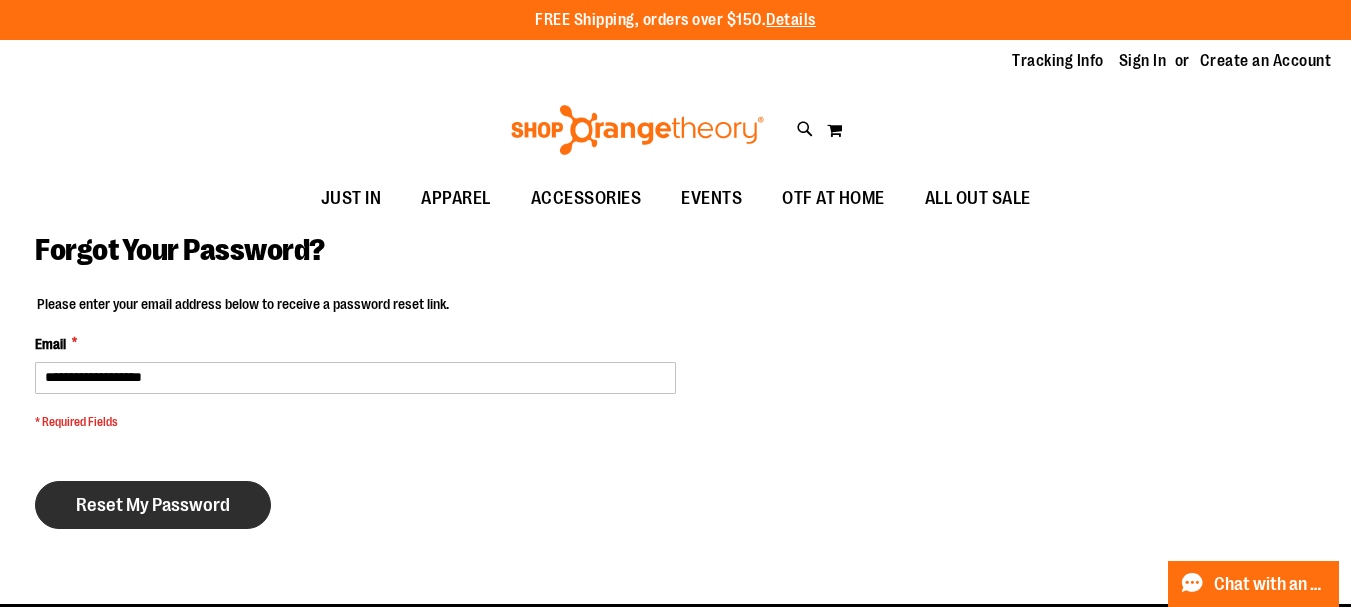 click on "Reset My Password" at bounding box center [153, 505] 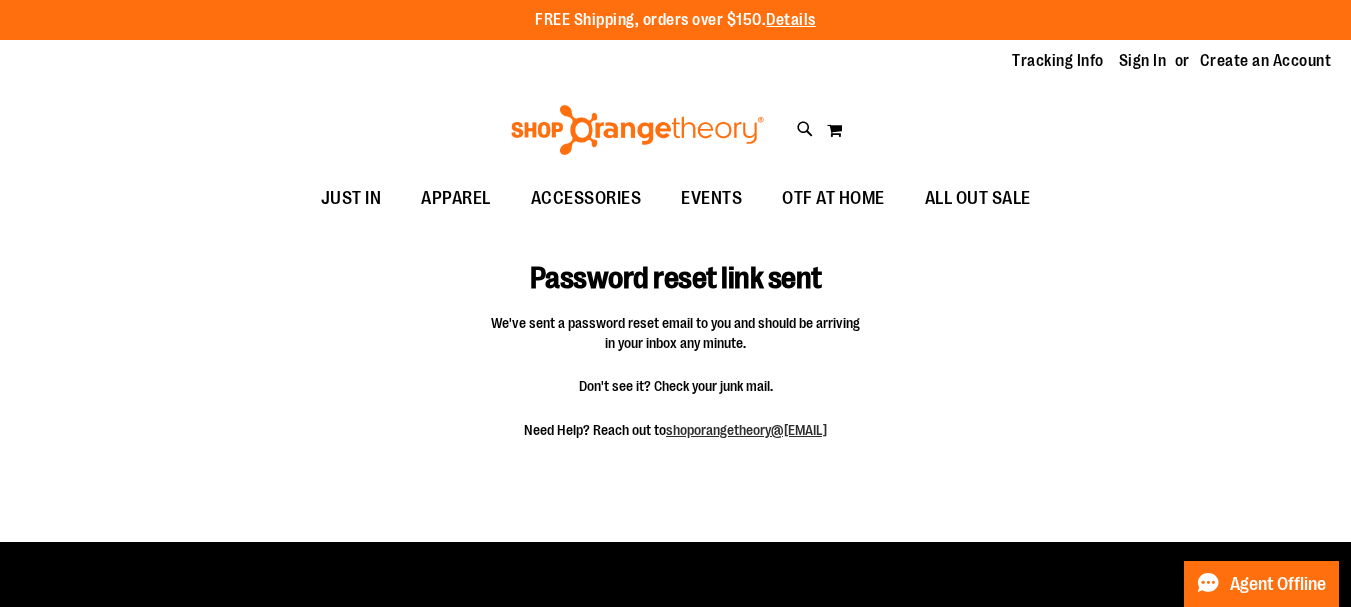 scroll, scrollTop: 0, scrollLeft: 0, axis: both 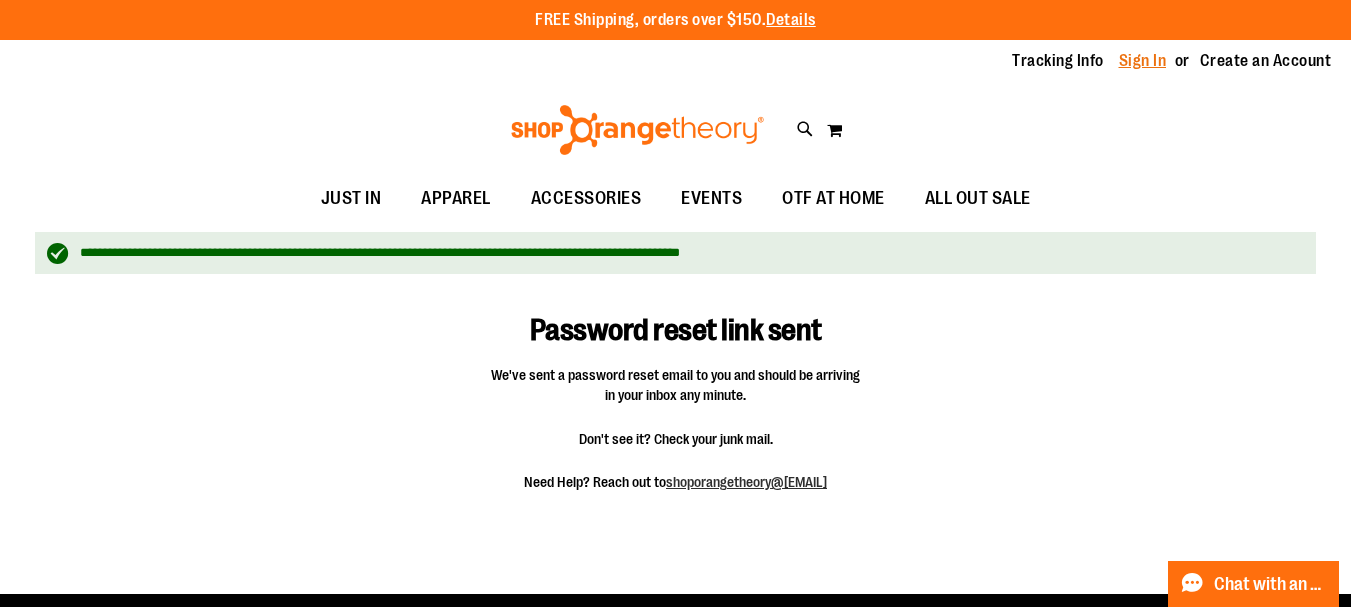 click on "Sign In" at bounding box center [1143, 61] 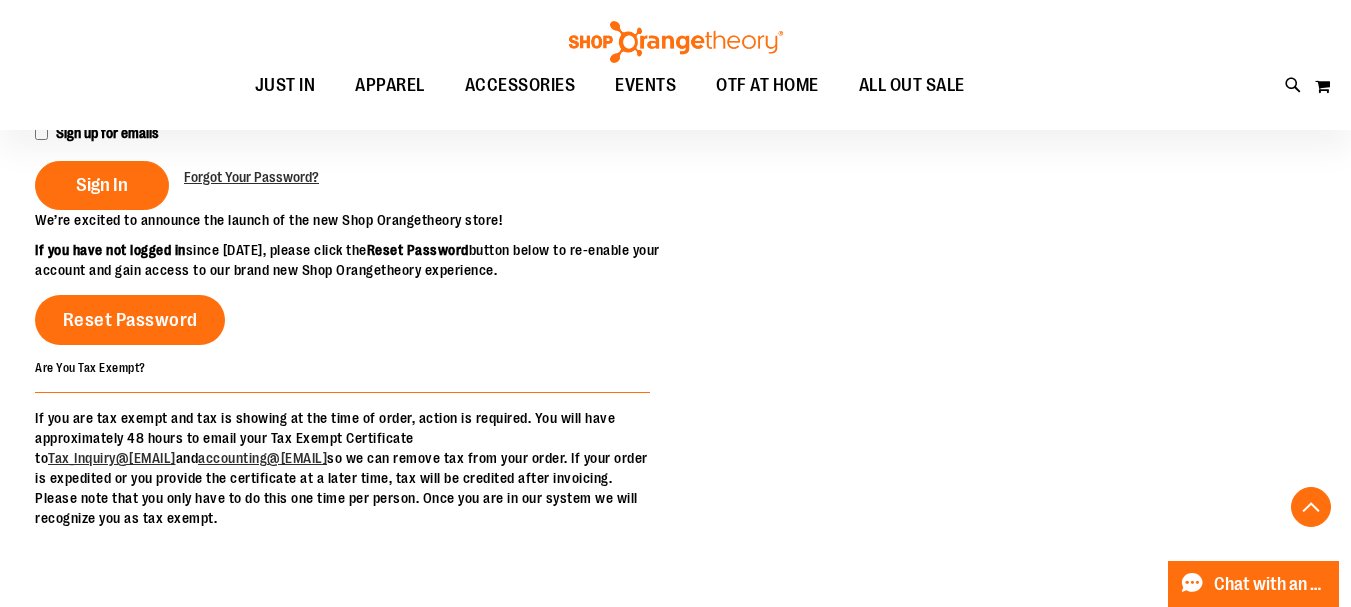 scroll, scrollTop: 499, scrollLeft: 0, axis: vertical 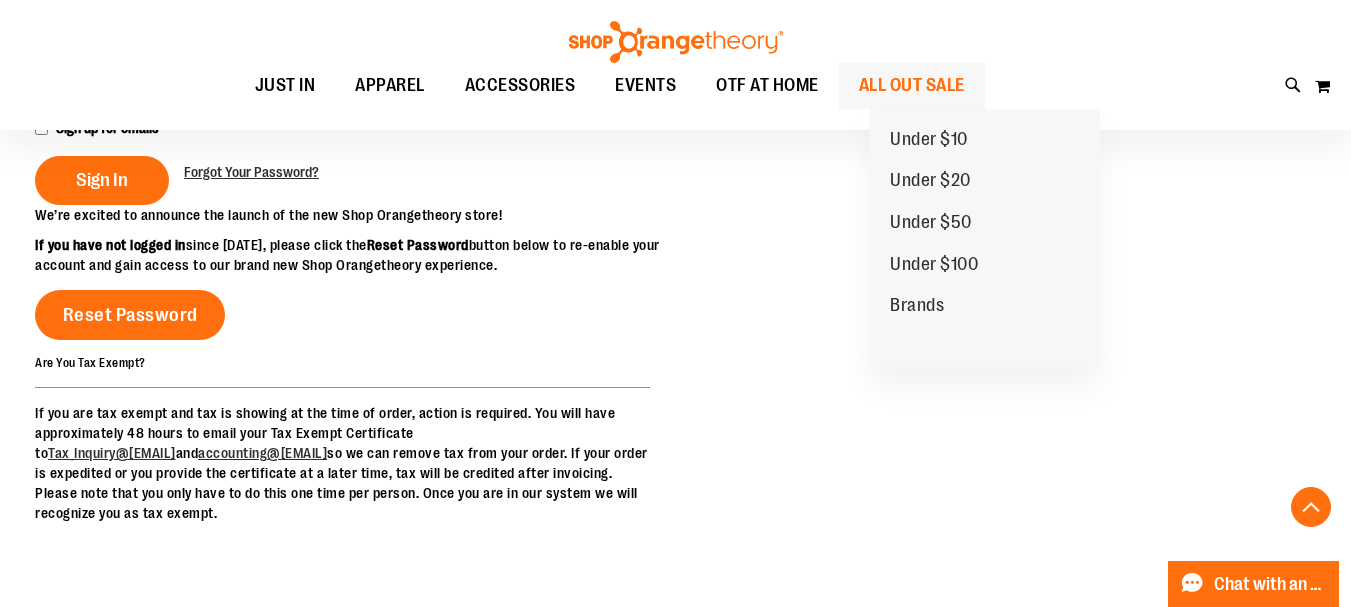 click on "ALL OUT SALE" at bounding box center (912, 85) 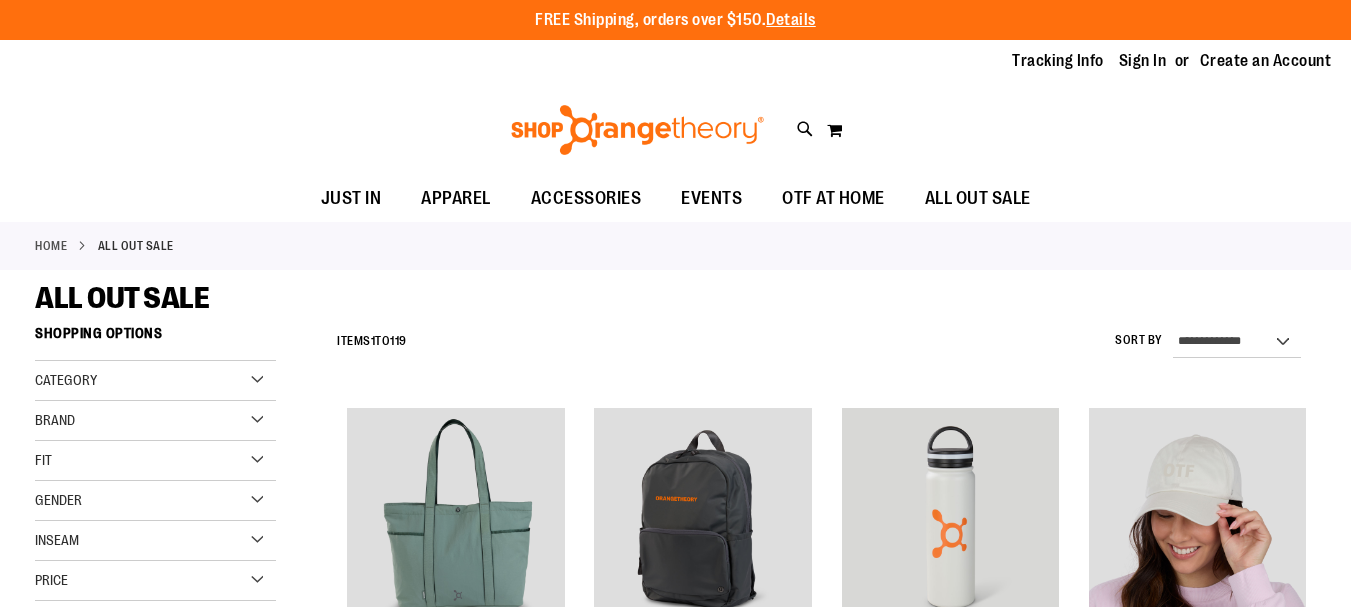 scroll, scrollTop: 0, scrollLeft: 0, axis: both 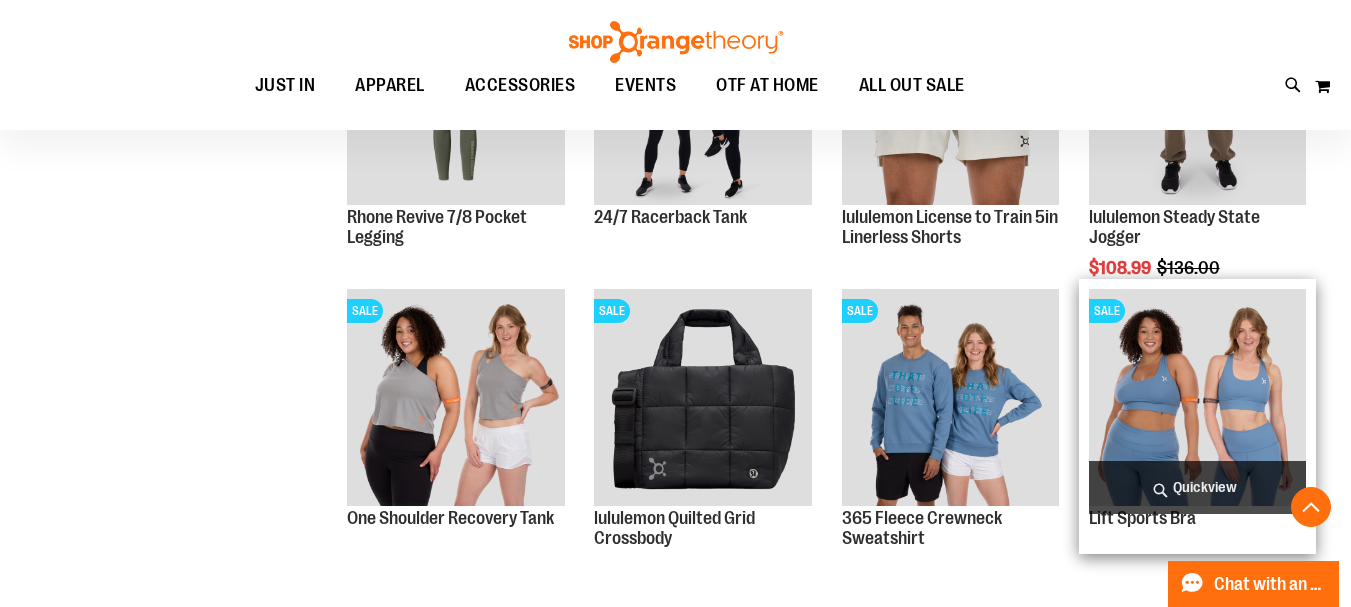 click at bounding box center (1197, 397) 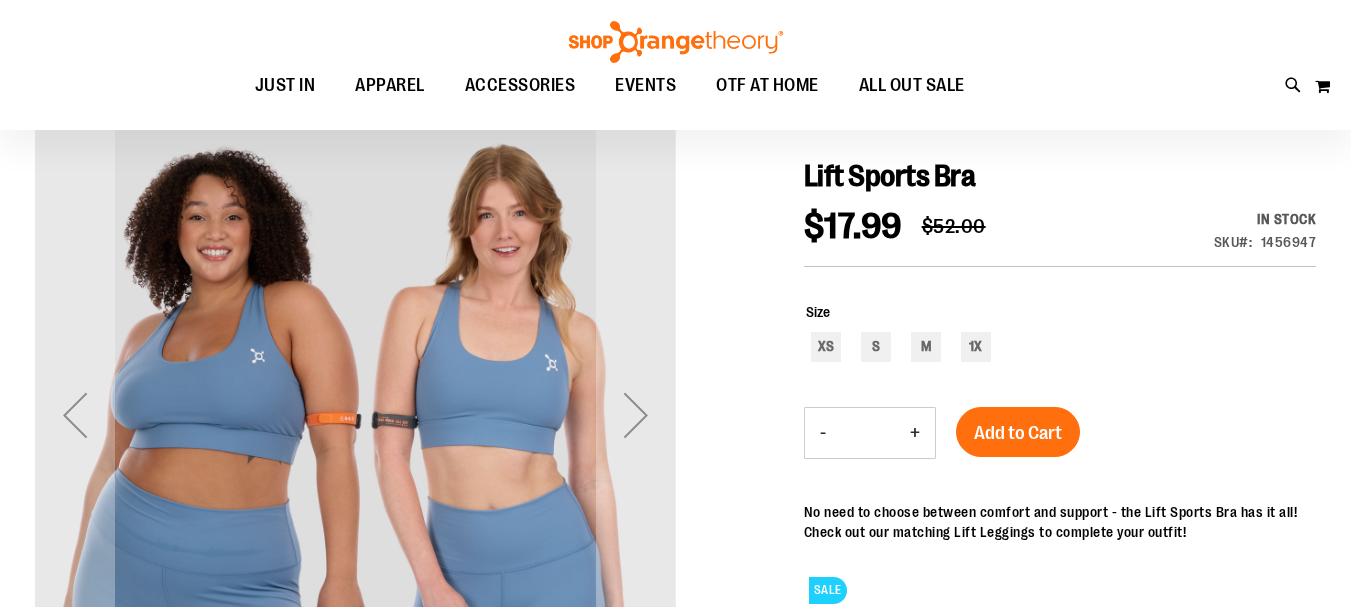 scroll, scrollTop: 199, scrollLeft: 0, axis: vertical 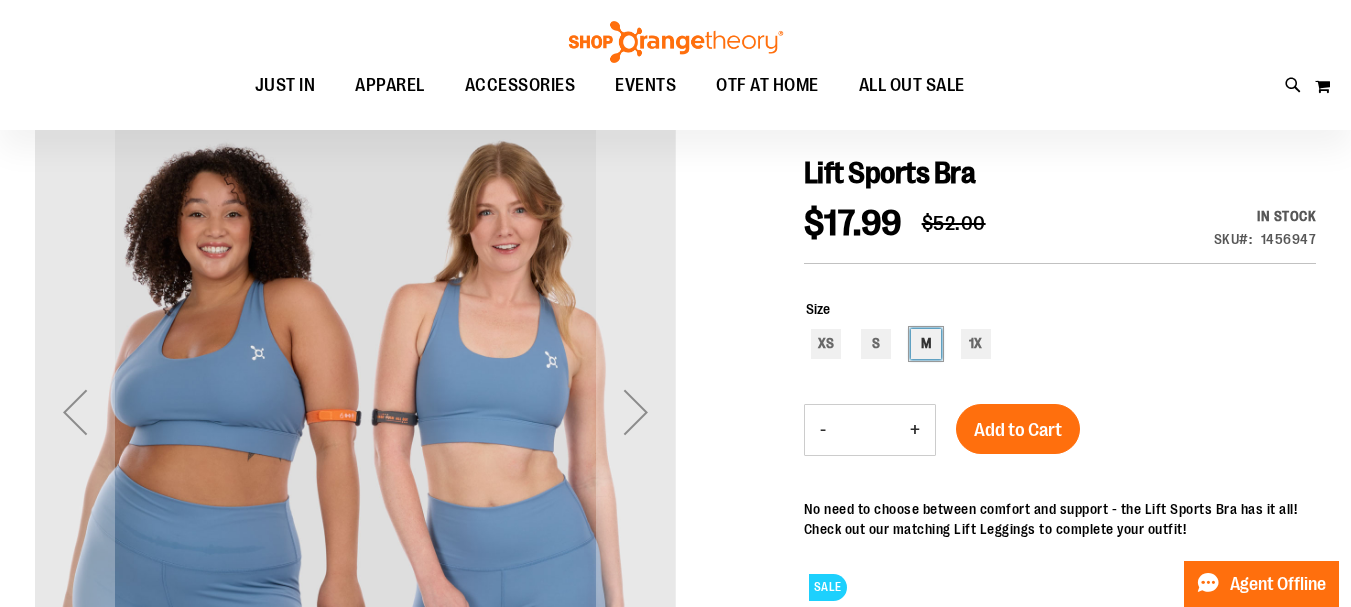 click on "M" at bounding box center [926, 344] 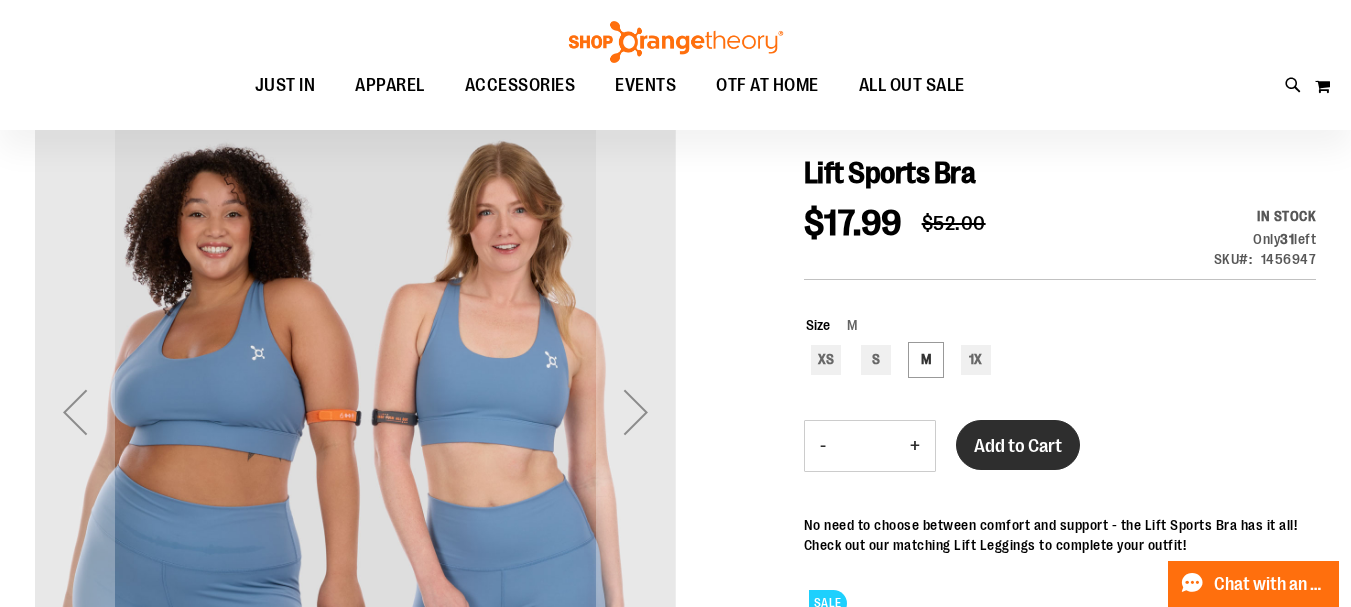 click on "Add to Cart" at bounding box center [1018, 446] 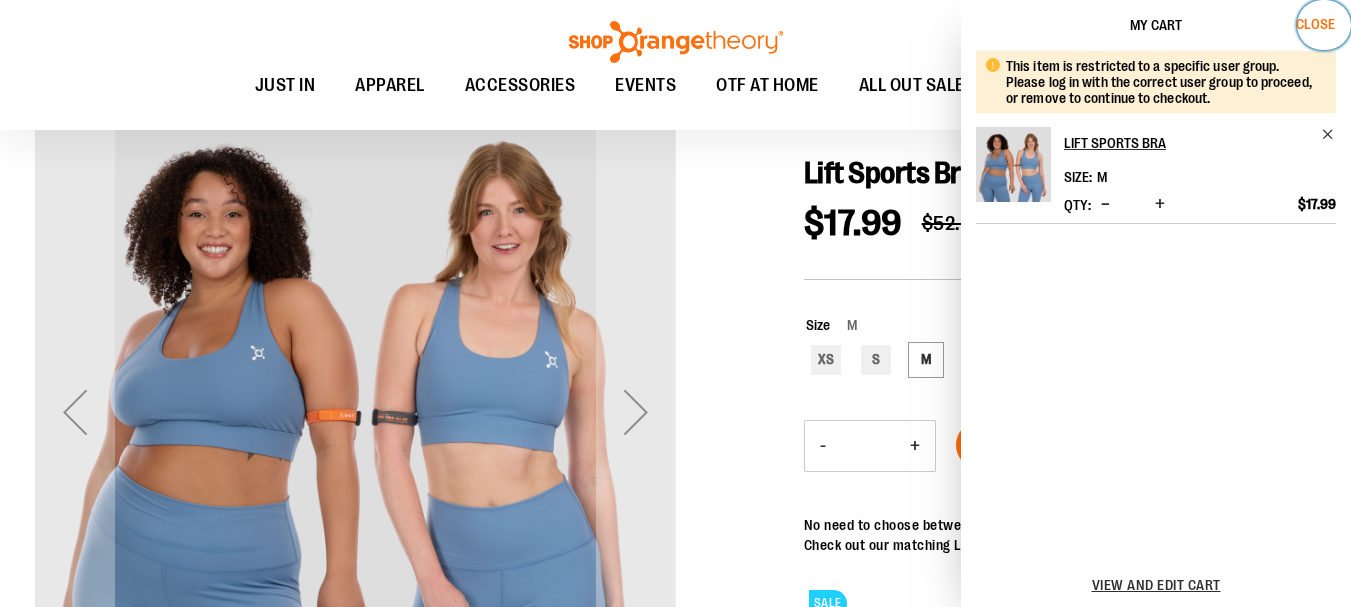 click on "Close" at bounding box center (1315, 24) 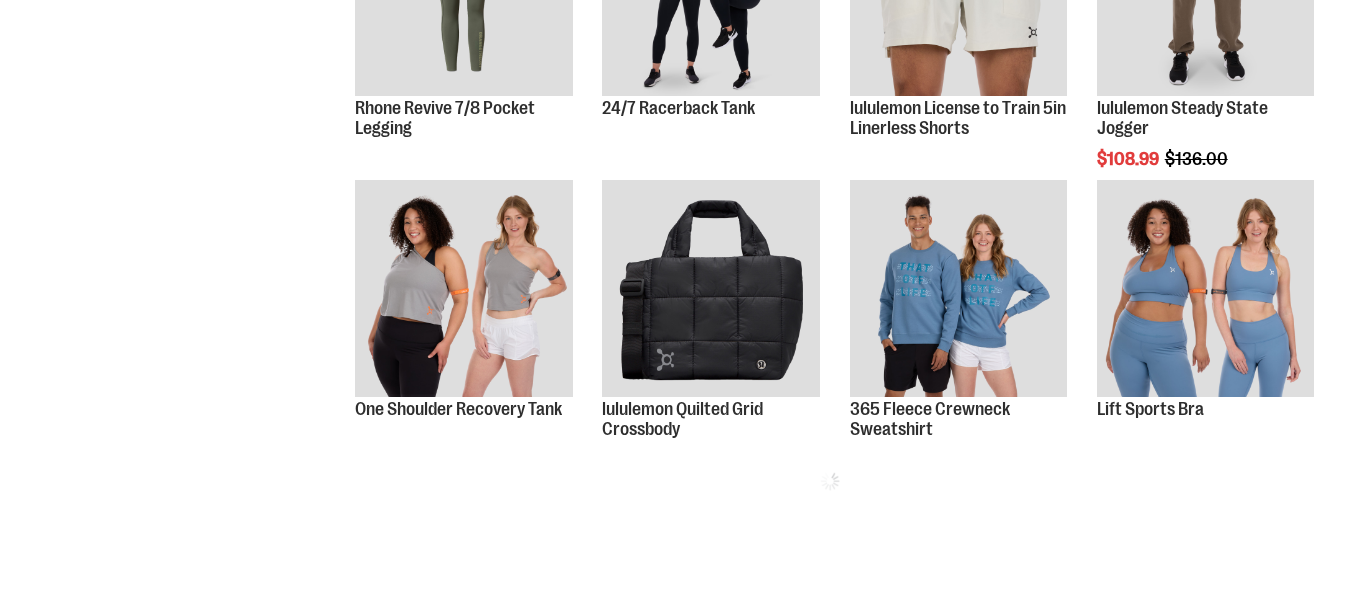 scroll, scrollTop: 830, scrollLeft: 0, axis: vertical 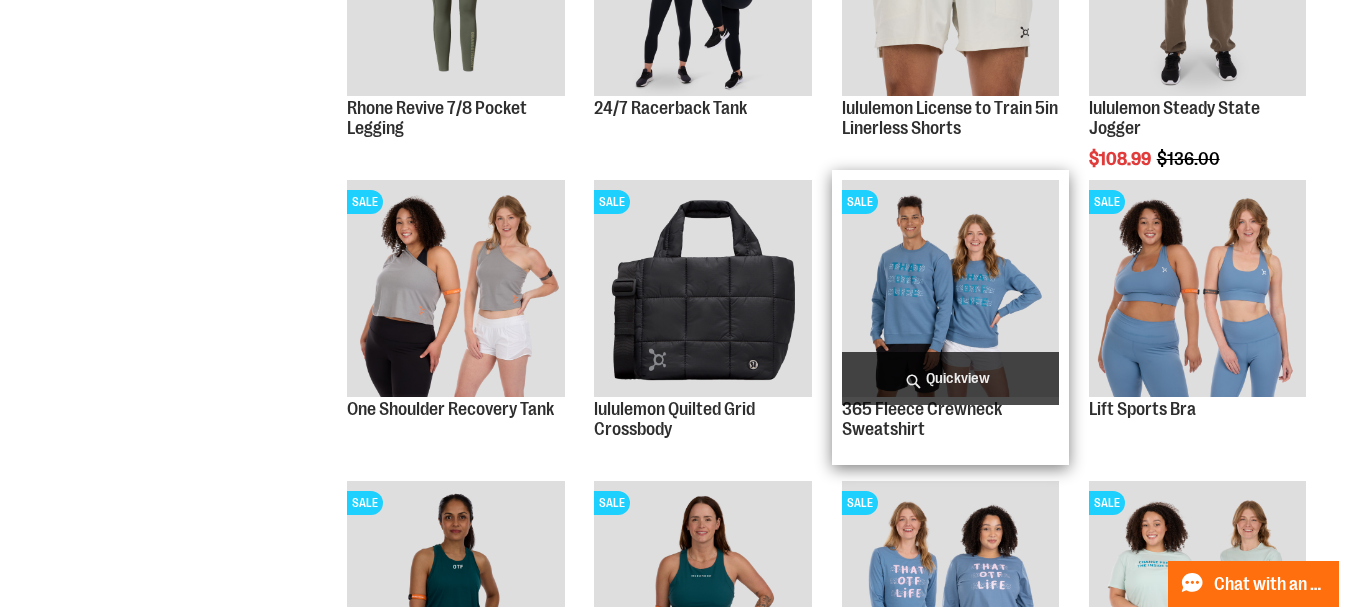 click on "Quickview" at bounding box center (950, 378) 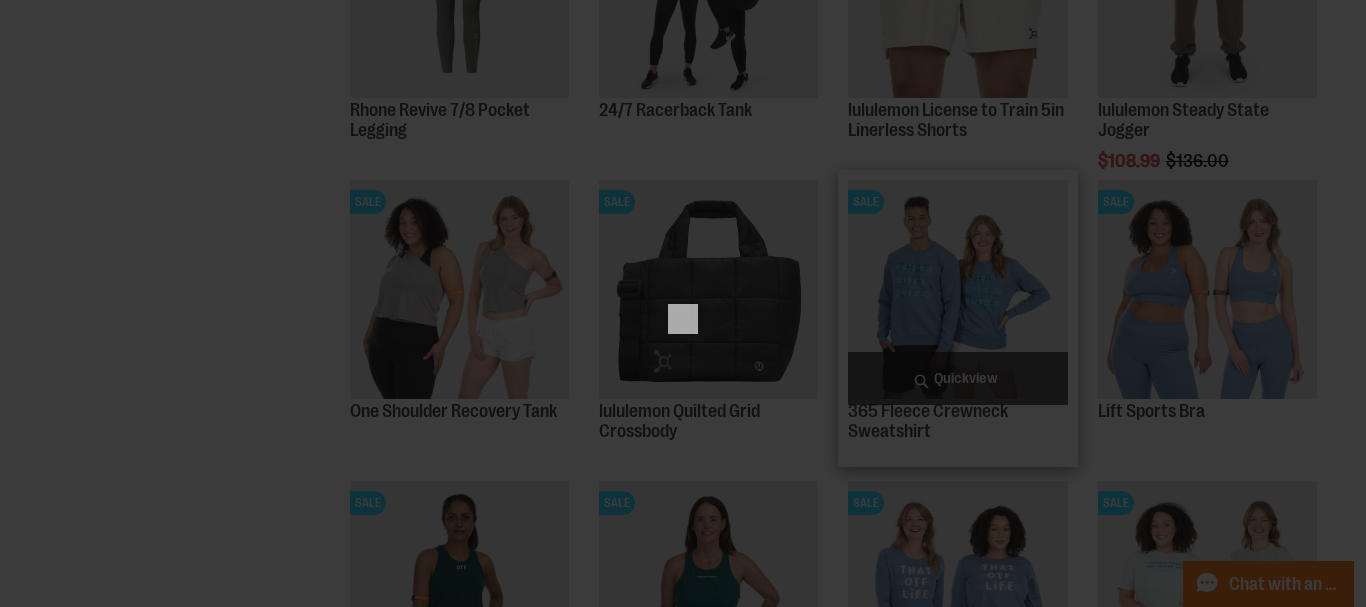 scroll, scrollTop: 0, scrollLeft: 0, axis: both 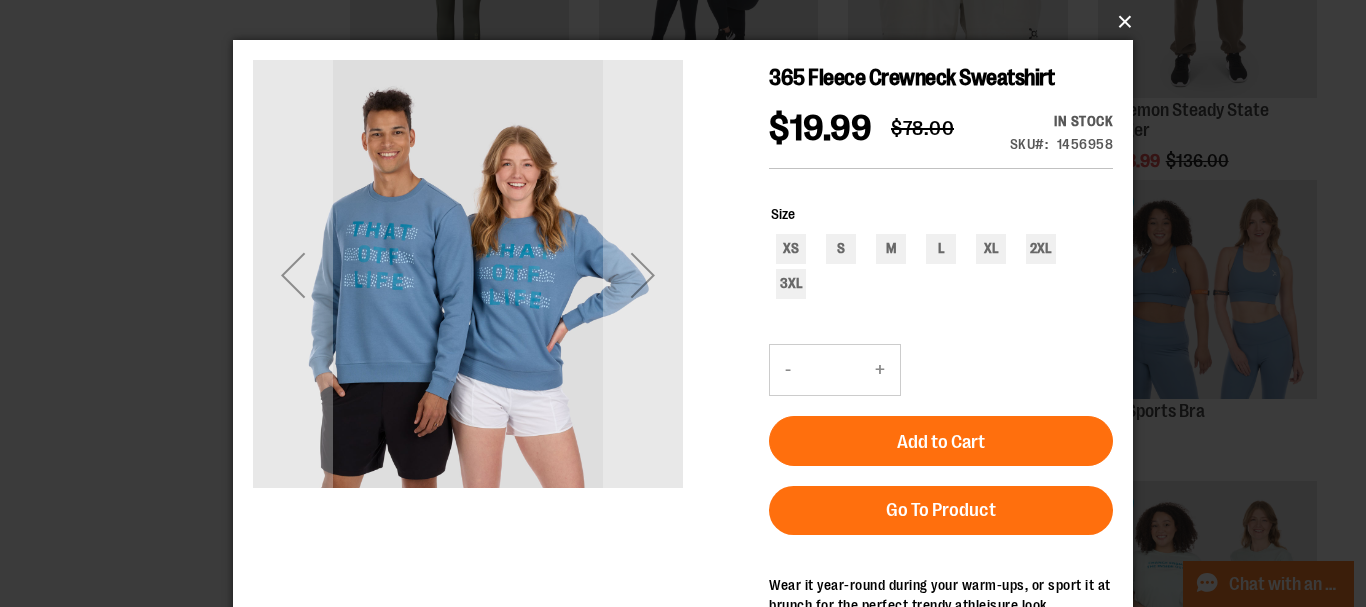 click on "×" at bounding box center [689, 22] 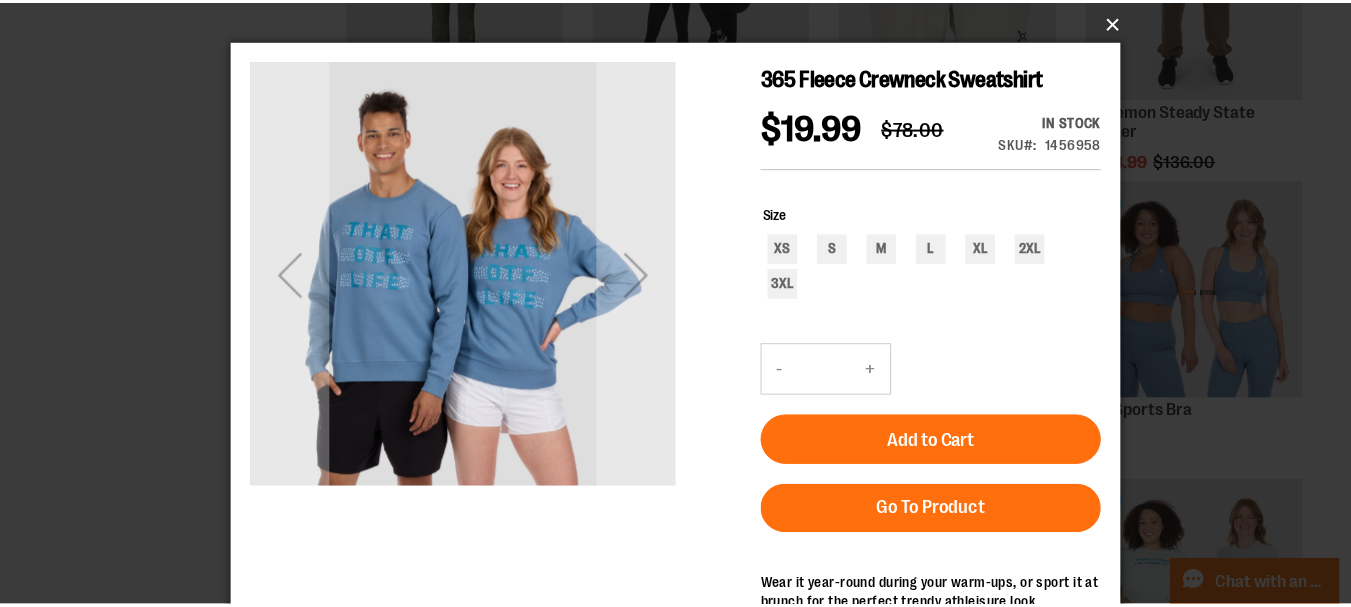scroll, scrollTop: 829, scrollLeft: 0, axis: vertical 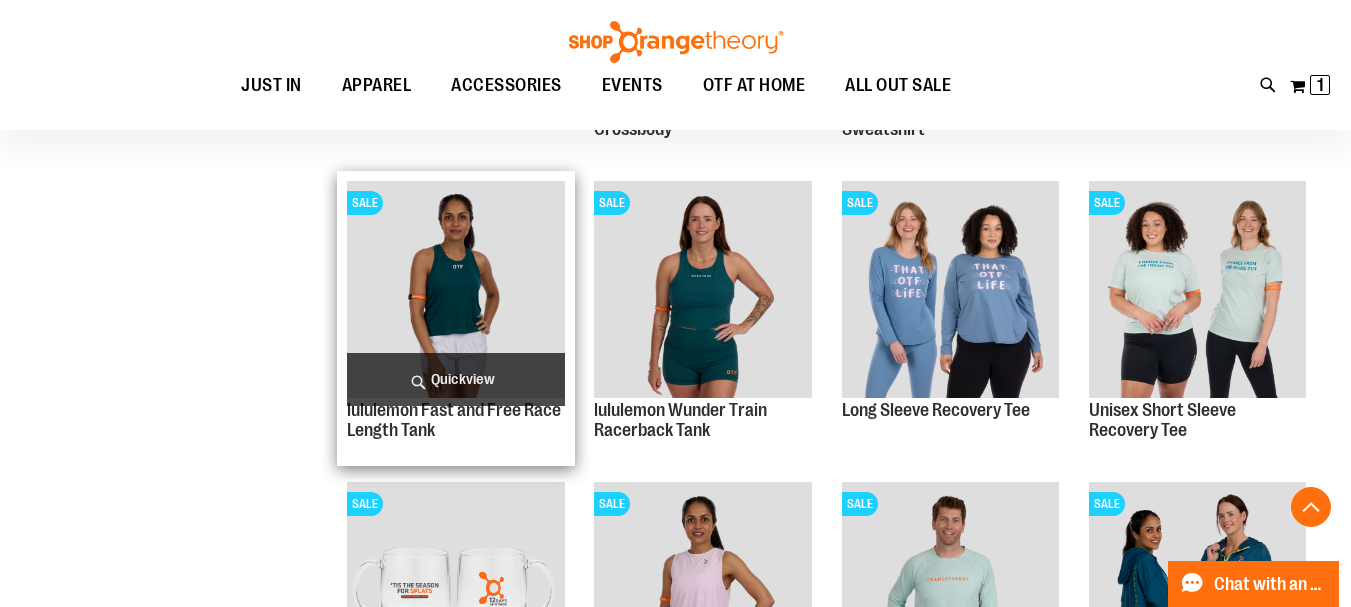 click on "Quickview" at bounding box center [455, 379] 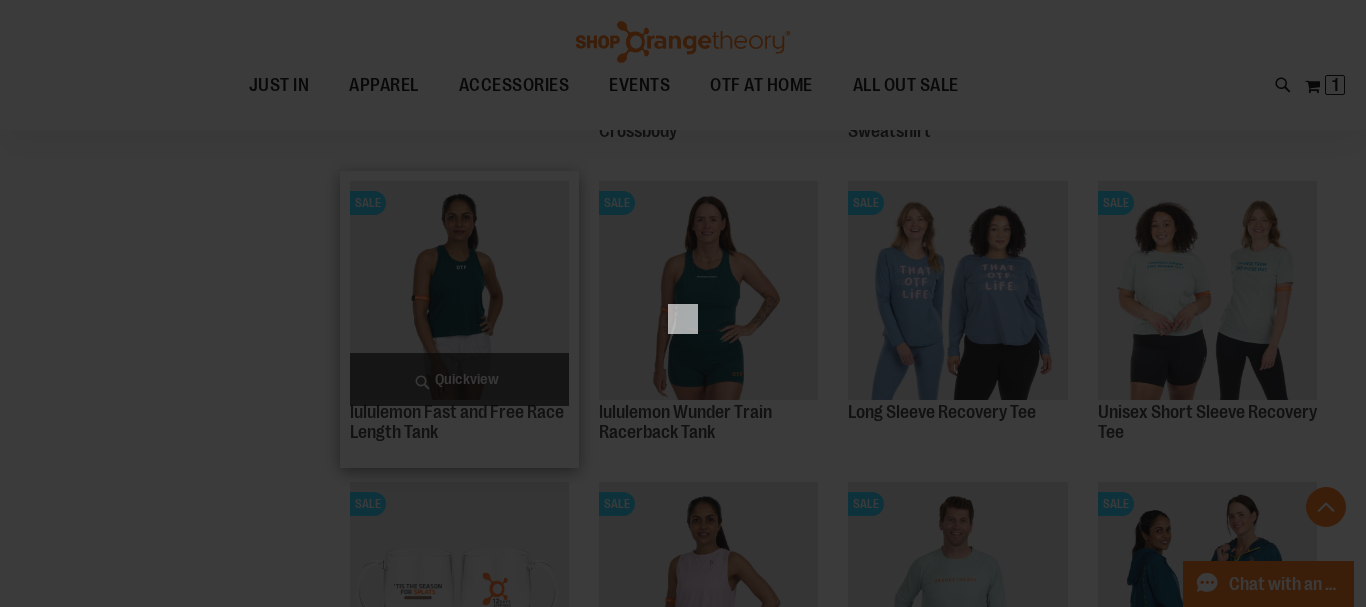 scroll, scrollTop: 0, scrollLeft: 0, axis: both 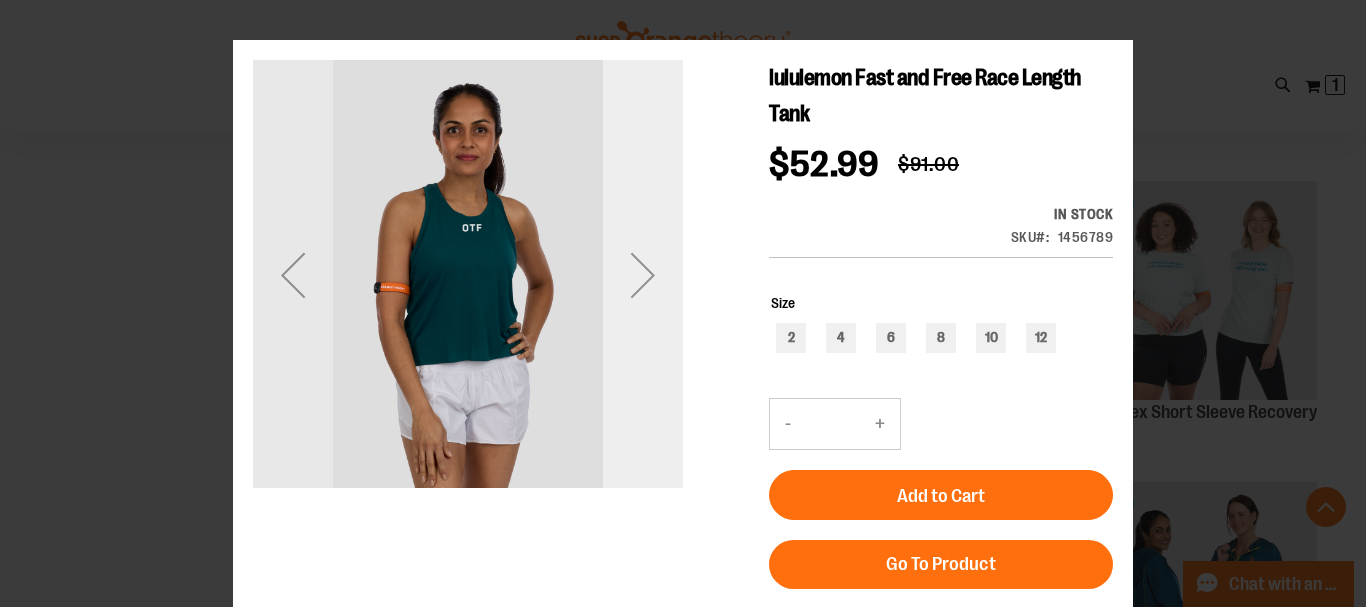 click at bounding box center [643, 275] 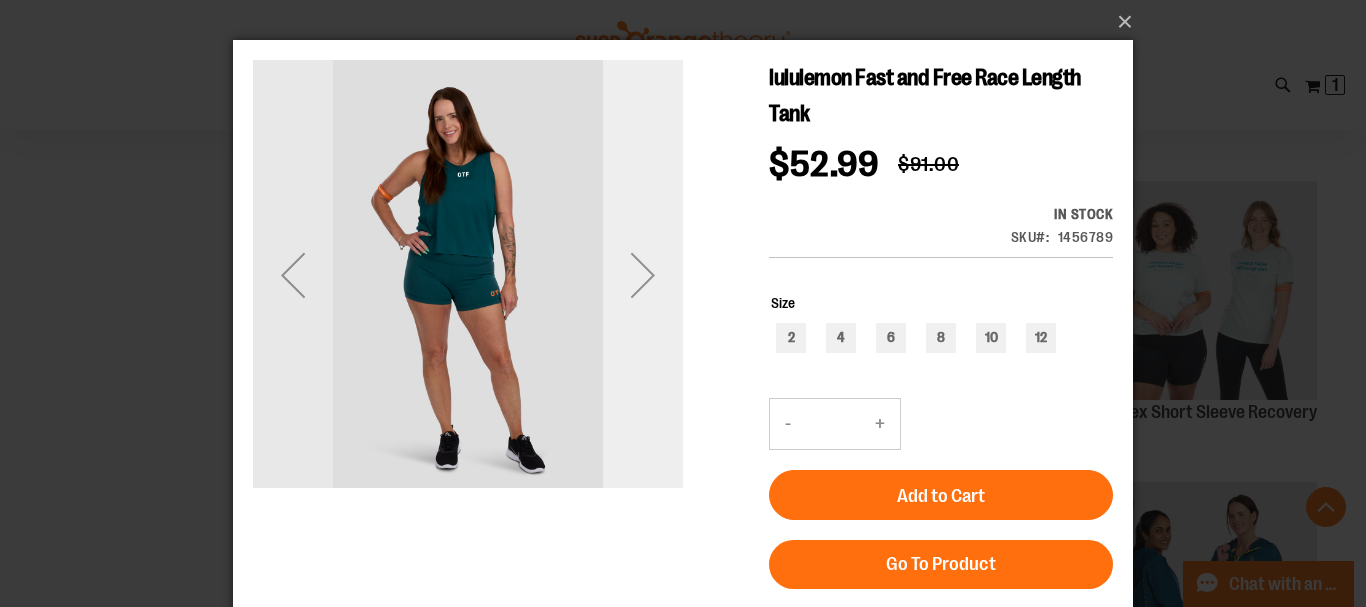 click at bounding box center [643, 275] 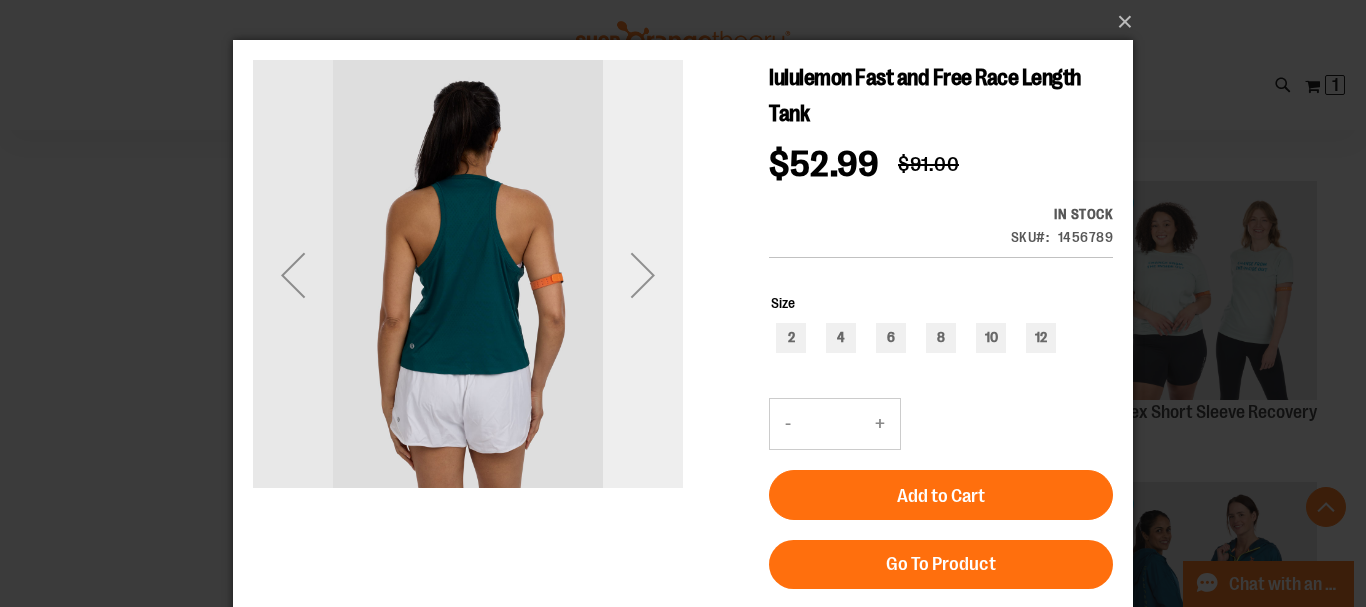 click at bounding box center (643, 275) 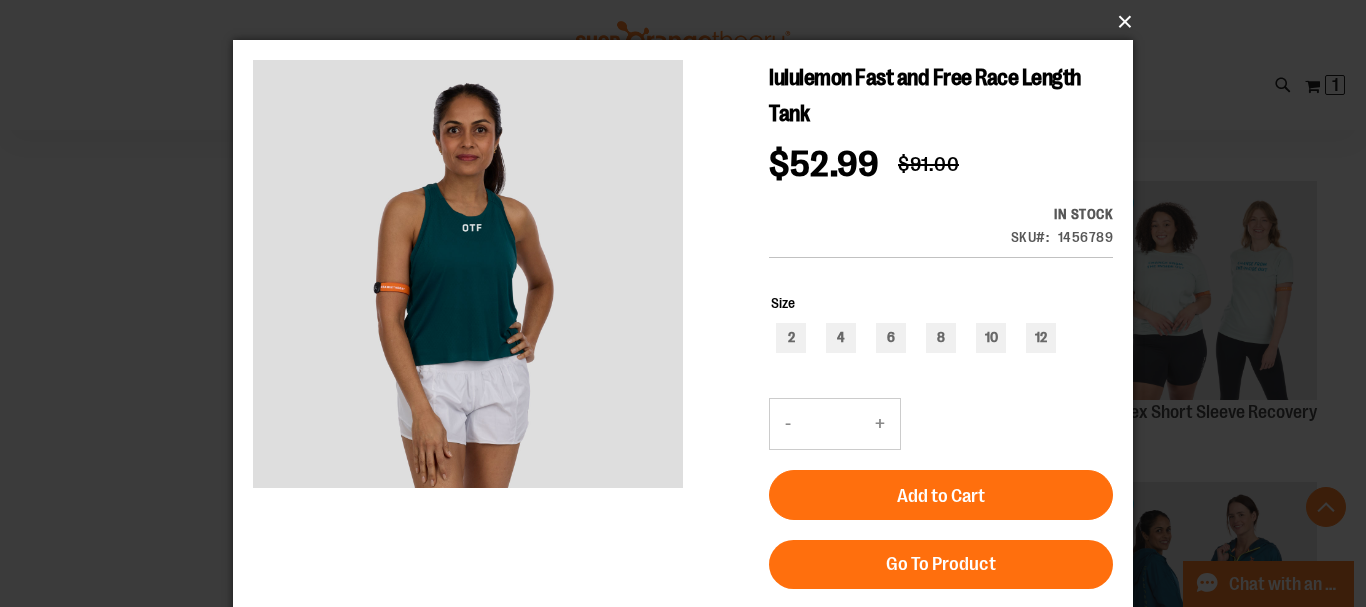 click on "×" at bounding box center (689, 22) 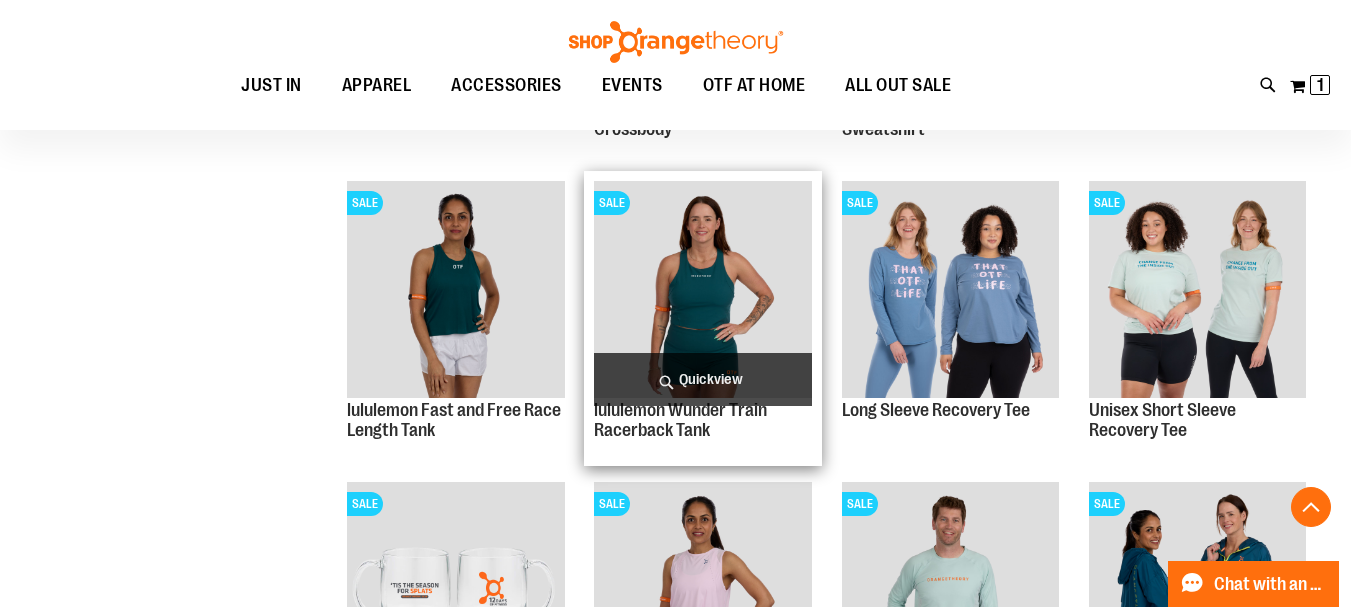 click on "Quickview" at bounding box center (702, 379) 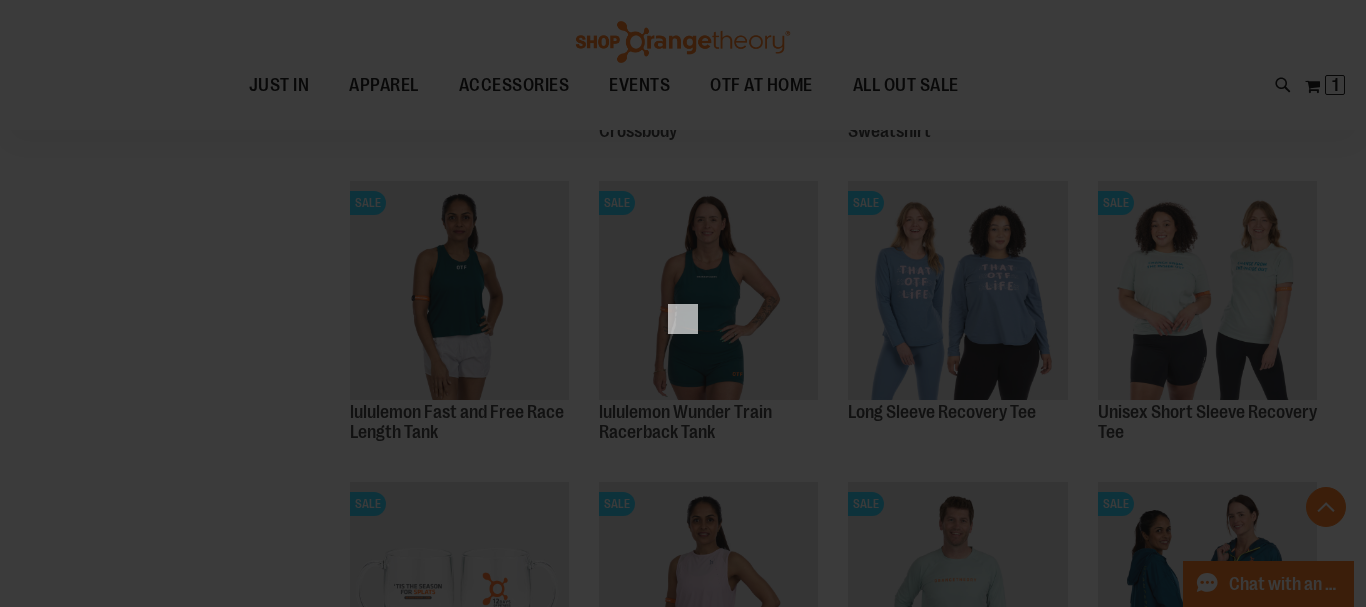 scroll, scrollTop: 0, scrollLeft: 0, axis: both 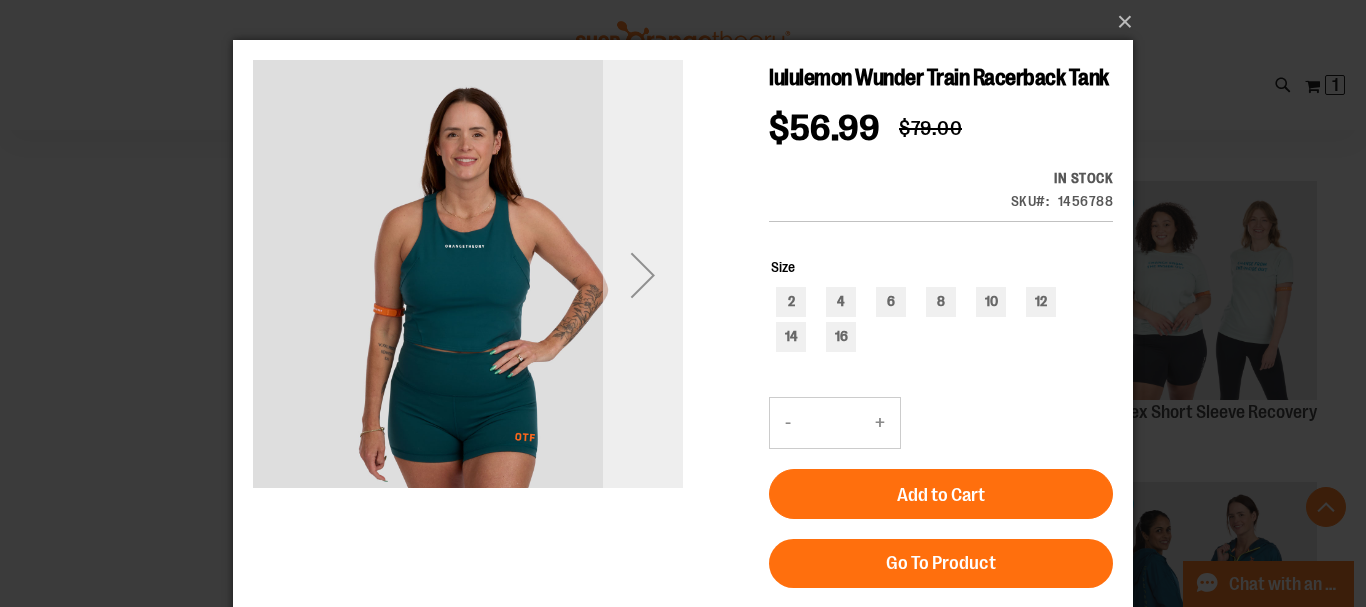 click at bounding box center (643, 275) 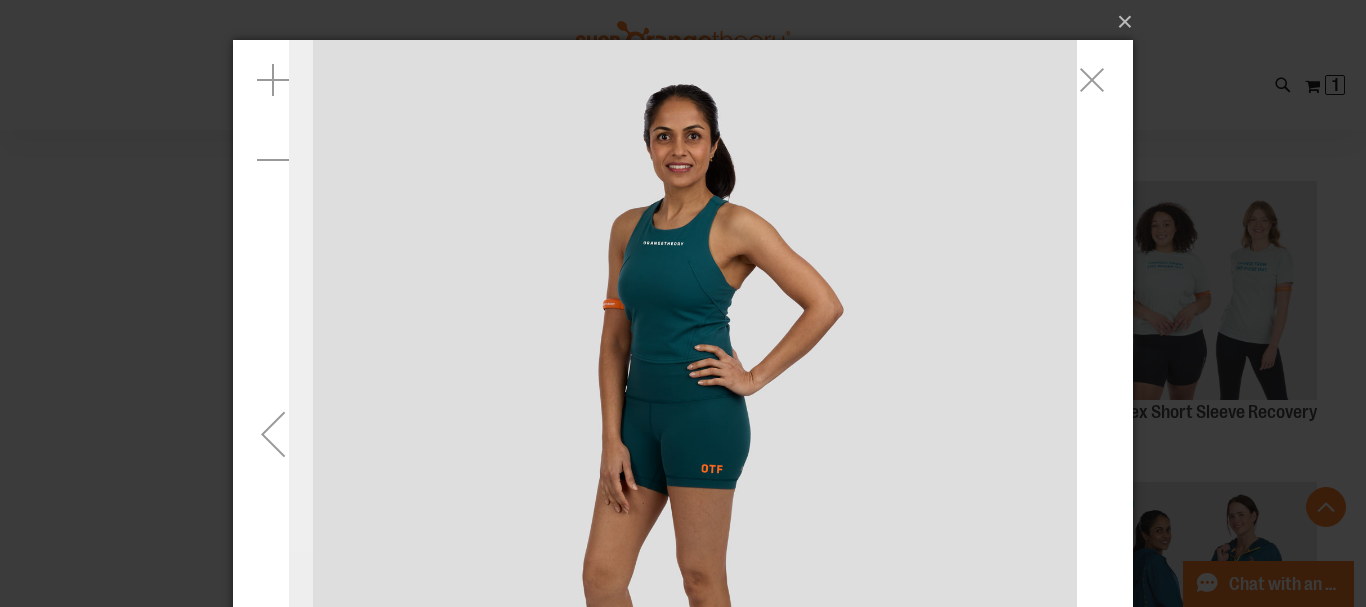 click at bounding box center [273, 434] 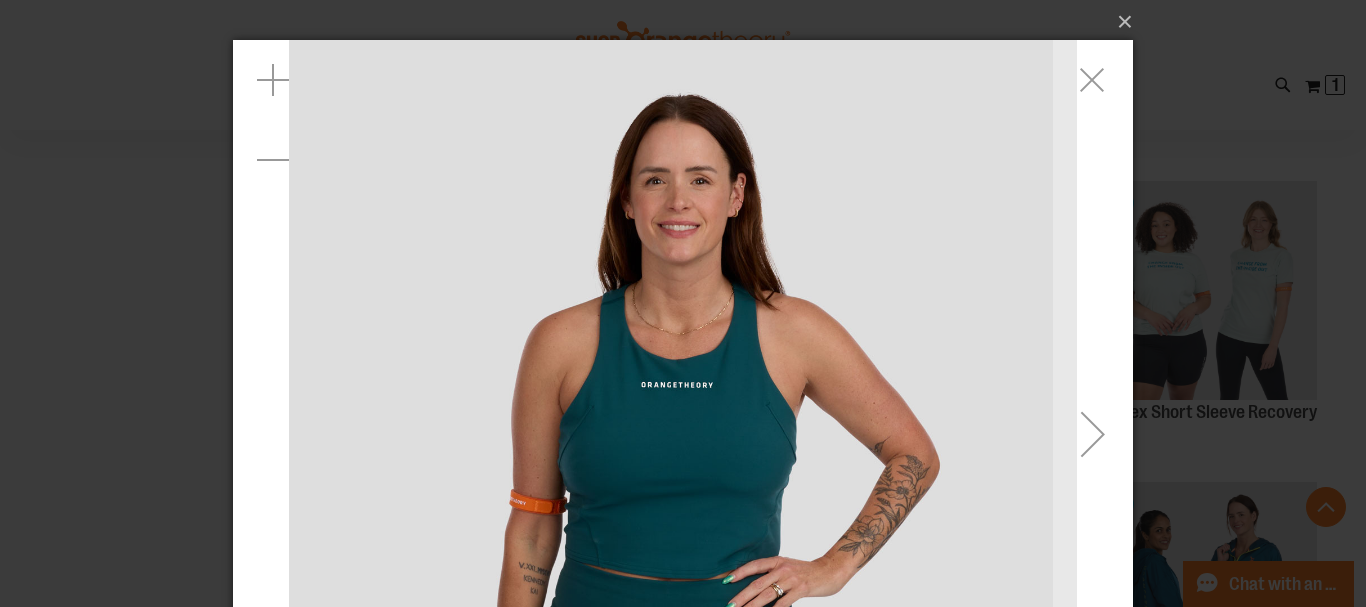 click at bounding box center [683, 434] 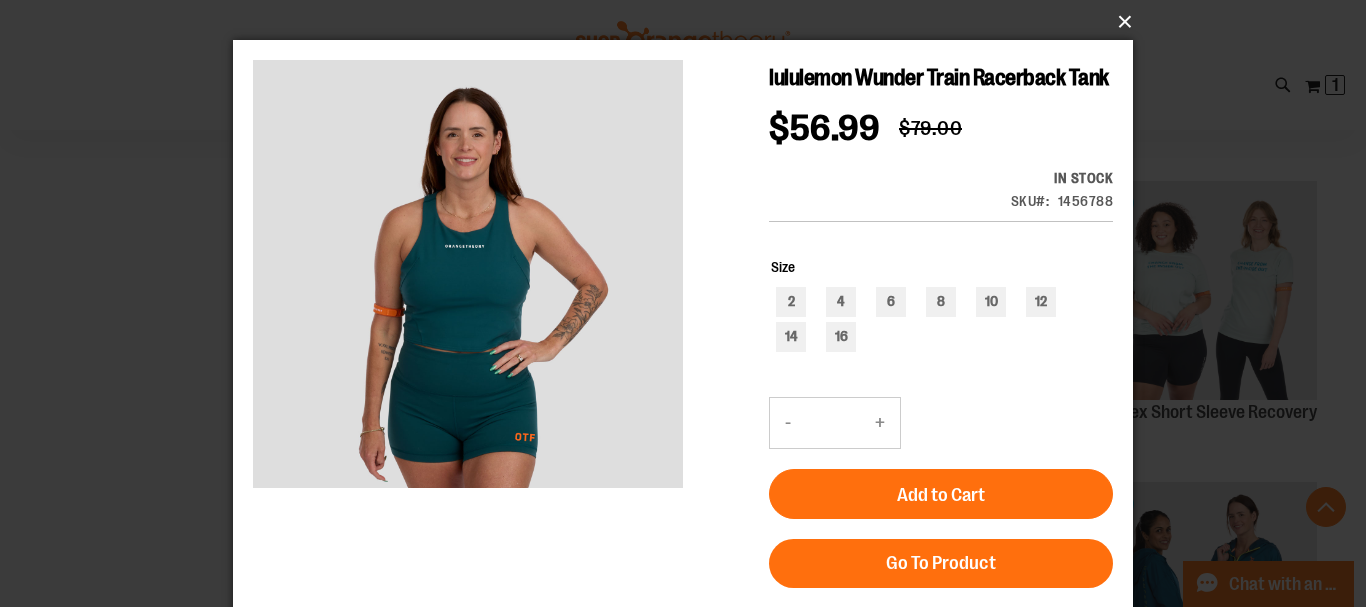 click on "×" at bounding box center (689, 22) 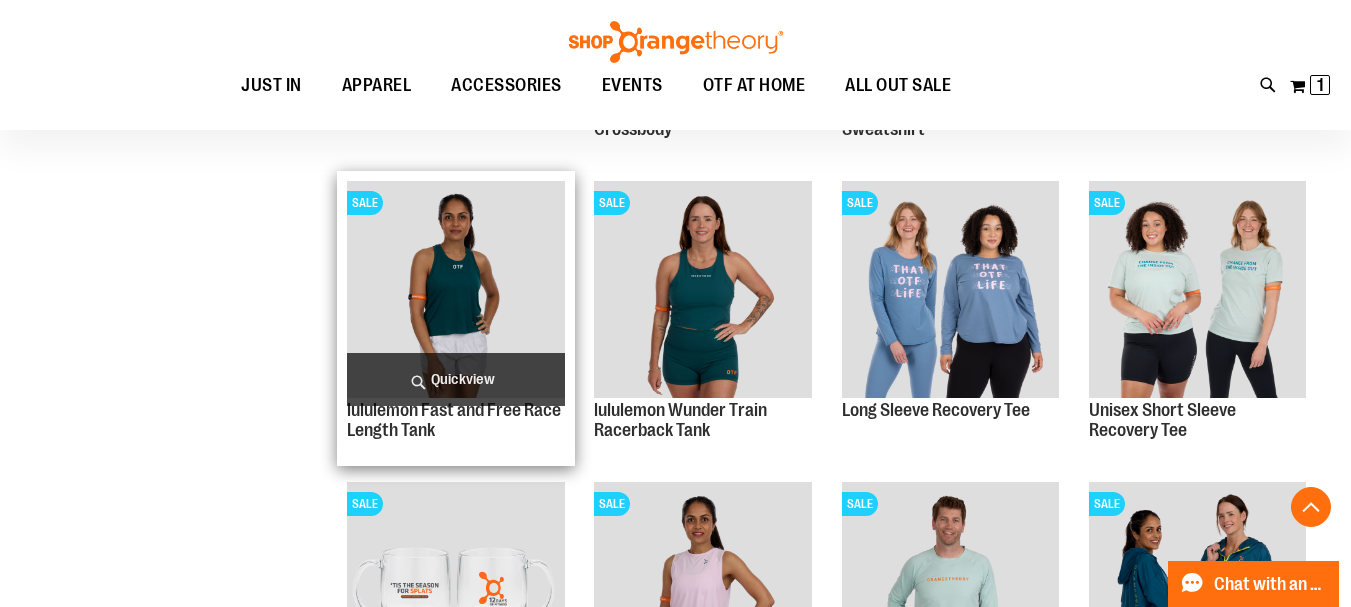 click on "Quickview" at bounding box center (455, 379) 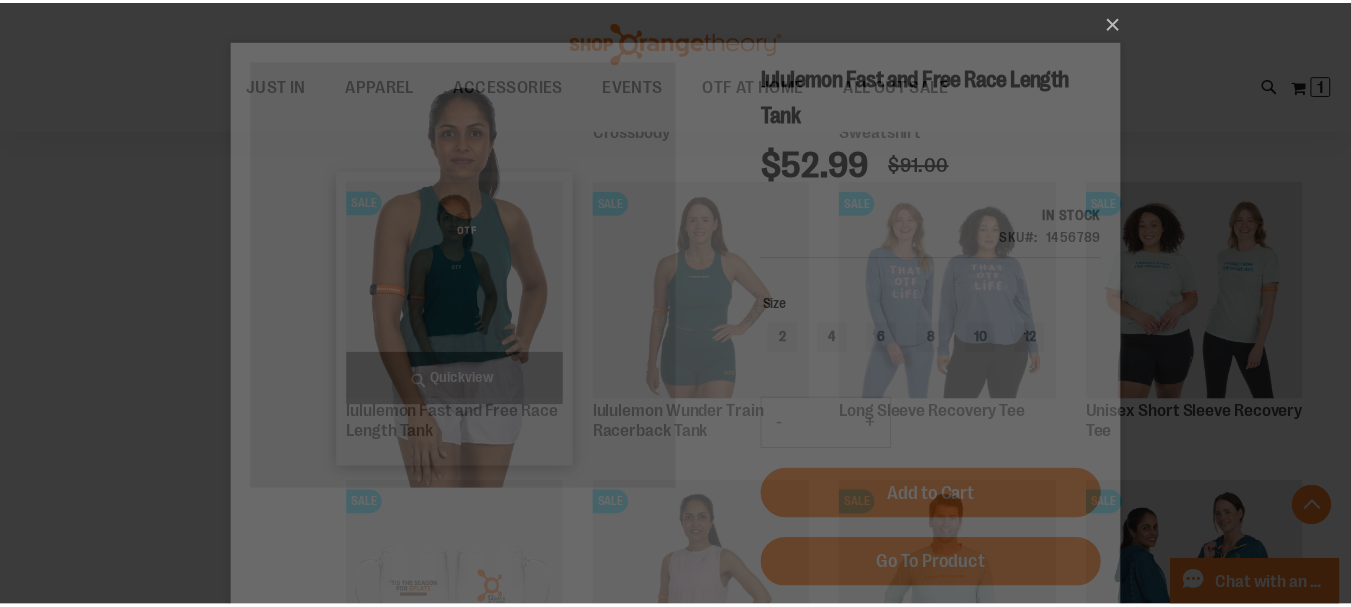 scroll, scrollTop: 0, scrollLeft: 0, axis: both 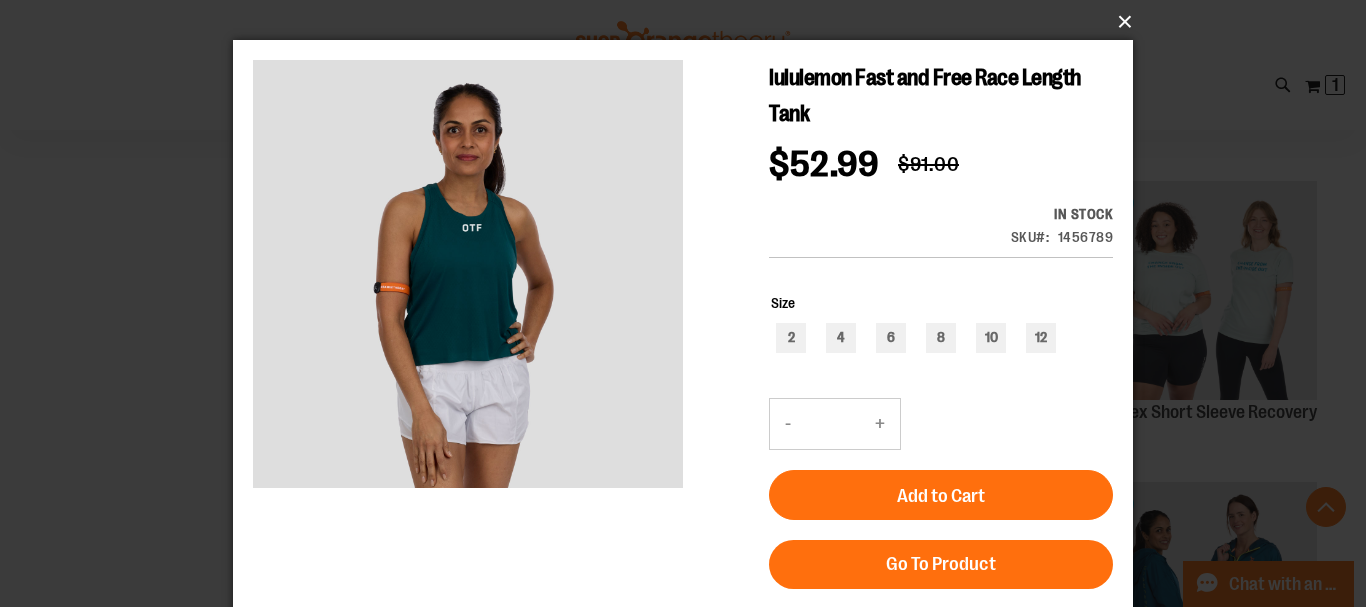 click on "×" at bounding box center [689, 22] 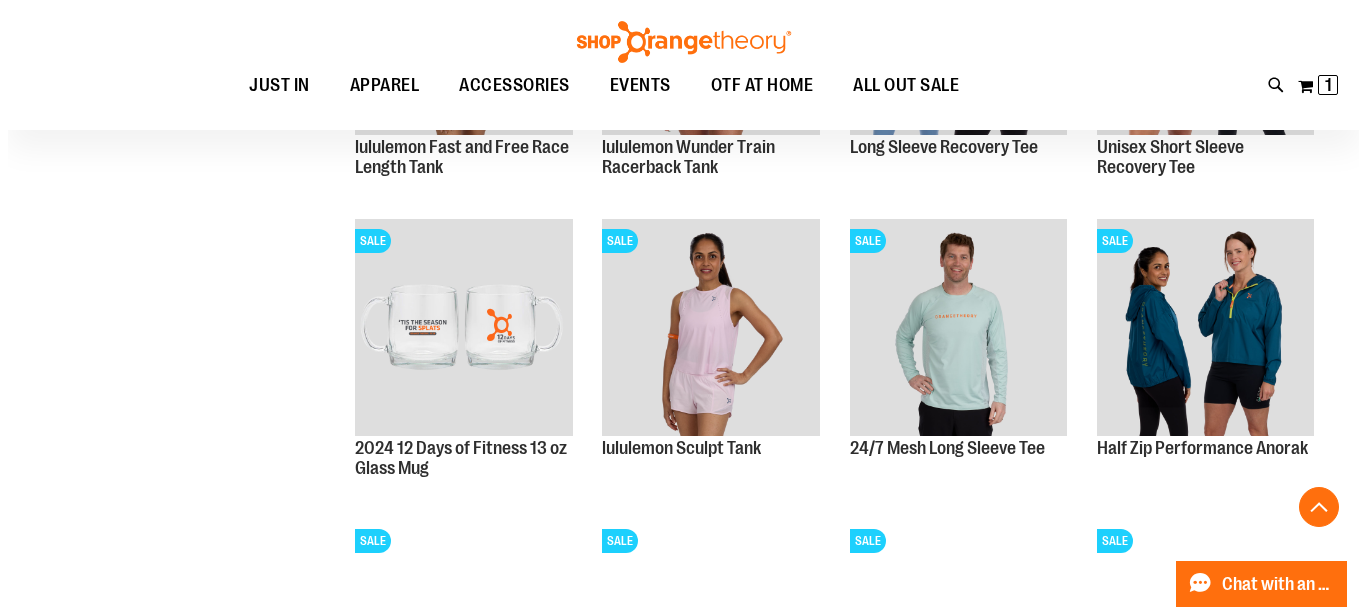 scroll, scrollTop: 1429, scrollLeft: 0, axis: vertical 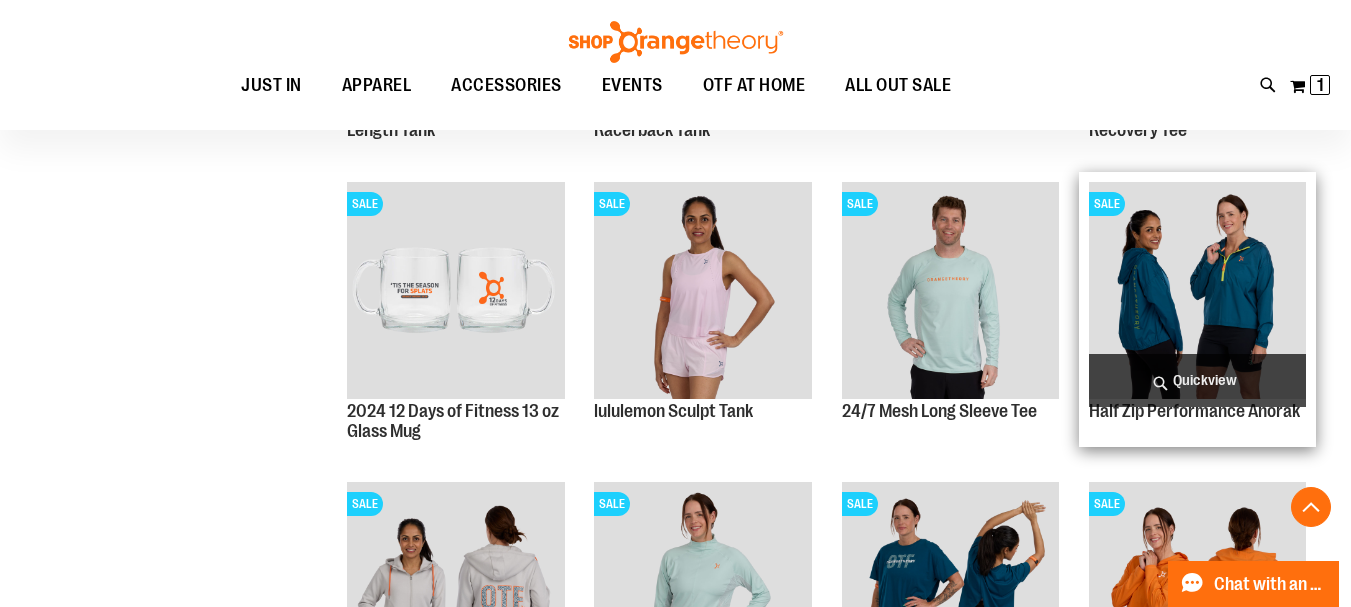 click on "Quickview" at bounding box center (1197, 380) 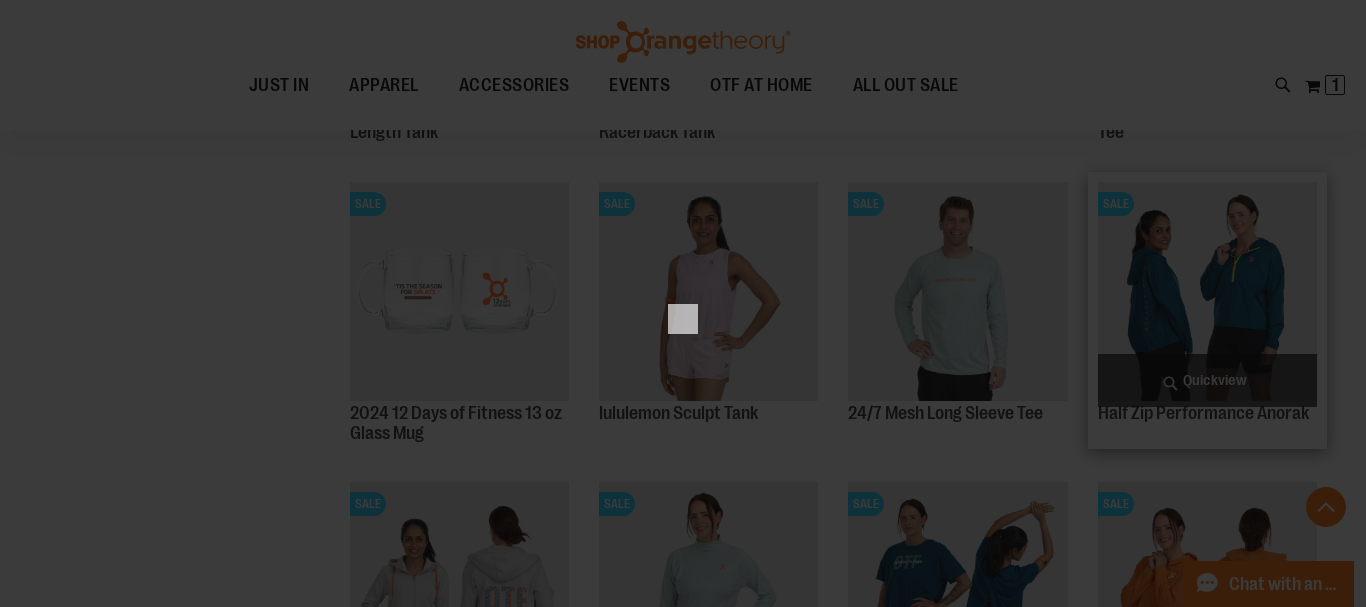 scroll, scrollTop: 0, scrollLeft: 0, axis: both 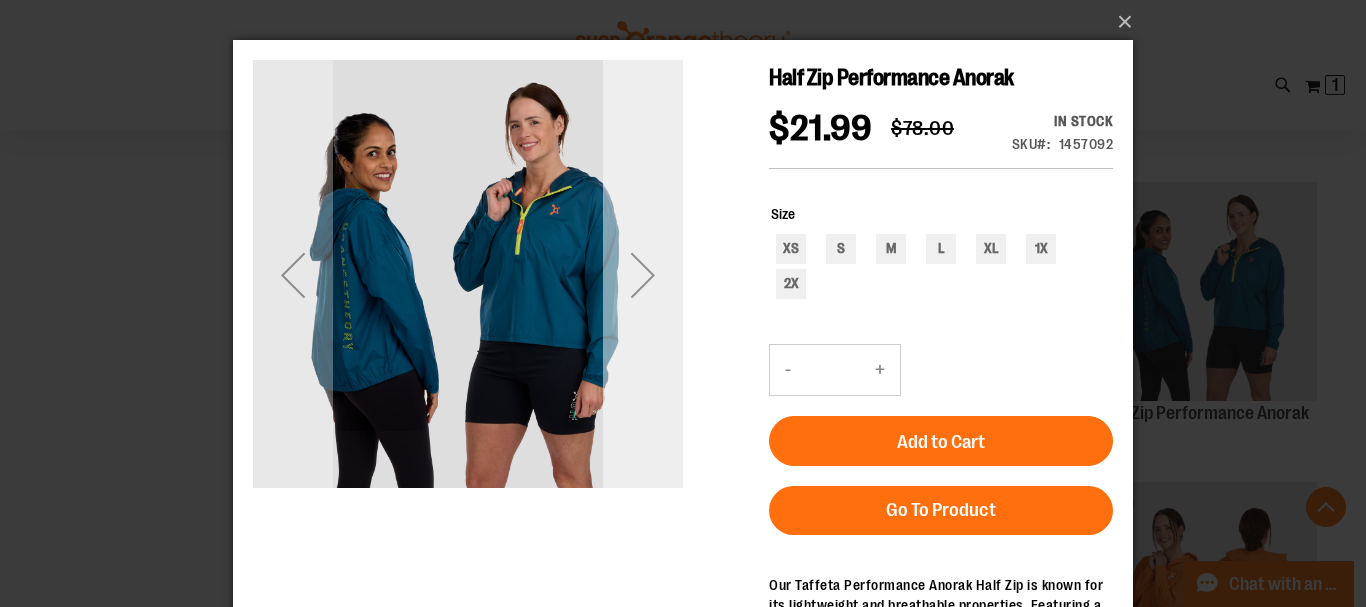 click at bounding box center [643, 275] 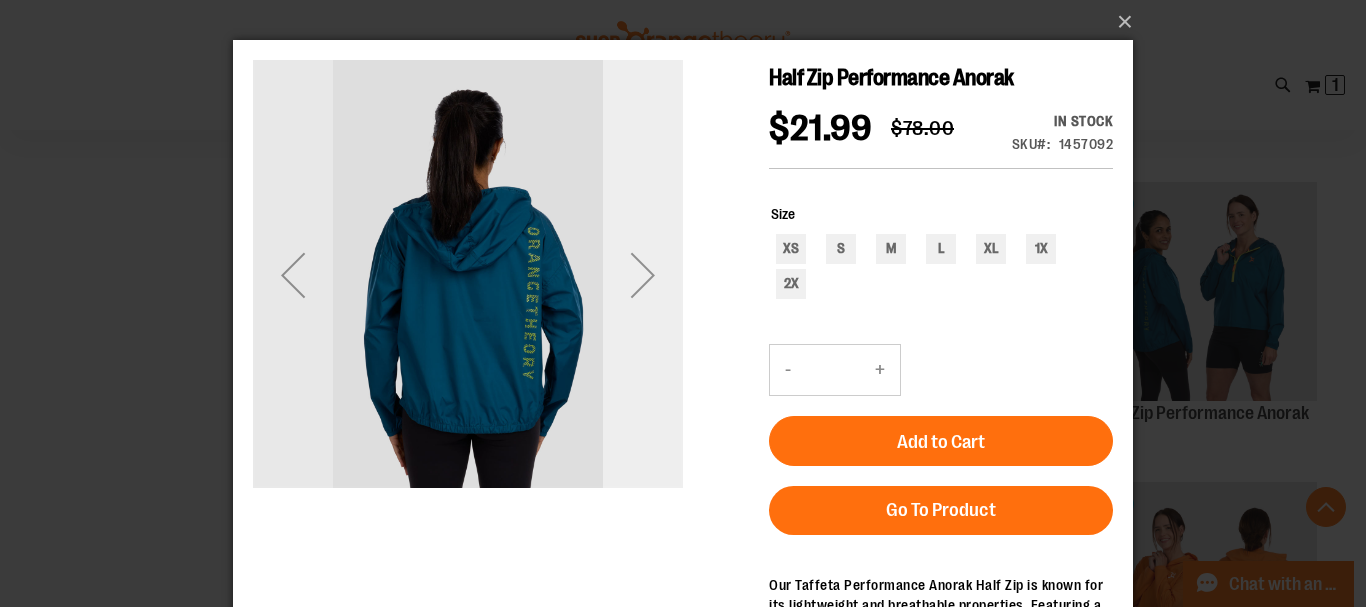 click at bounding box center (643, 275) 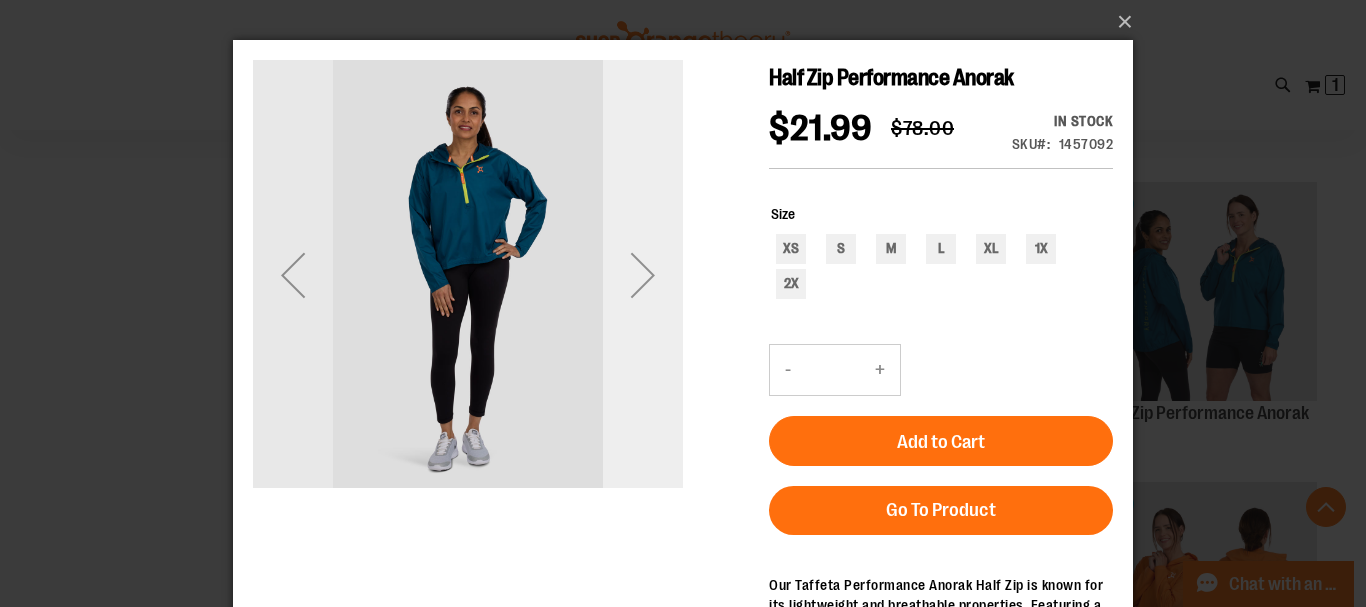 click at bounding box center [643, 275] 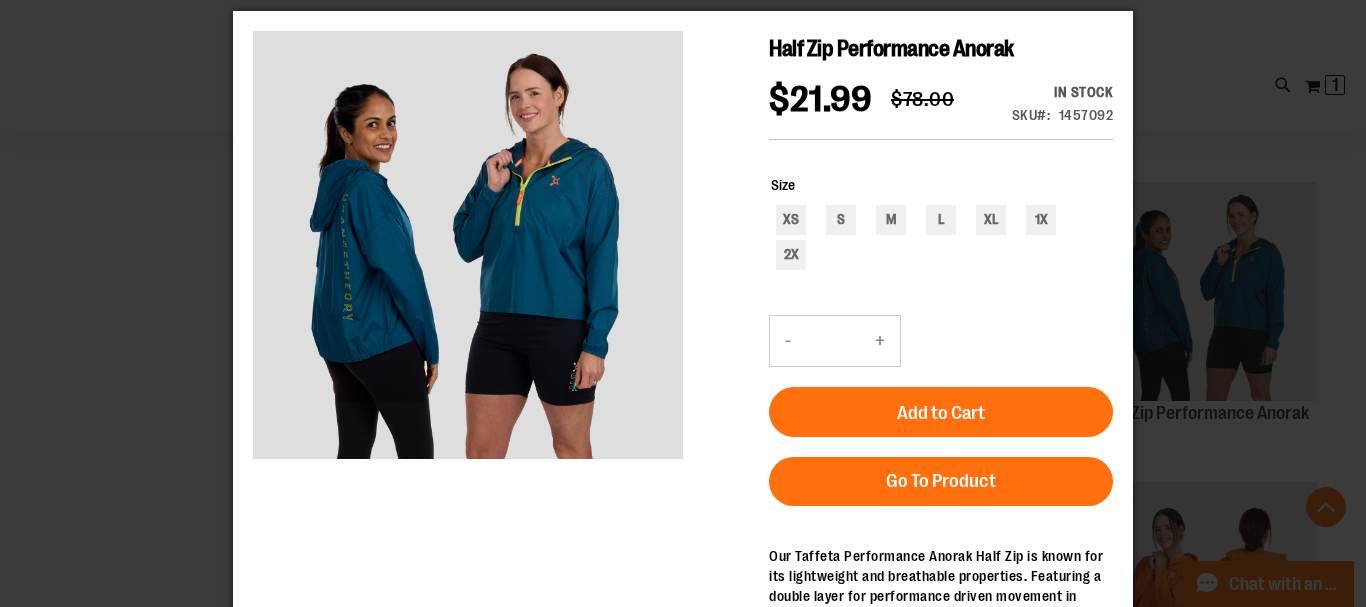 scroll, scrollTop: 0, scrollLeft: 0, axis: both 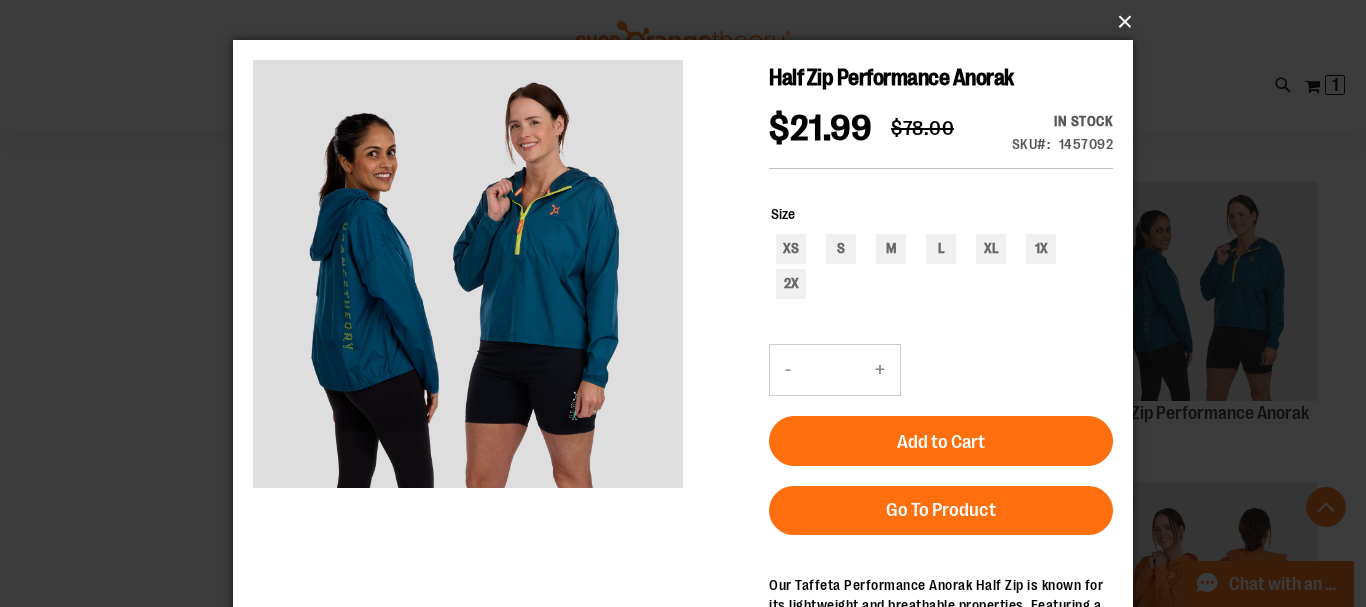 click on "×" at bounding box center [689, 22] 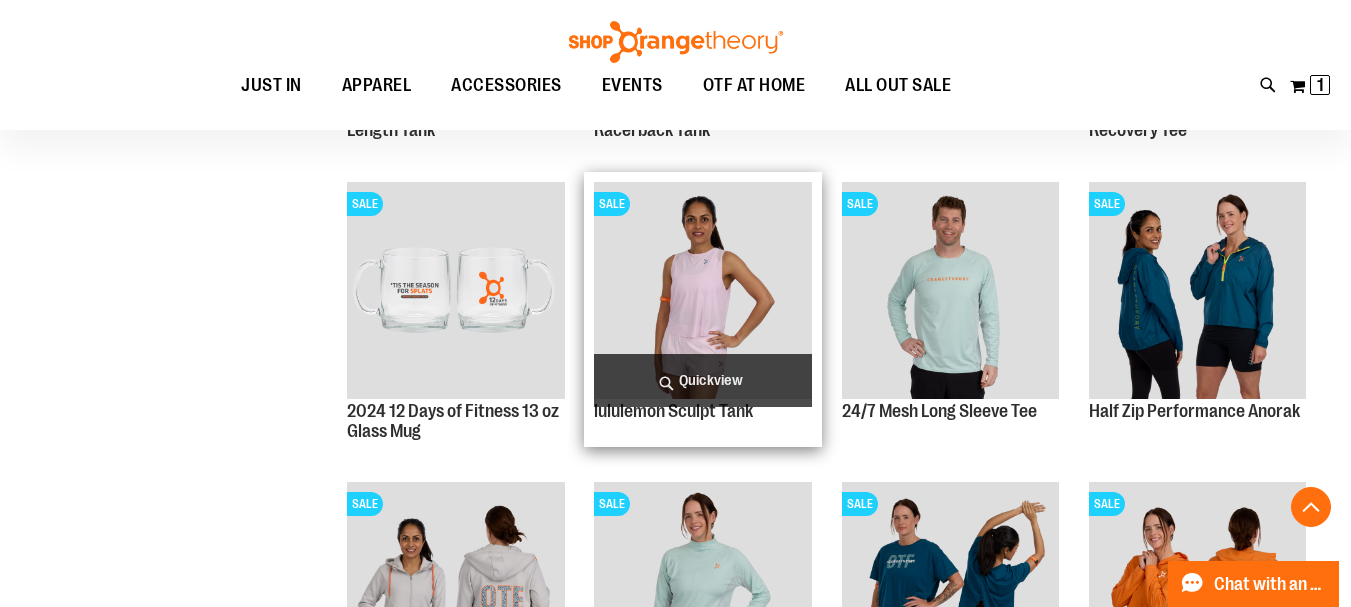 click on "Quickview" at bounding box center [702, 380] 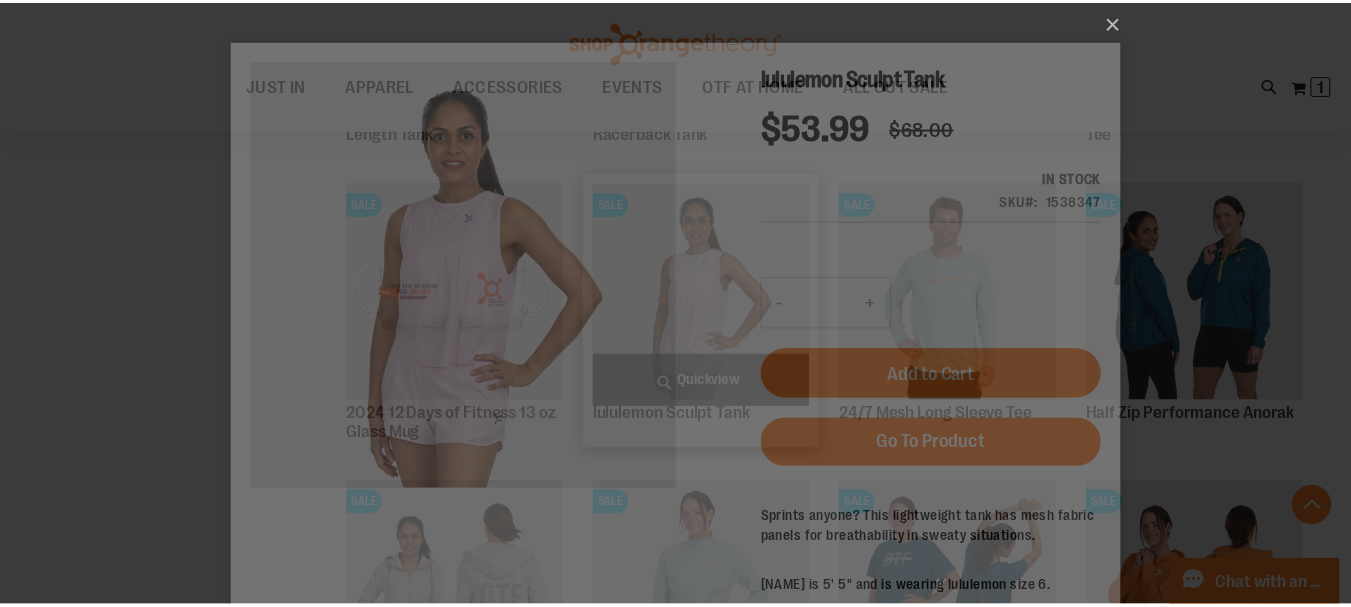 scroll, scrollTop: 0, scrollLeft: 0, axis: both 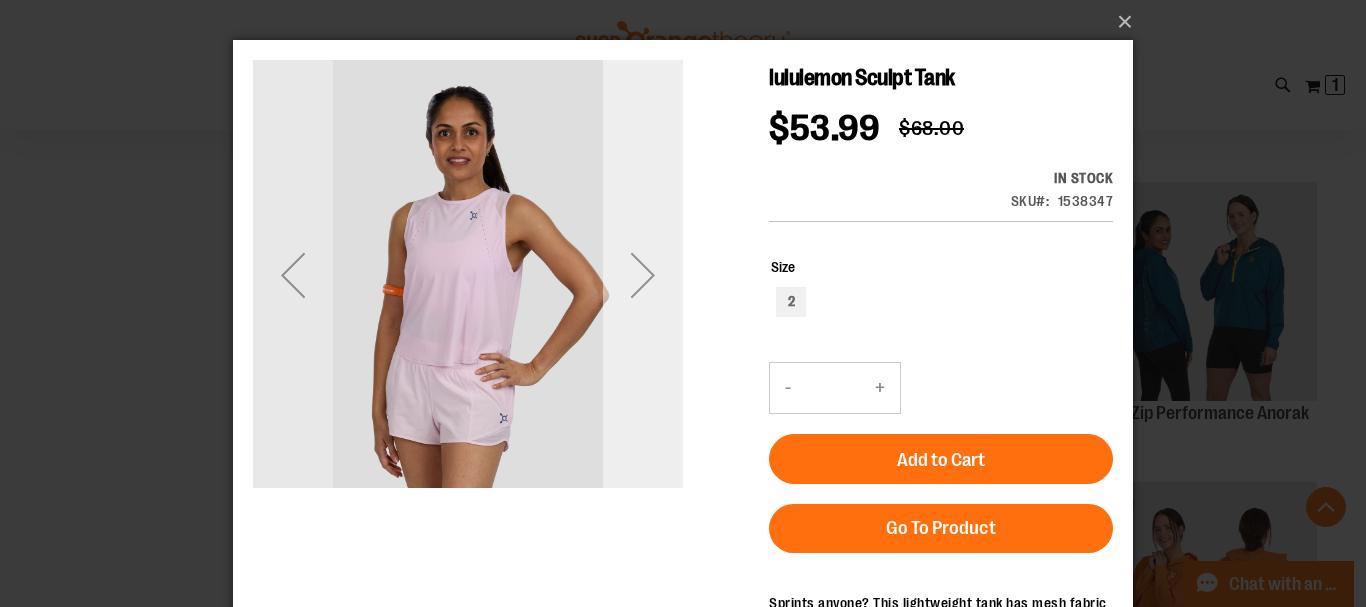 click at bounding box center (643, 275) 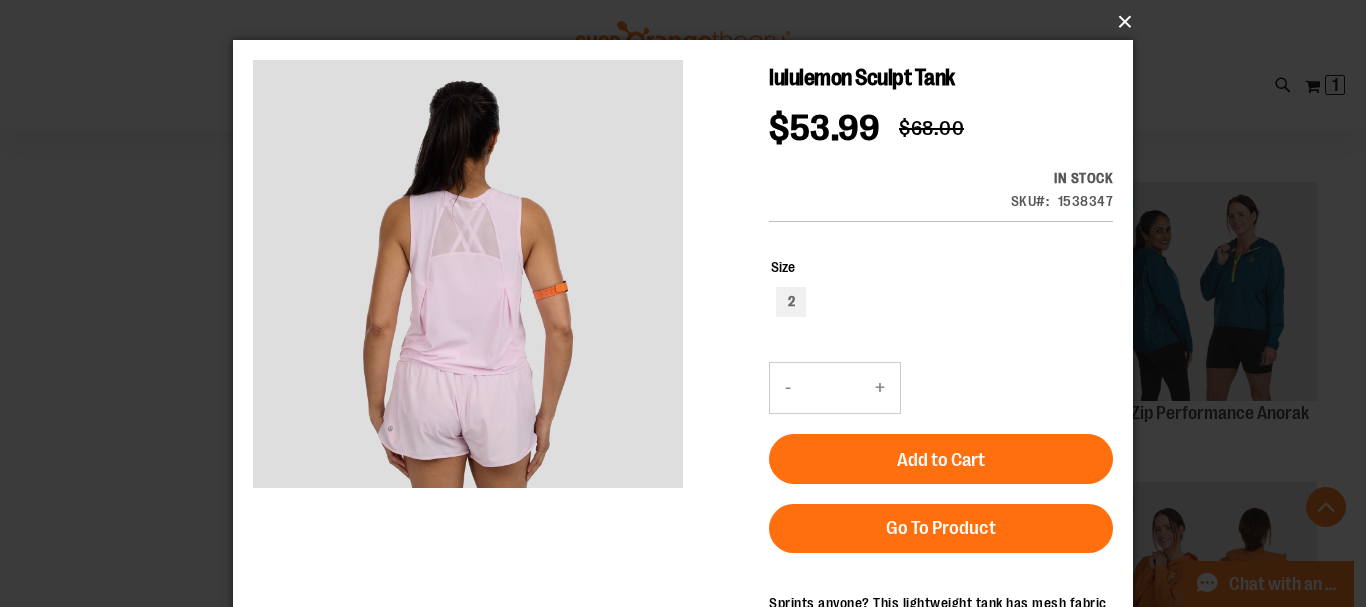 click on "×" at bounding box center [689, 22] 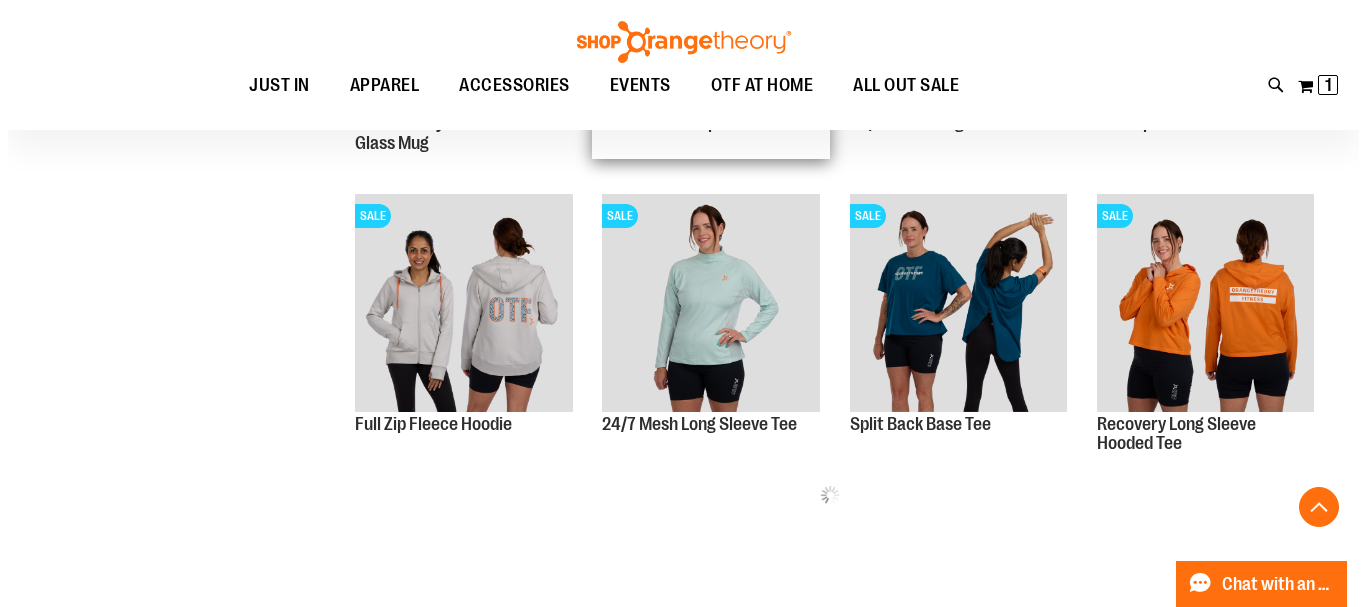 scroll, scrollTop: 1729, scrollLeft: 0, axis: vertical 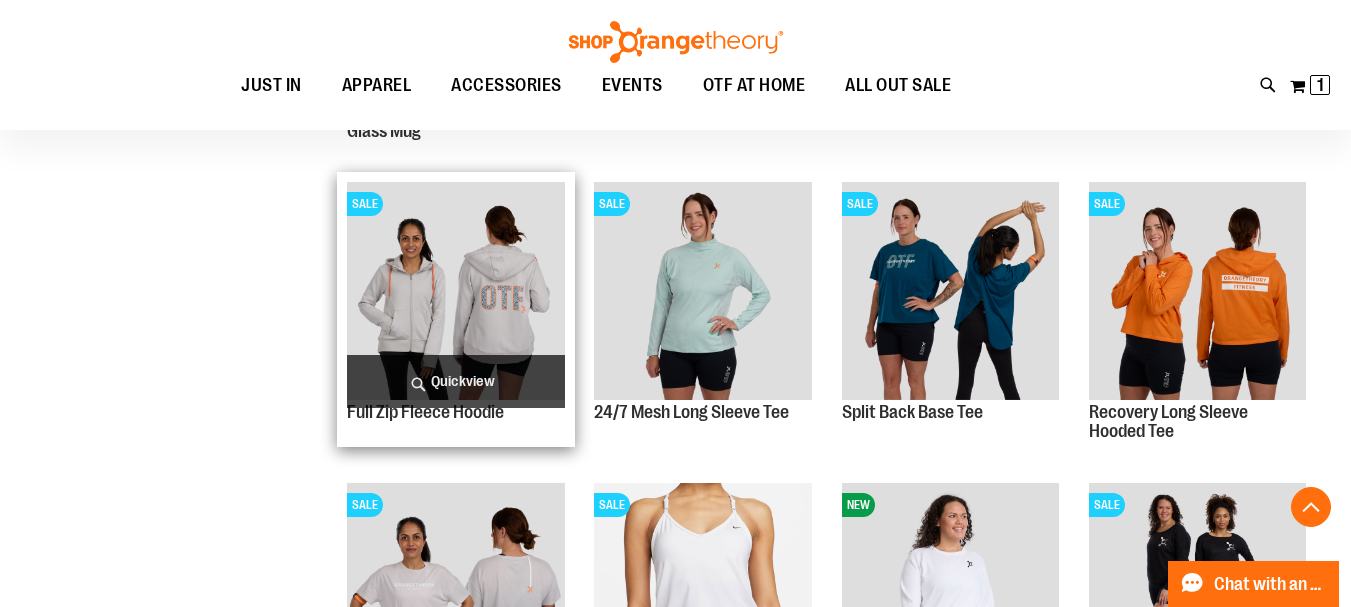 click on "Quickview" at bounding box center [455, 381] 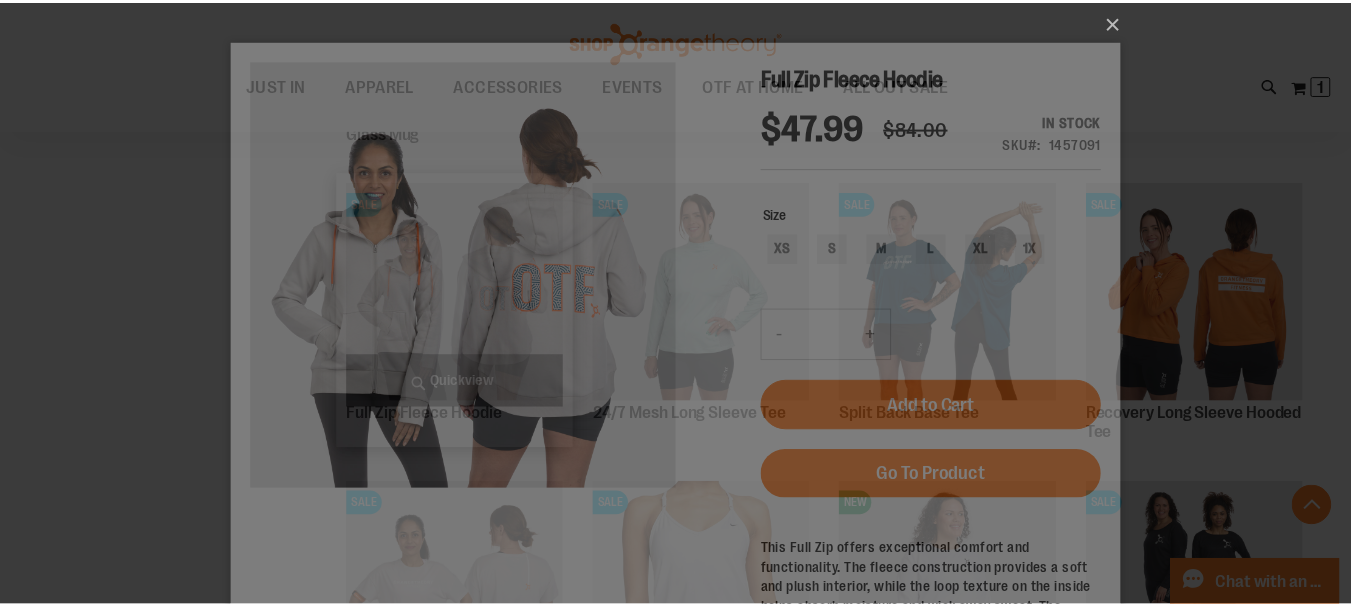 scroll, scrollTop: 0, scrollLeft: 0, axis: both 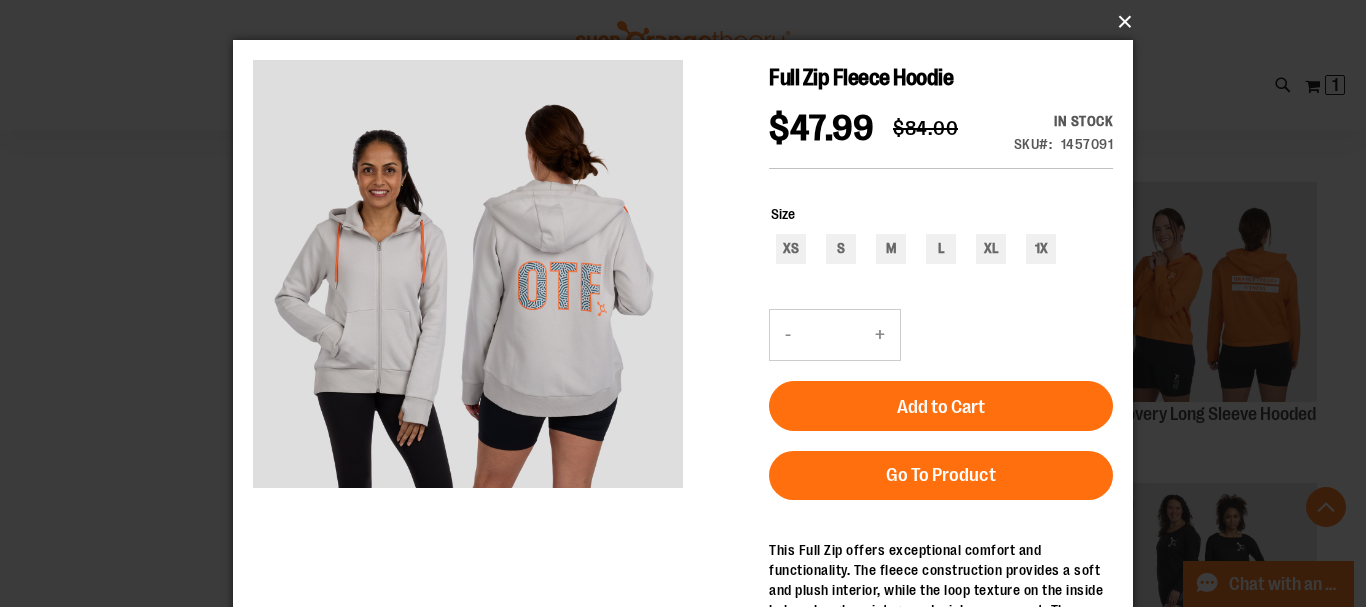 click on "×" at bounding box center [689, 22] 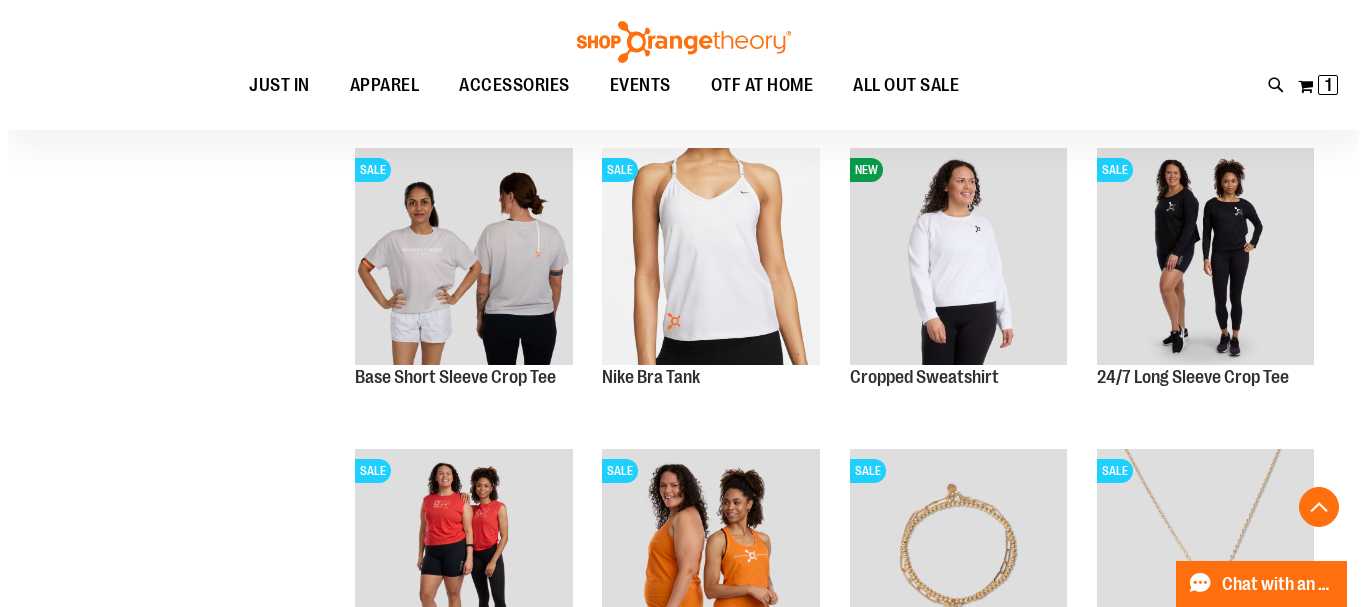 scroll, scrollTop: 2029, scrollLeft: 0, axis: vertical 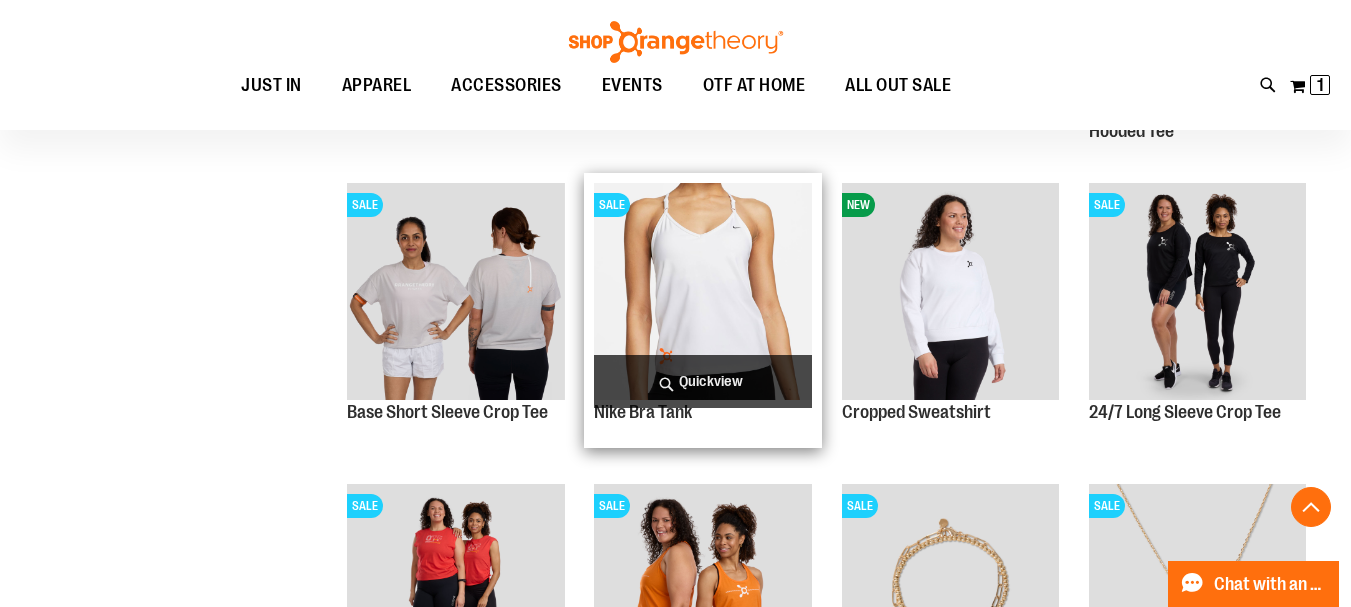 click on "Quickview" at bounding box center (702, 381) 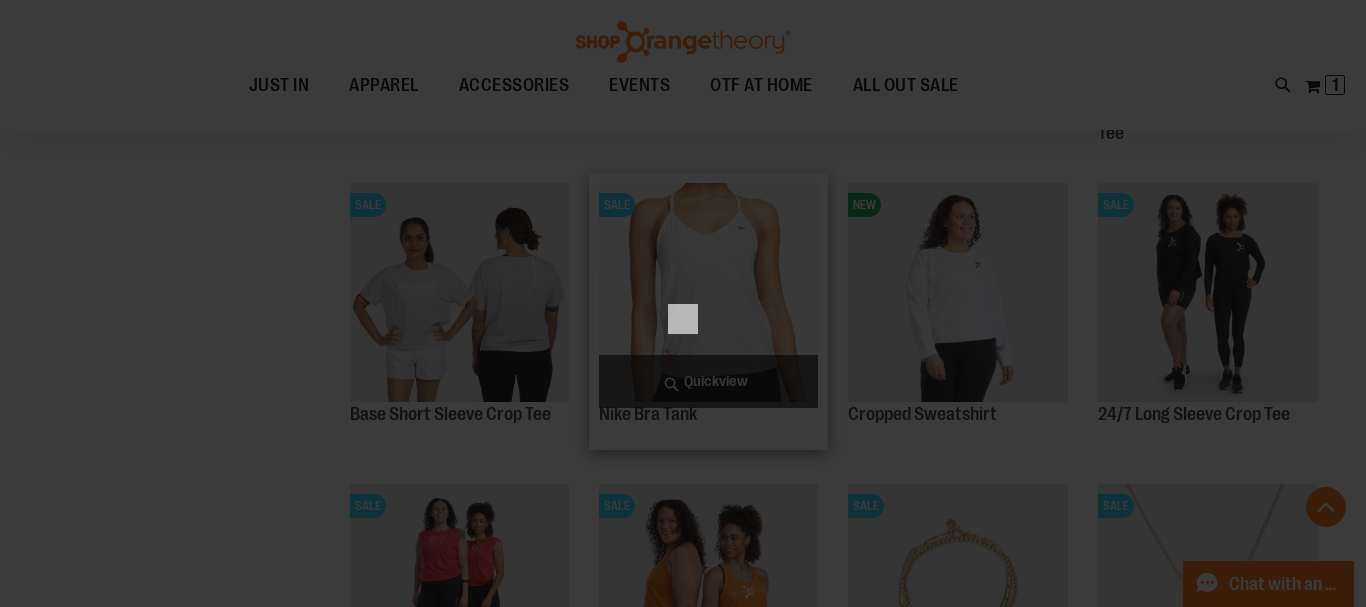 scroll, scrollTop: 0, scrollLeft: 0, axis: both 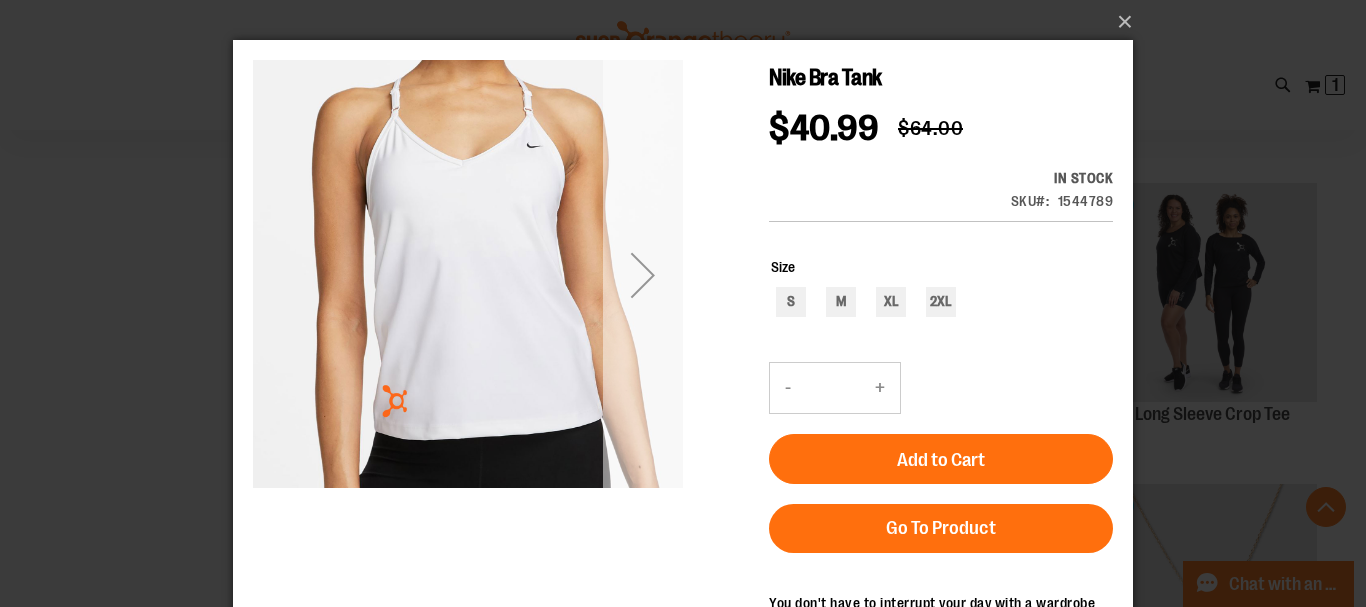 click at bounding box center (643, 275) 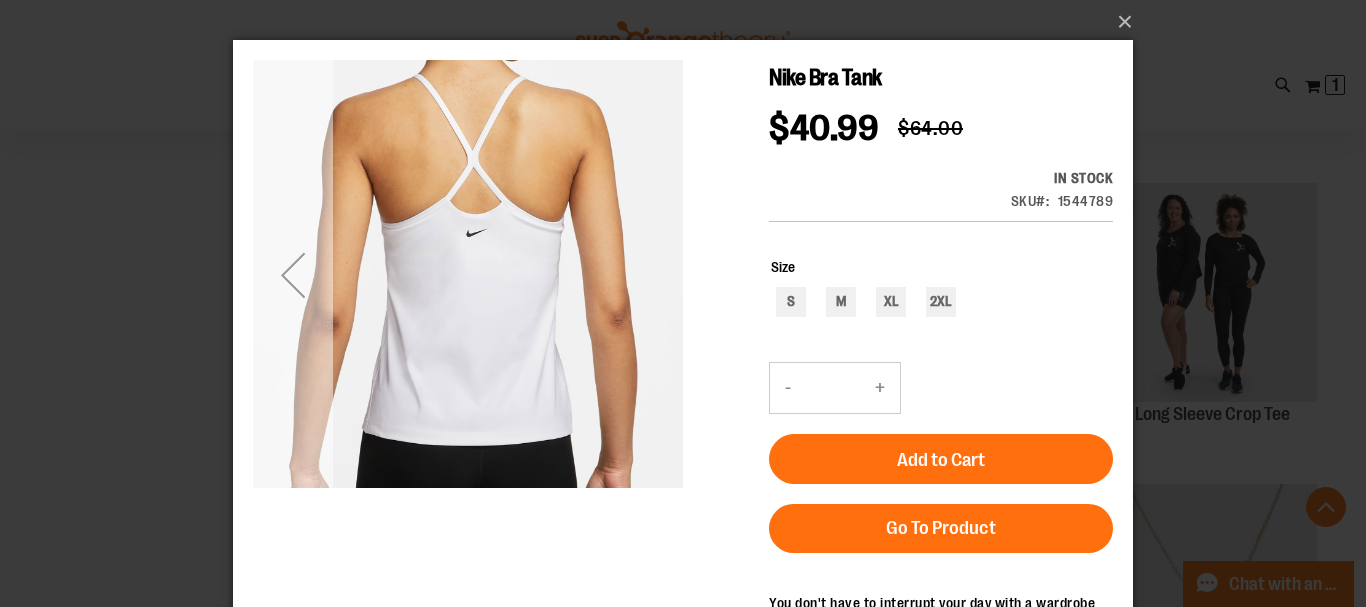 click at bounding box center (293, 275) 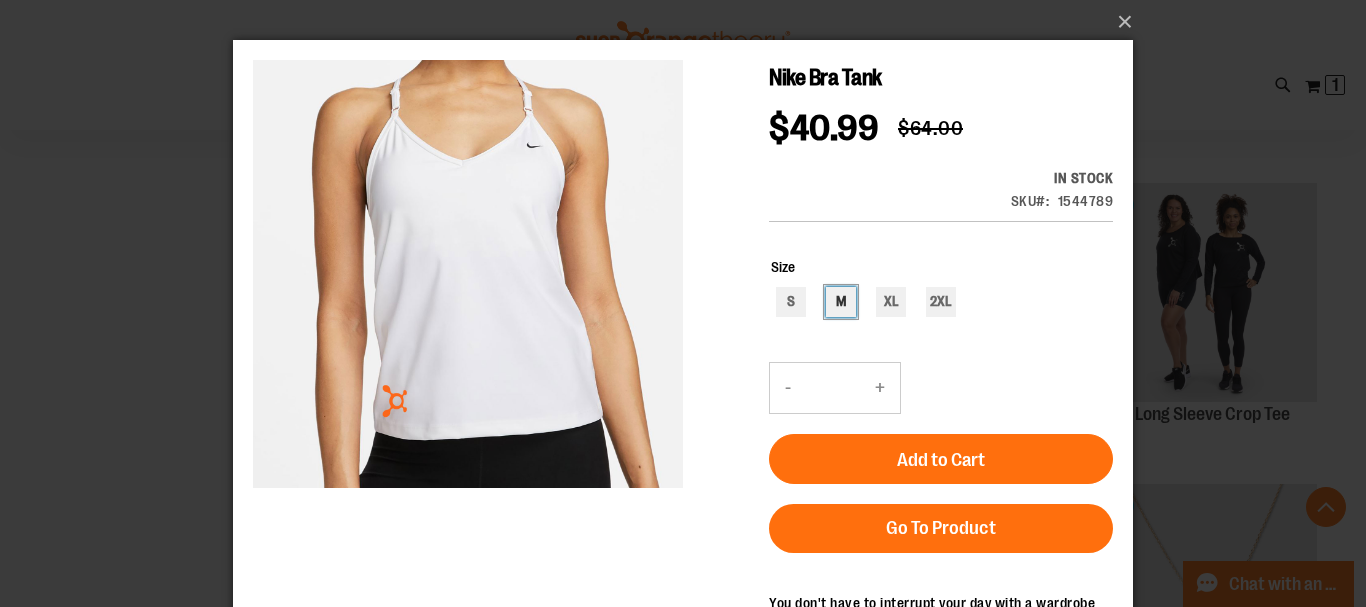 click on "M" at bounding box center (841, 302) 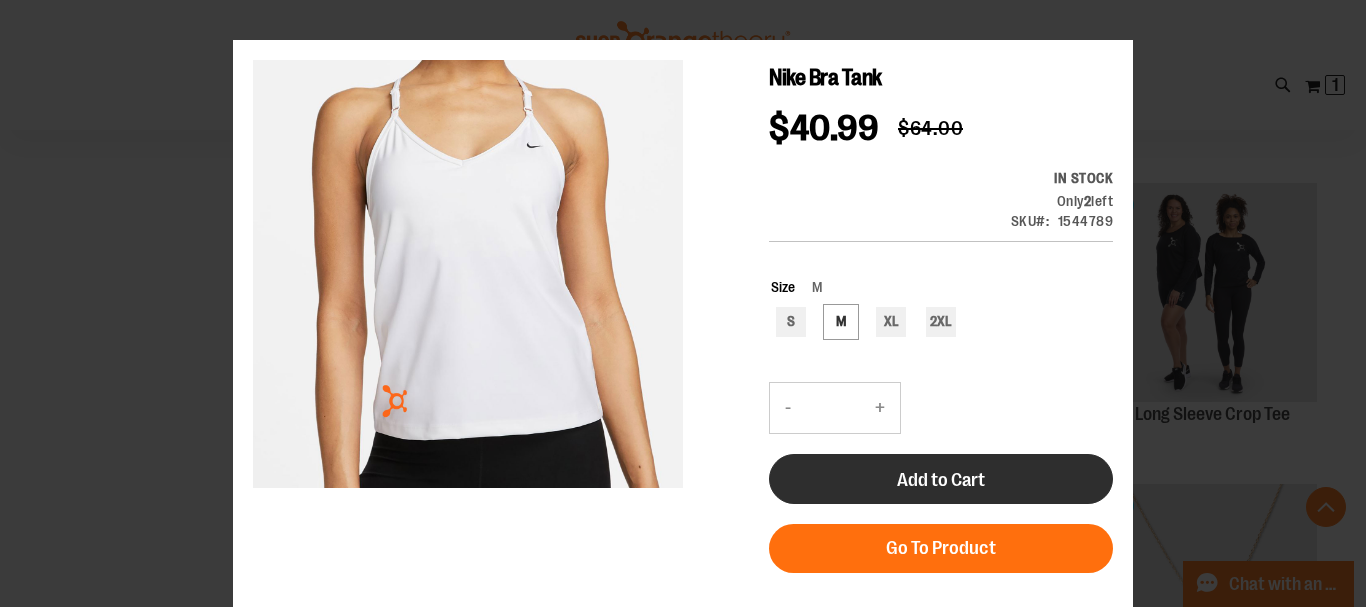 click on "Add to Cart" at bounding box center [941, 480] 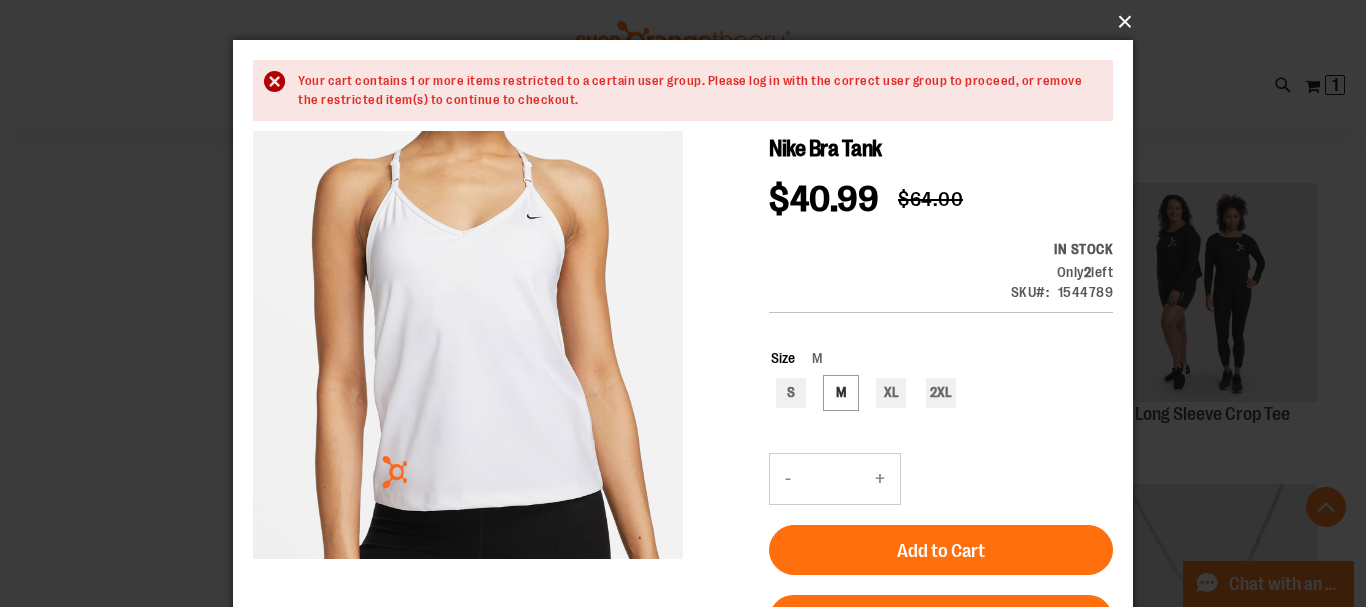click on "×" at bounding box center (689, 22) 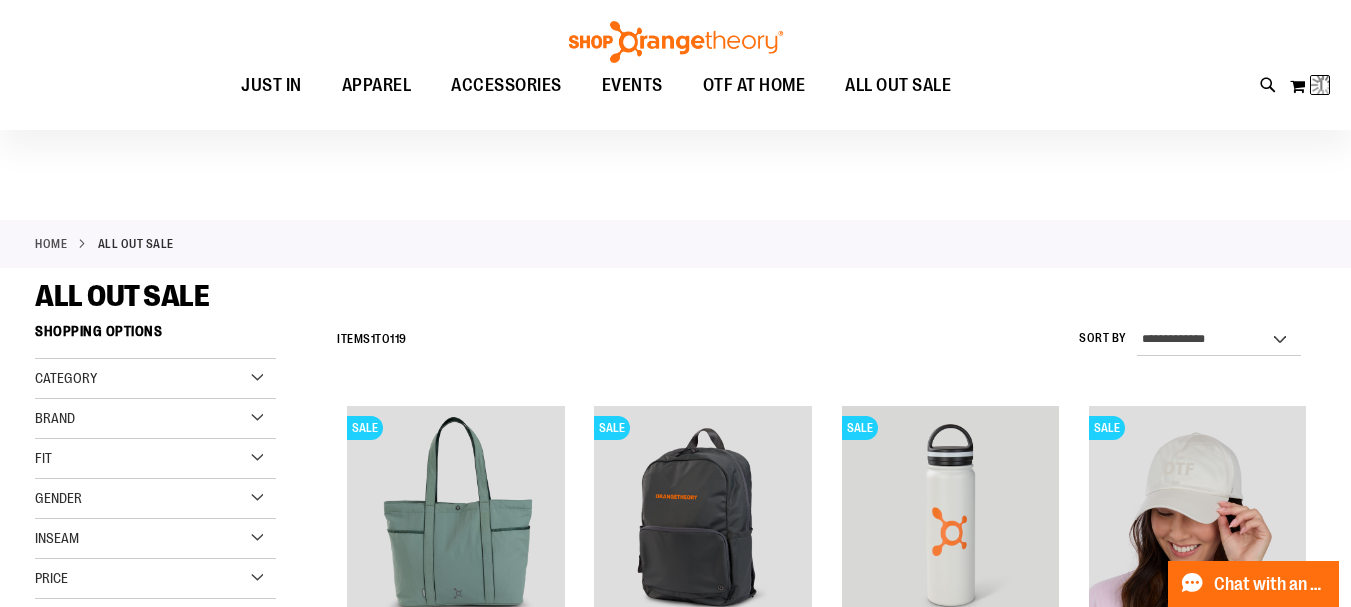 scroll, scrollTop: 0, scrollLeft: 0, axis: both 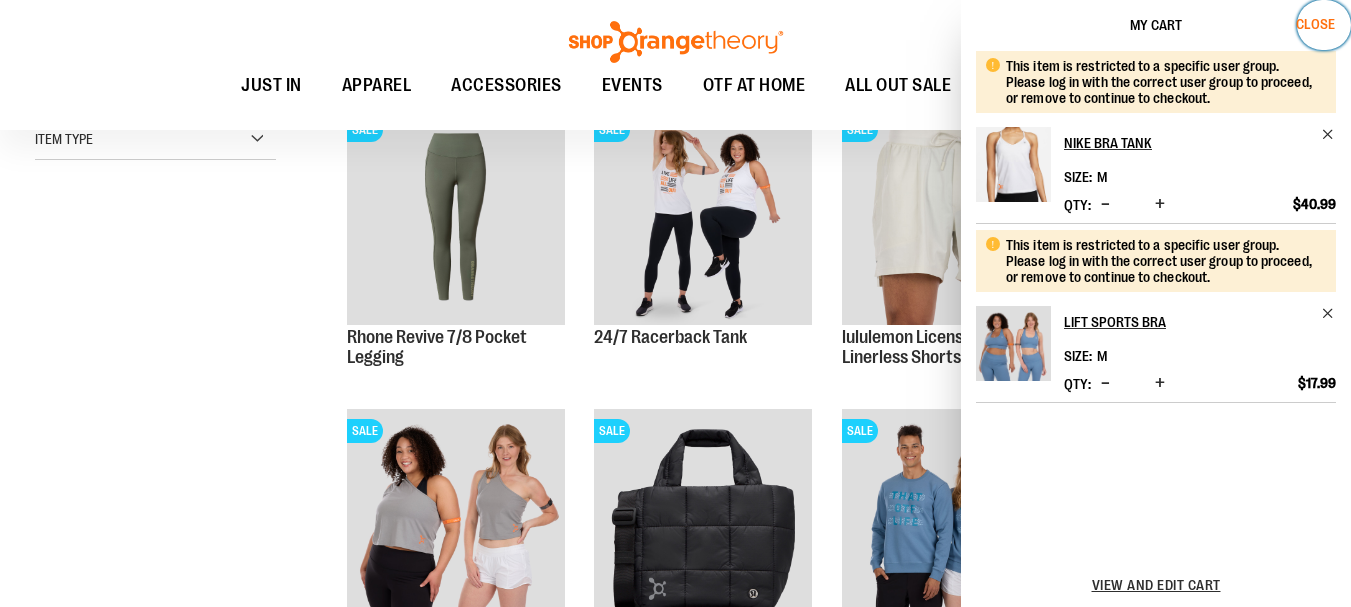 click on "Close" at bounding box center (1315, 24) 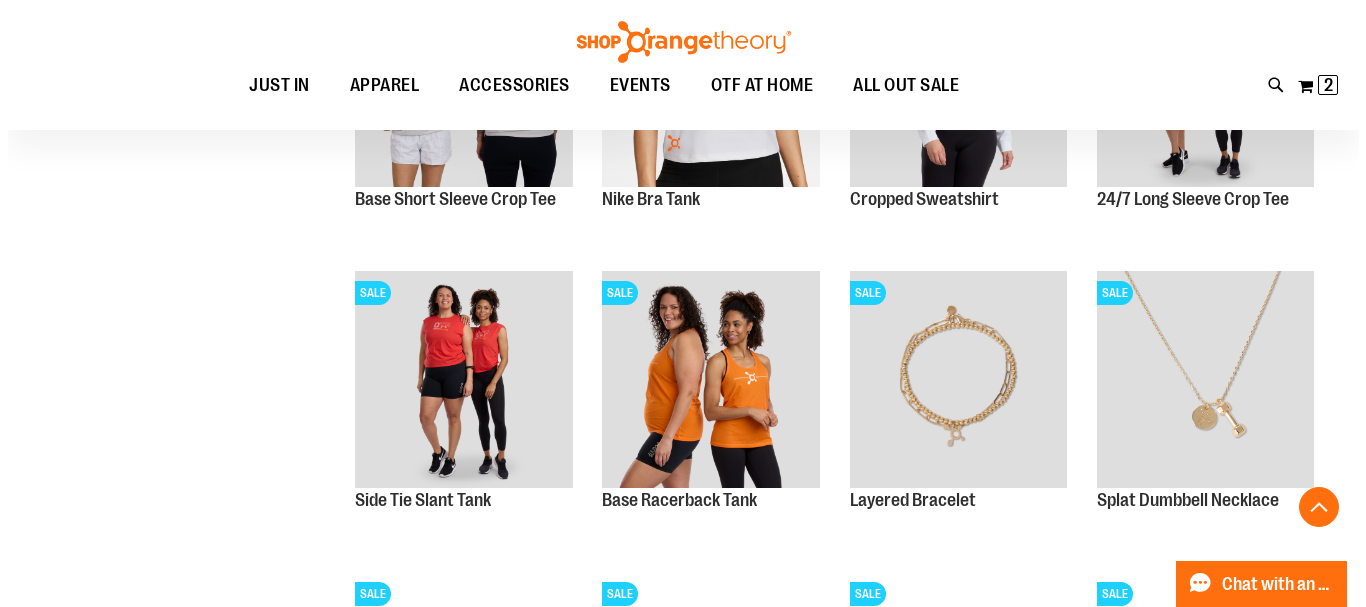 scroll, scrollTop: 2300, scrollLeft: 0, axis: vertical 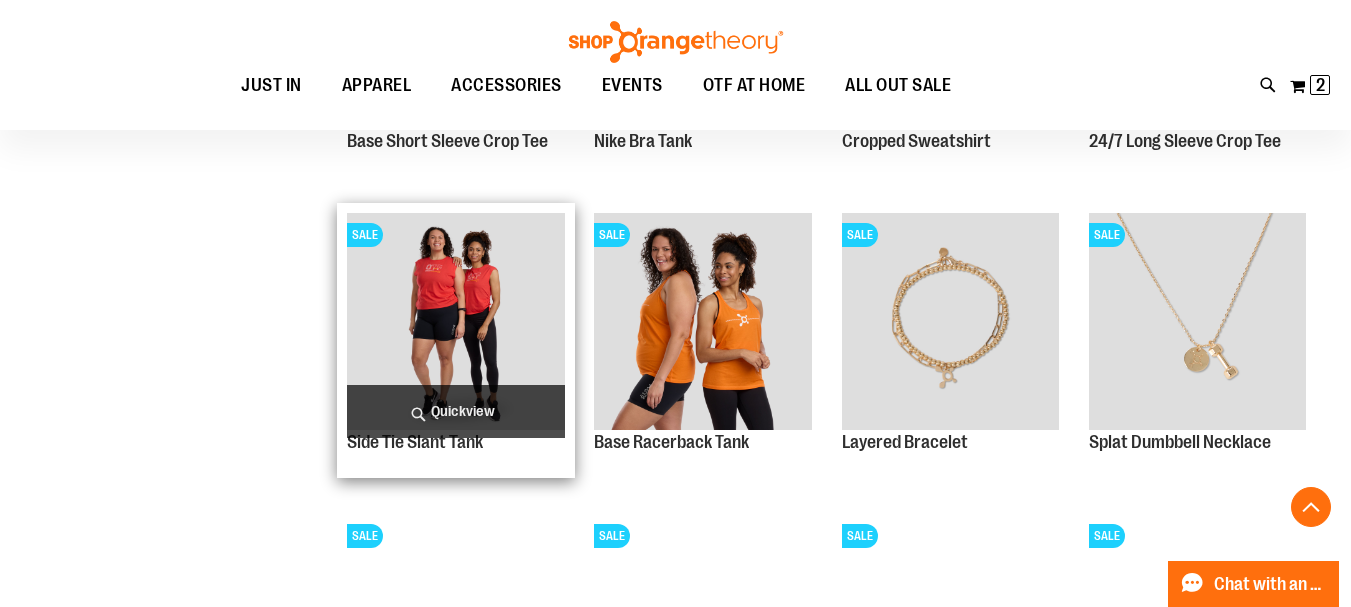click on "Quickview" at bounding box center (455, 411) 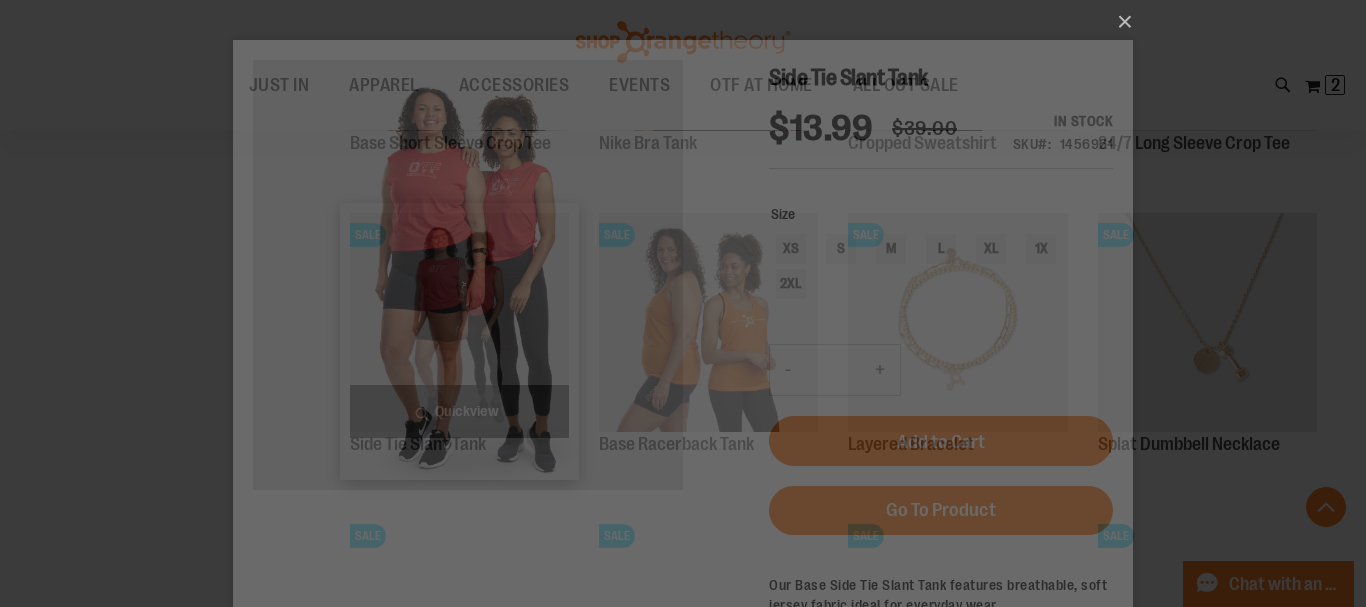 scroll, scrollTop: 0, scrollLeft: 0, axis: both 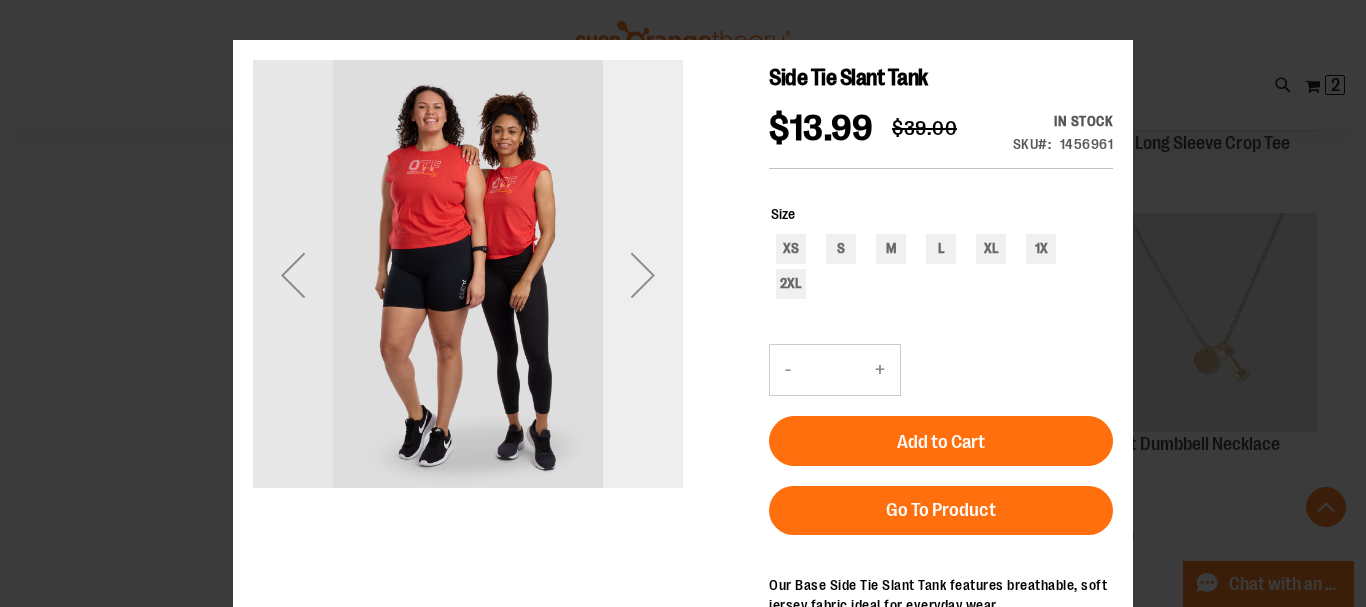 click at bounding box center [643, 275] 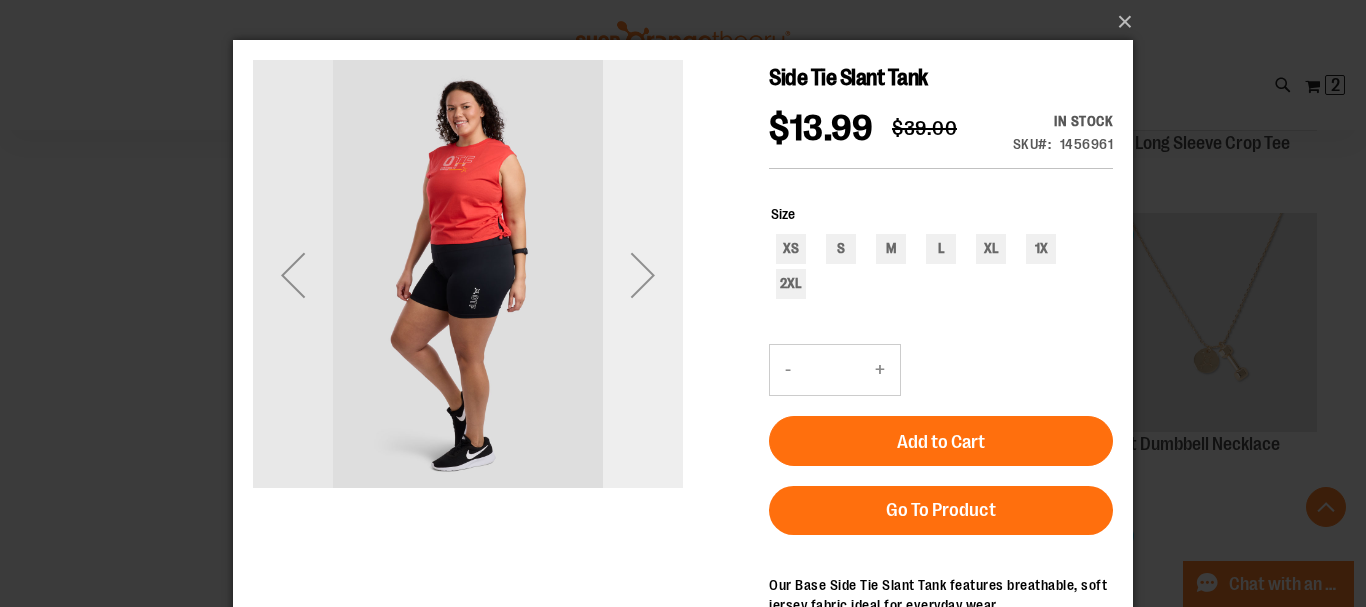 click at bounding box center [643, 275] 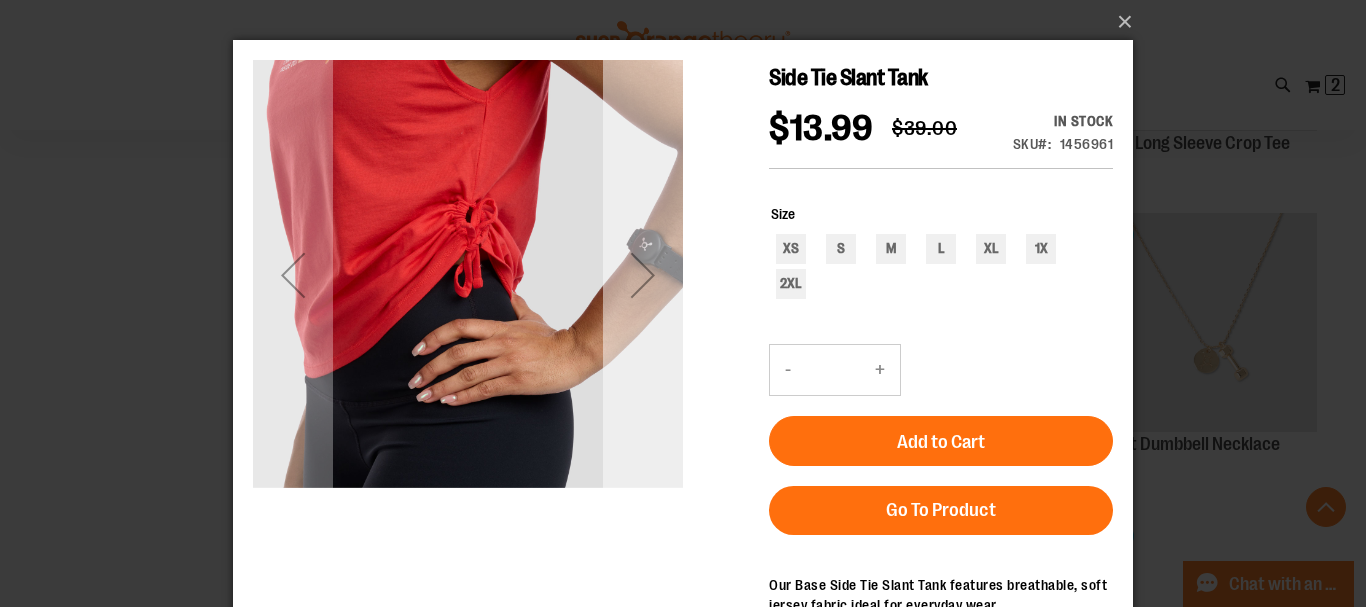 click at bounding box center (643, 275) 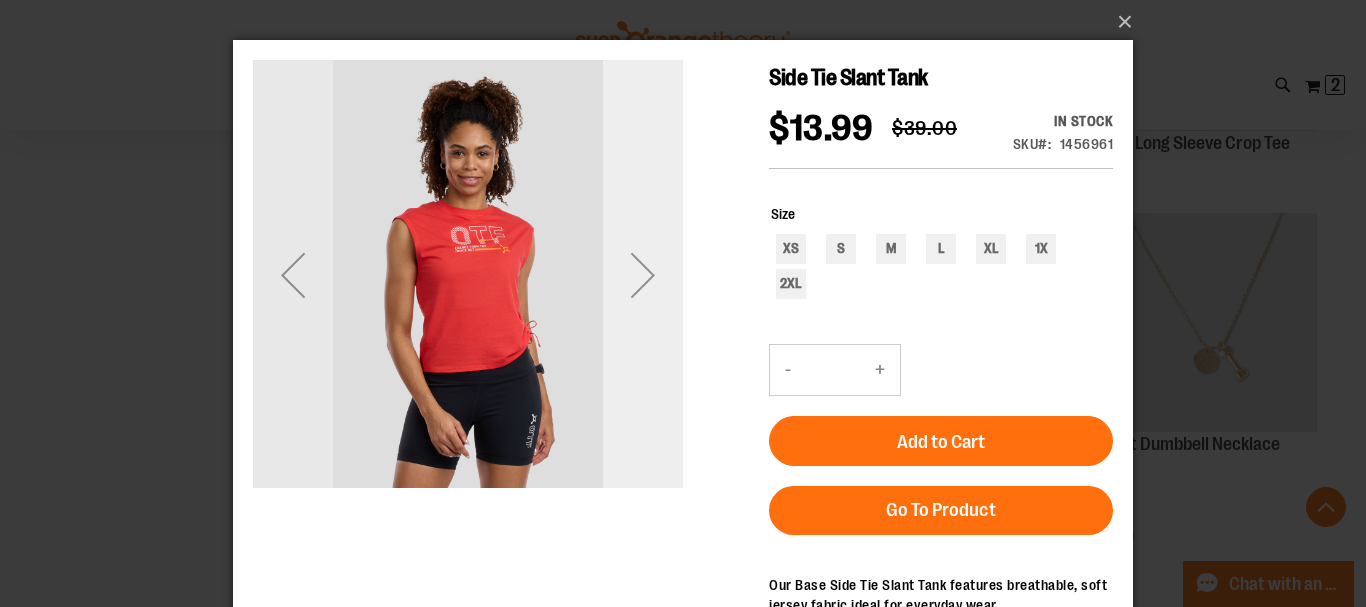 click at bounding box center [643, 275] 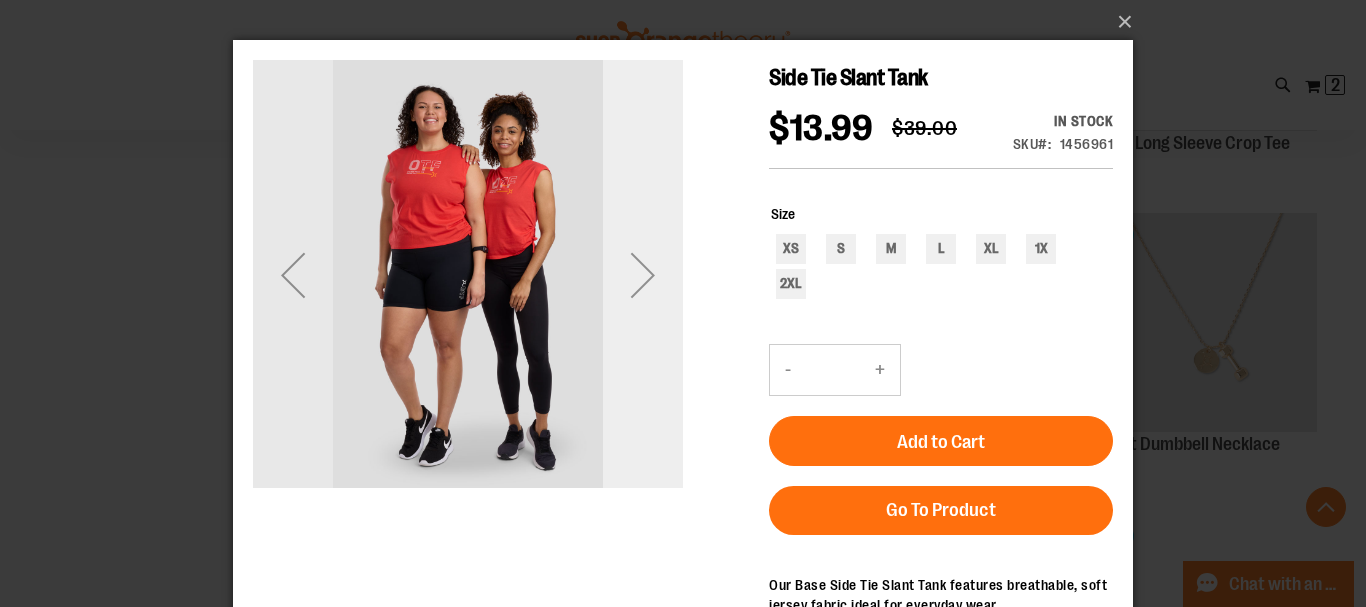 click at bounding box center (643, 275) 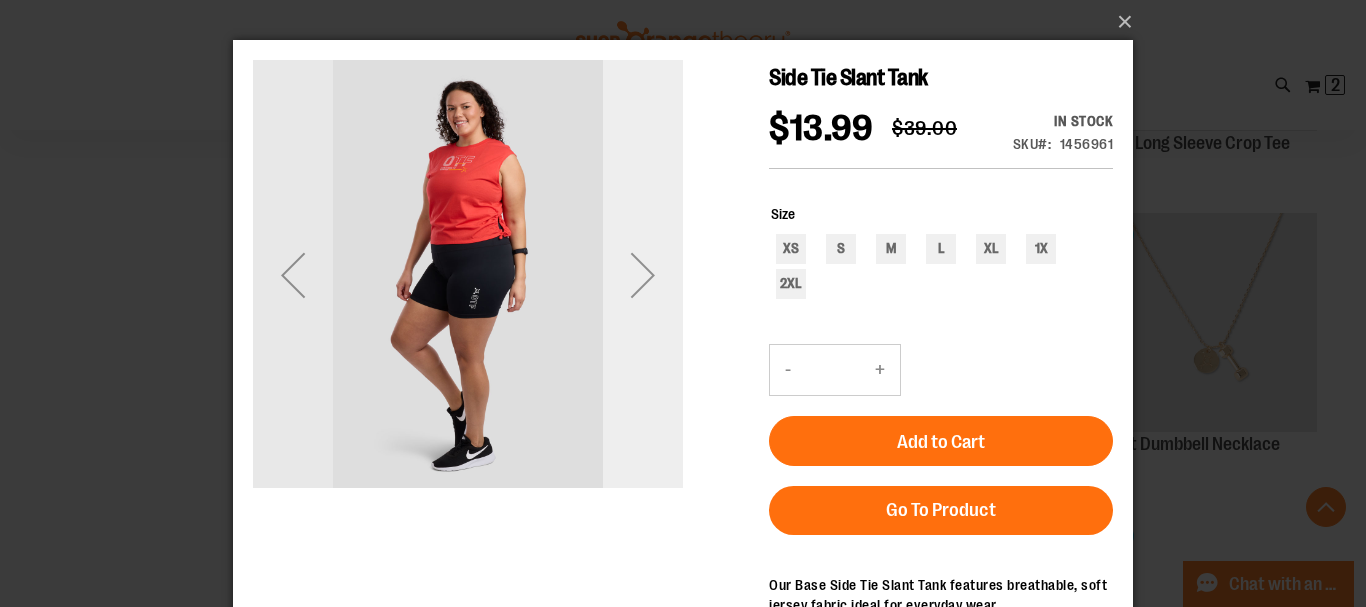 click at bounding box center (643, 275) 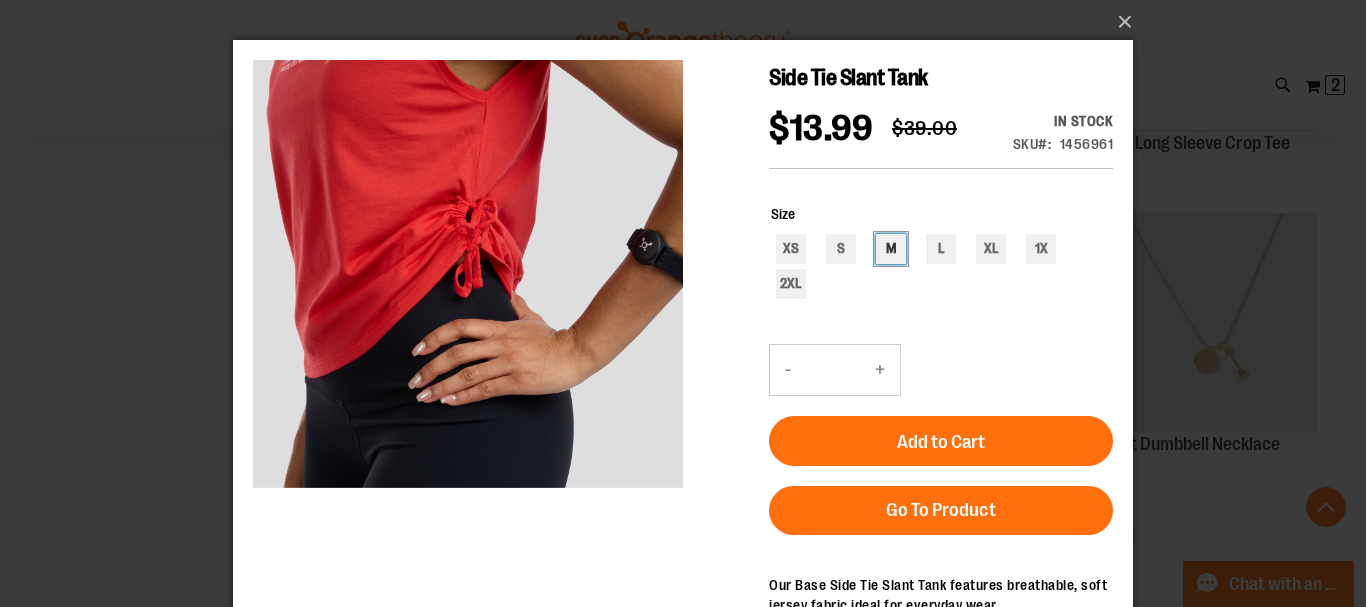 click on "M" at bounding box center (891, 249) 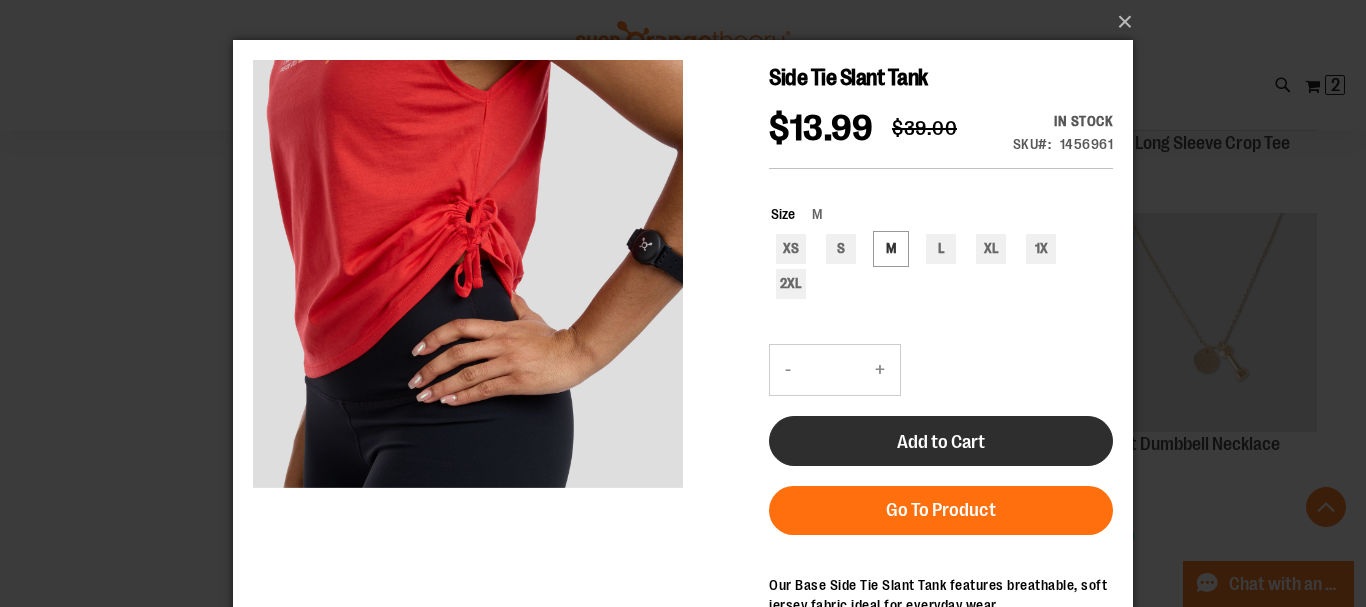 click on "Add to Cart" at bounding box center [941, 442] 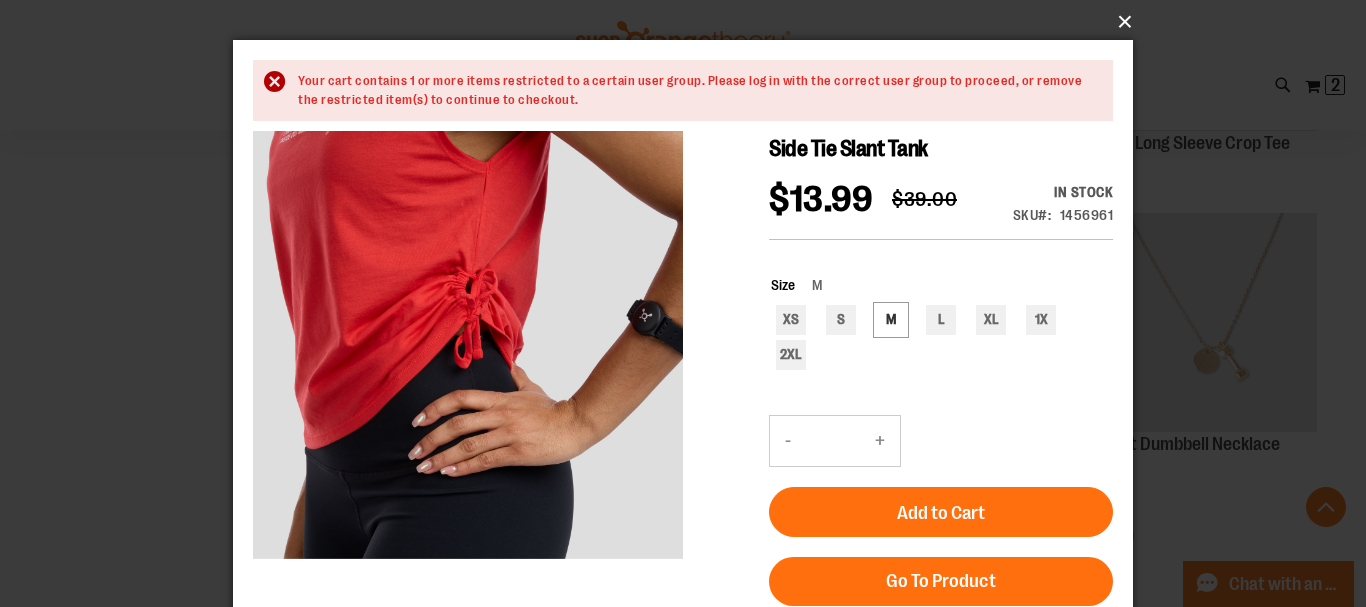 click on "×" at bounding box center [689, 22] 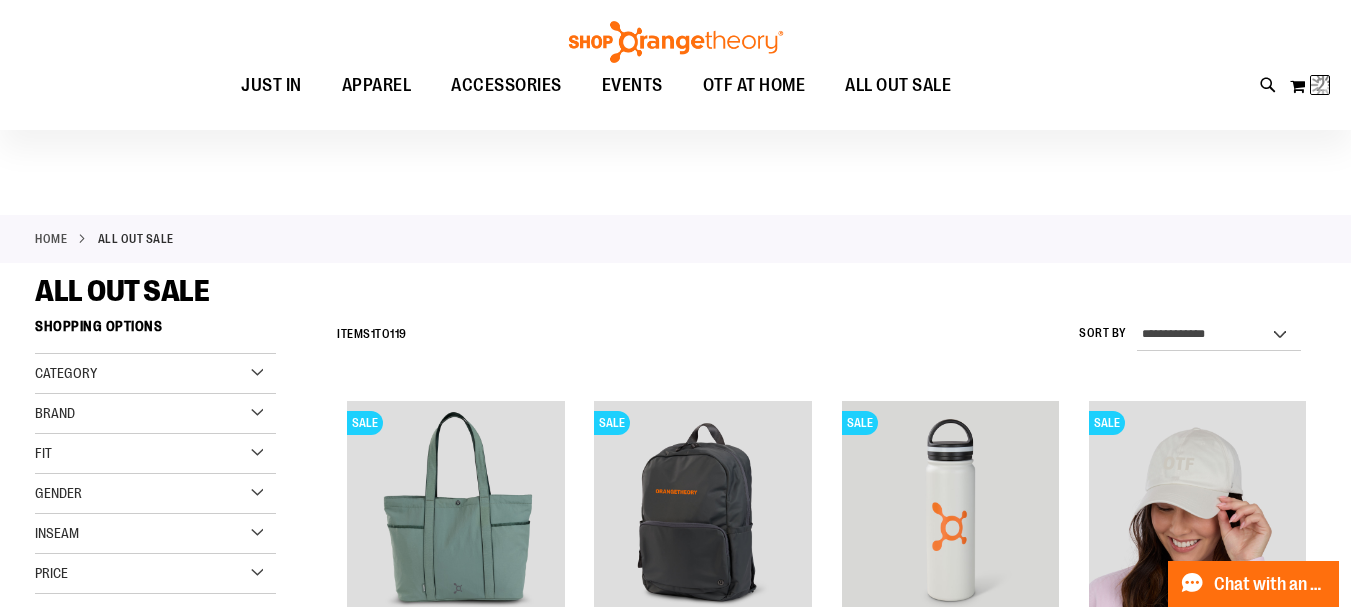 scroll, scrollTop: 0, scrollLeft: 0, axis: both 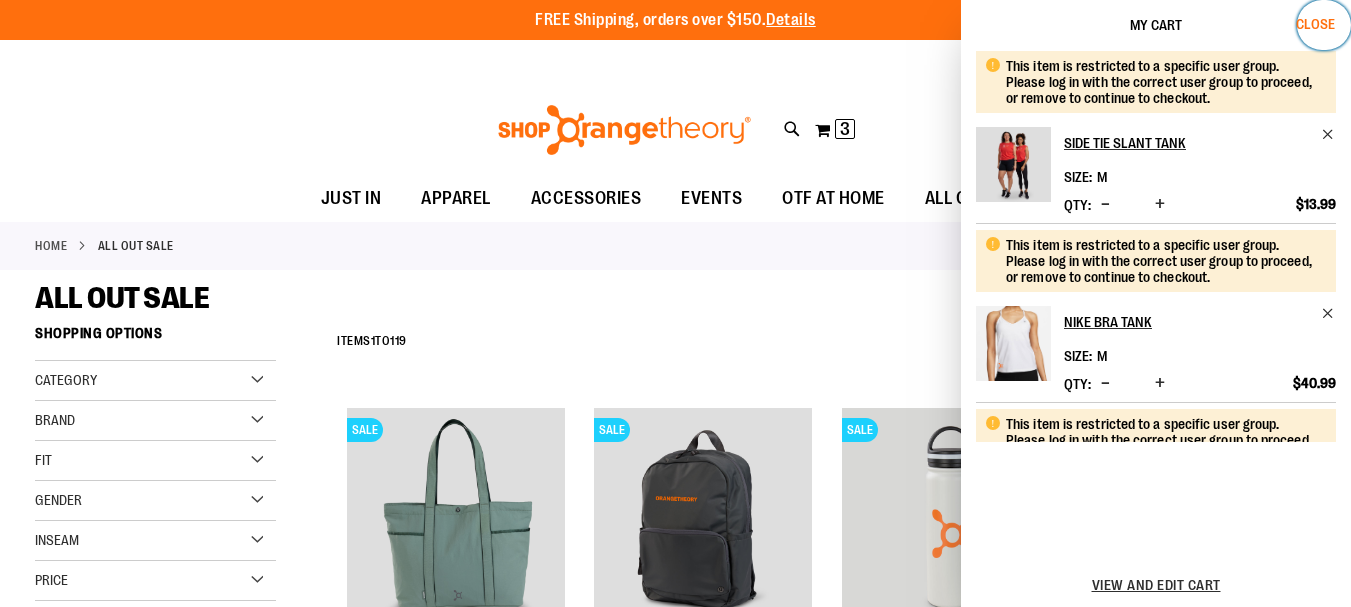 click on "Close" at bounding box center (1315, 24) 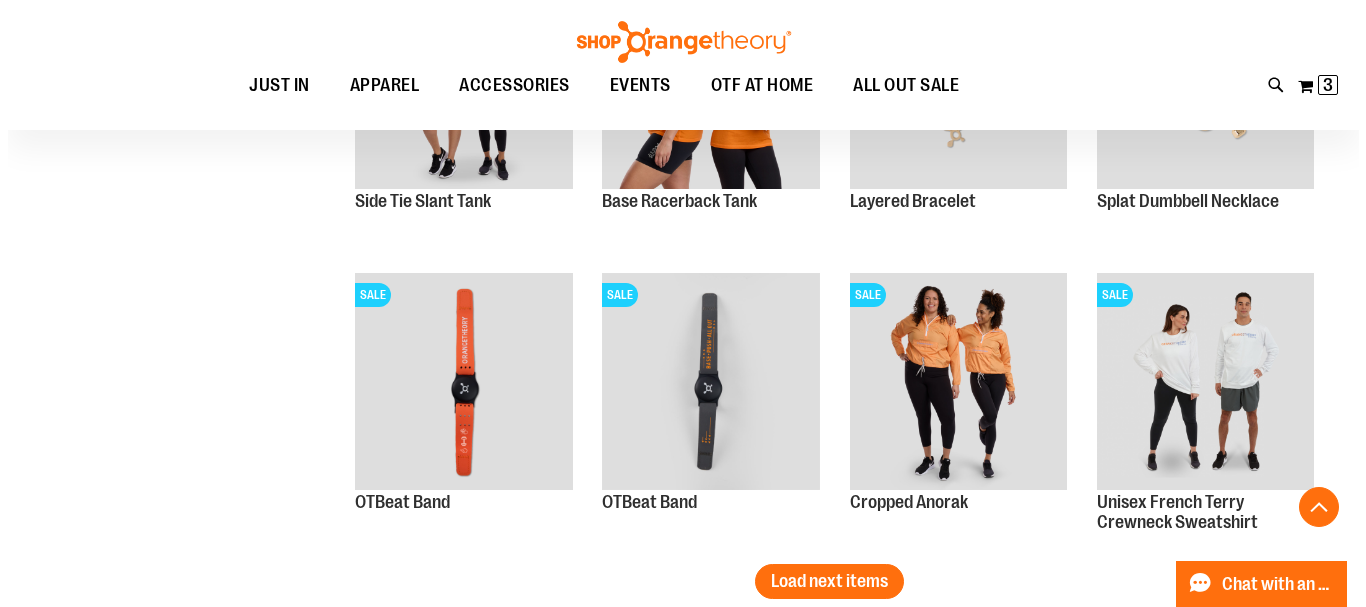 scroll, scrollTop: 2599, scrollLeft: 0, axis: vertical 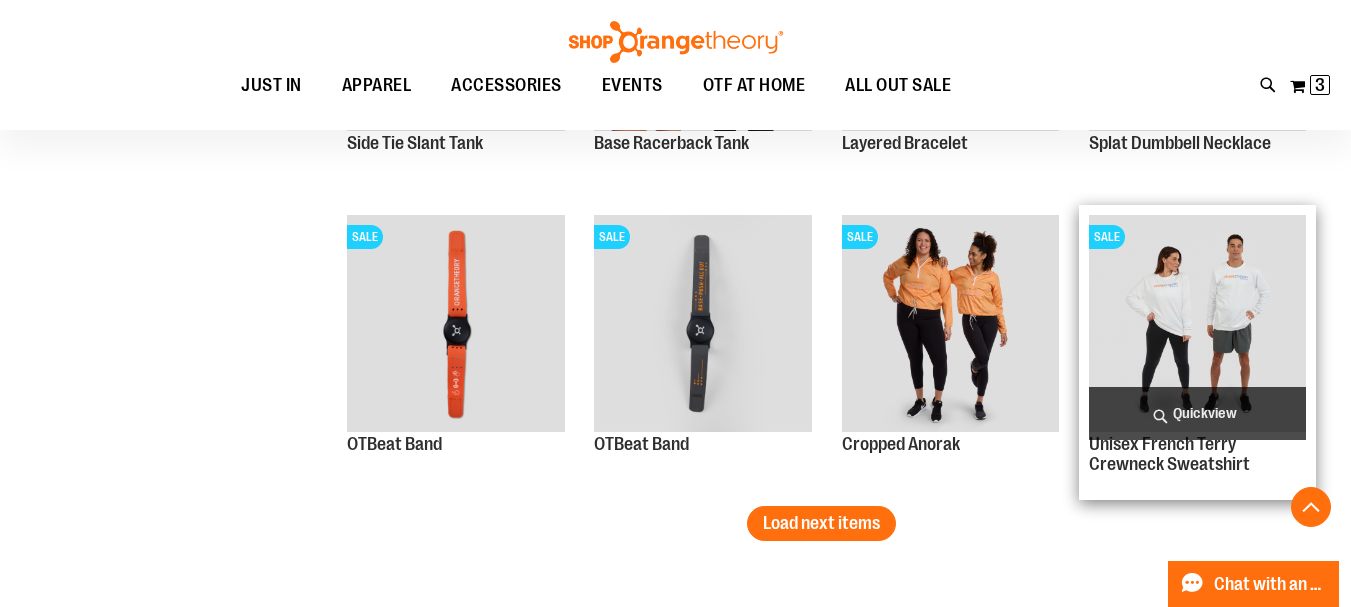 click on "Quickview" at bounding box center (1197, 413) 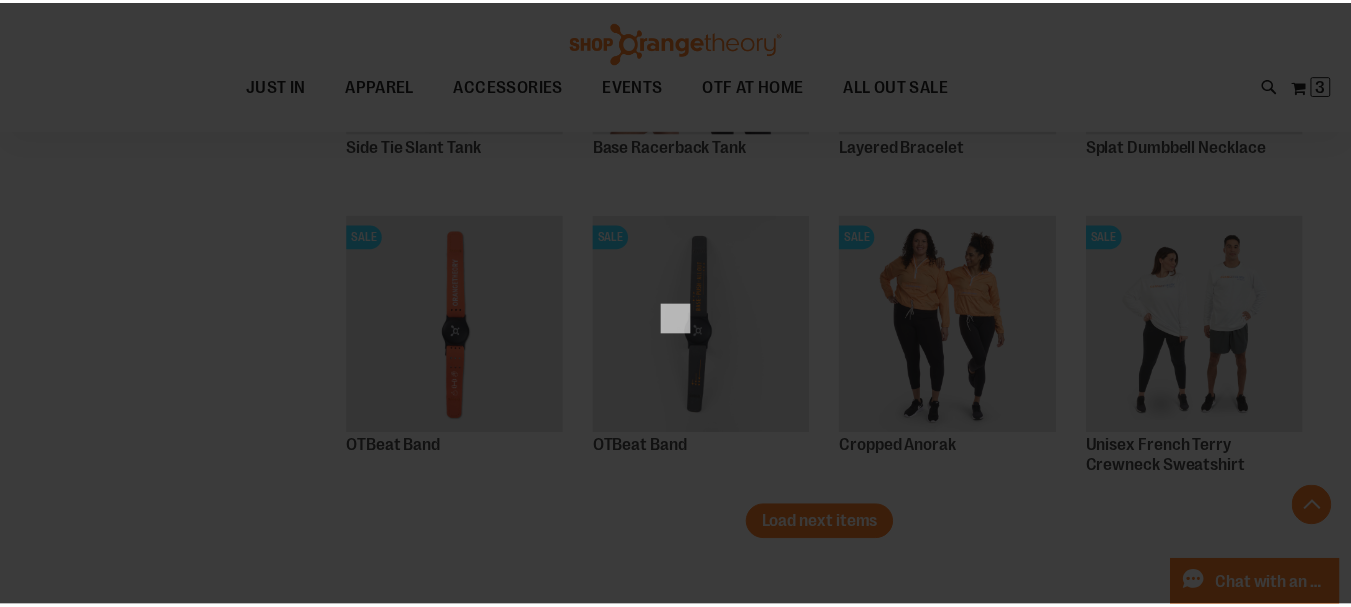 scroll, scrollTop: 0, scrollLeft: 0, axis: both 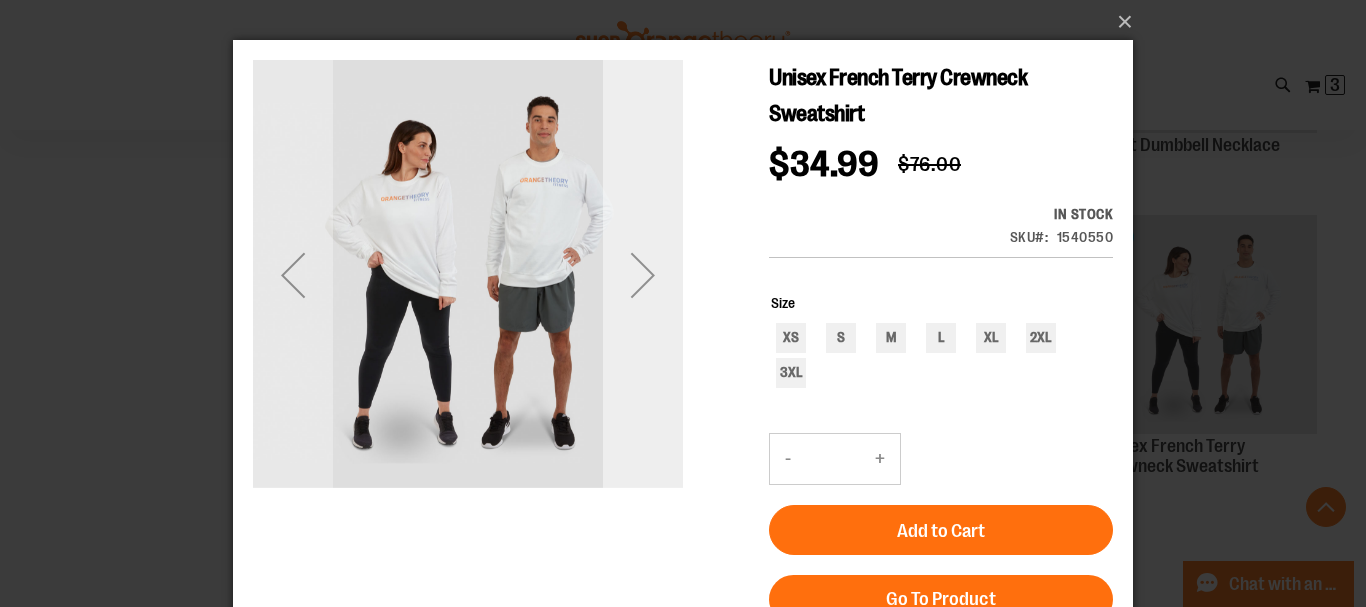 click at bounding box center [643, 275] 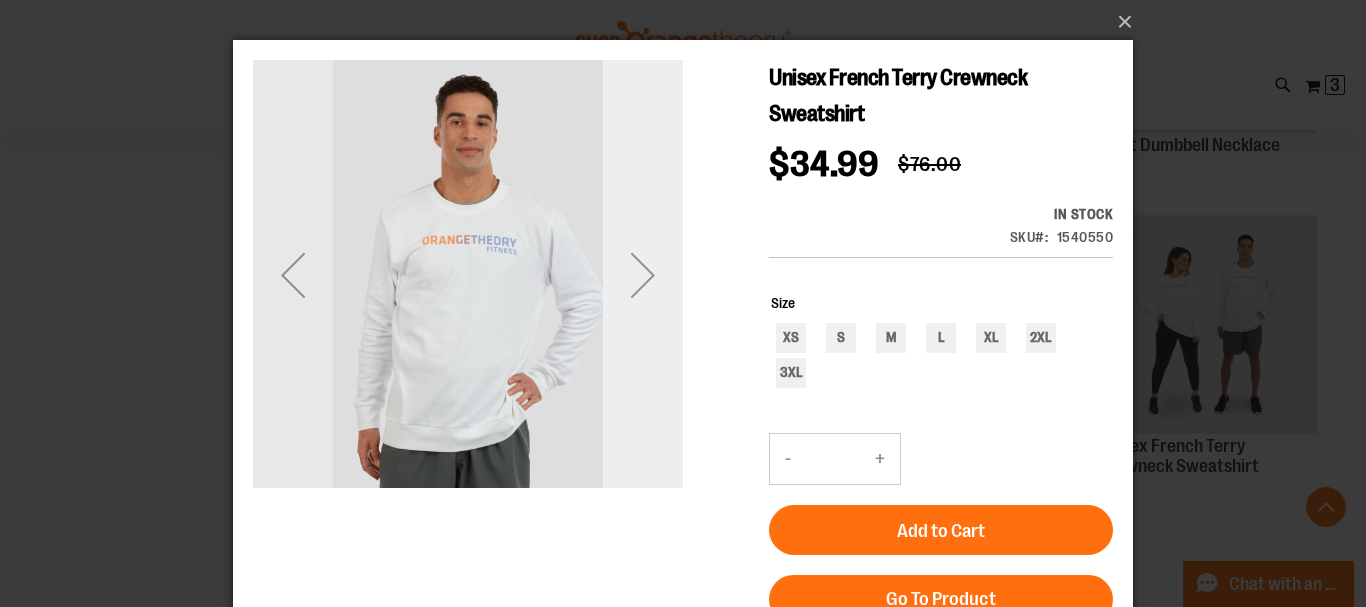 click at bounding box center [643, 275] 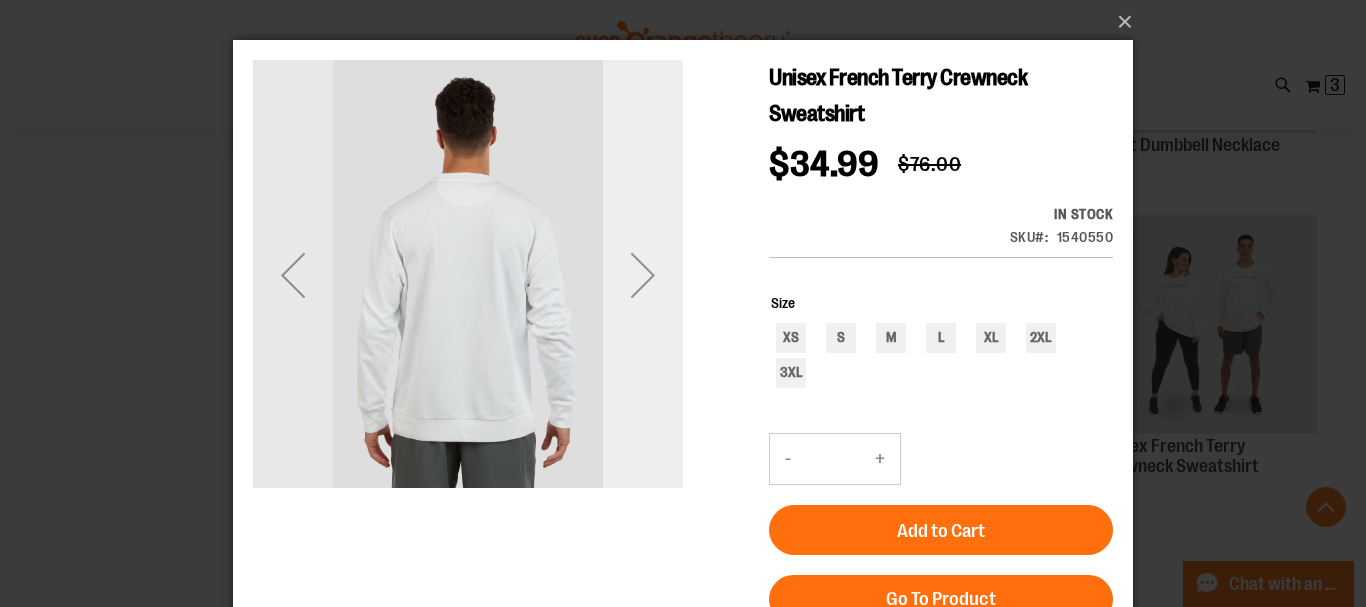 click at bounding box center (643, 275) 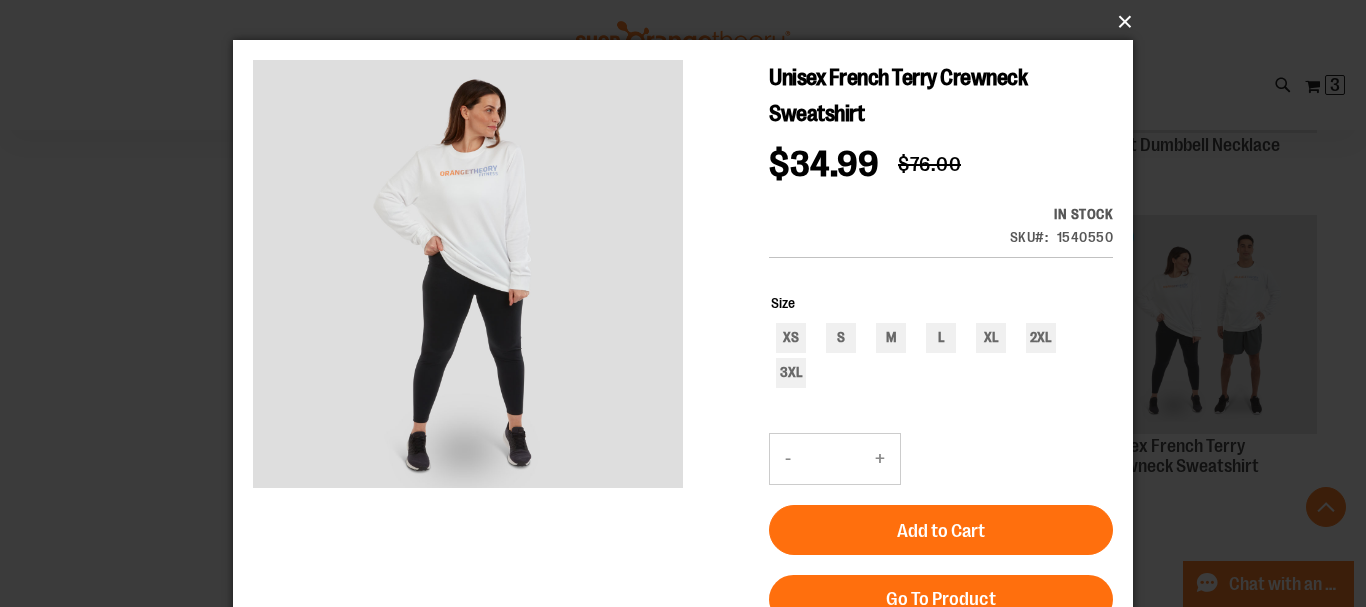 click on "×" at bounding box center (689, 22) 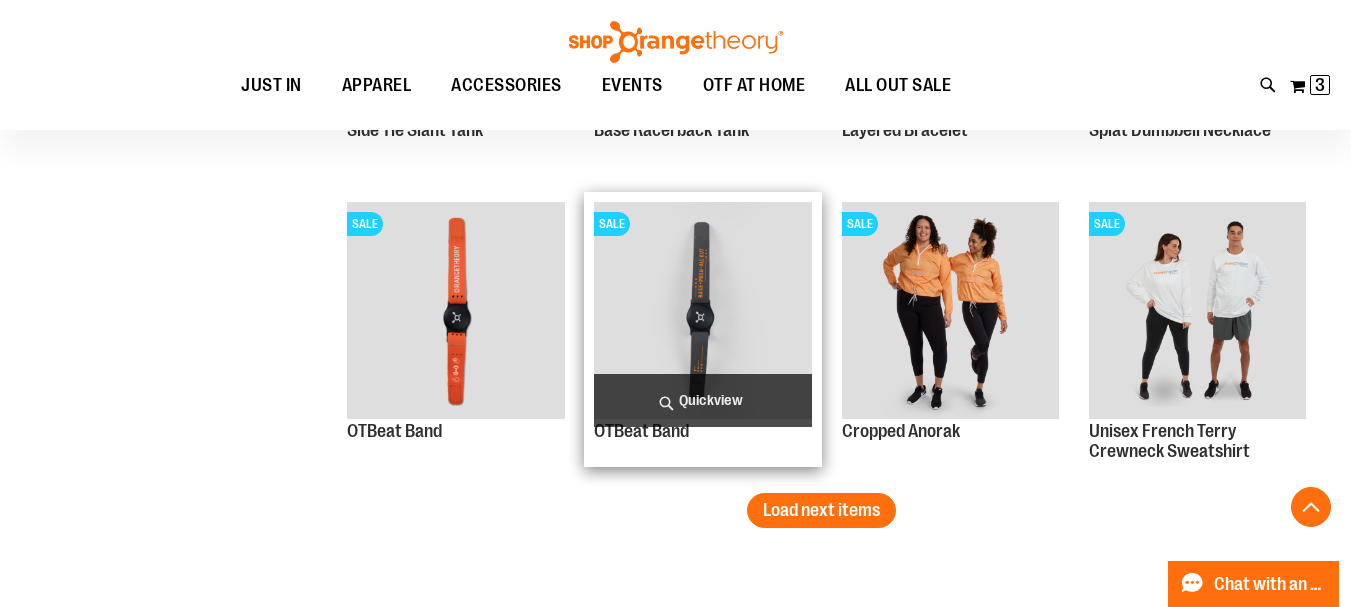 scroll, scrollTop: 2599, scrollLeft: 0, axis: vertical 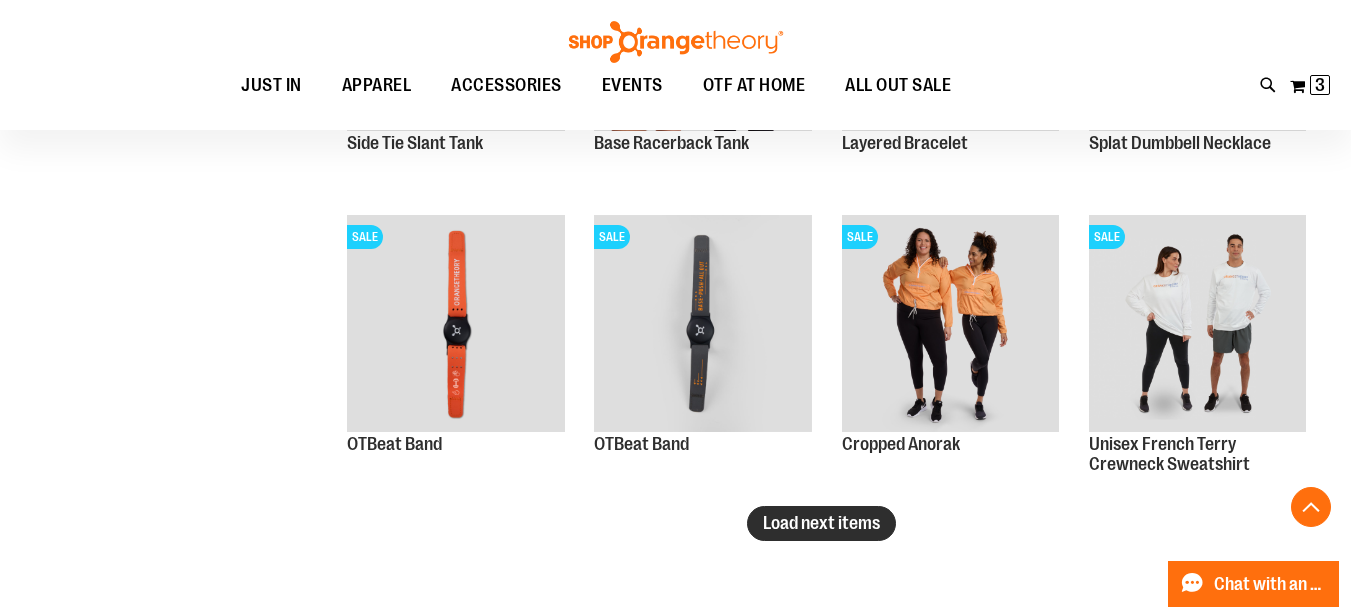 click on "Load next items" at bounding box center [821, 523] 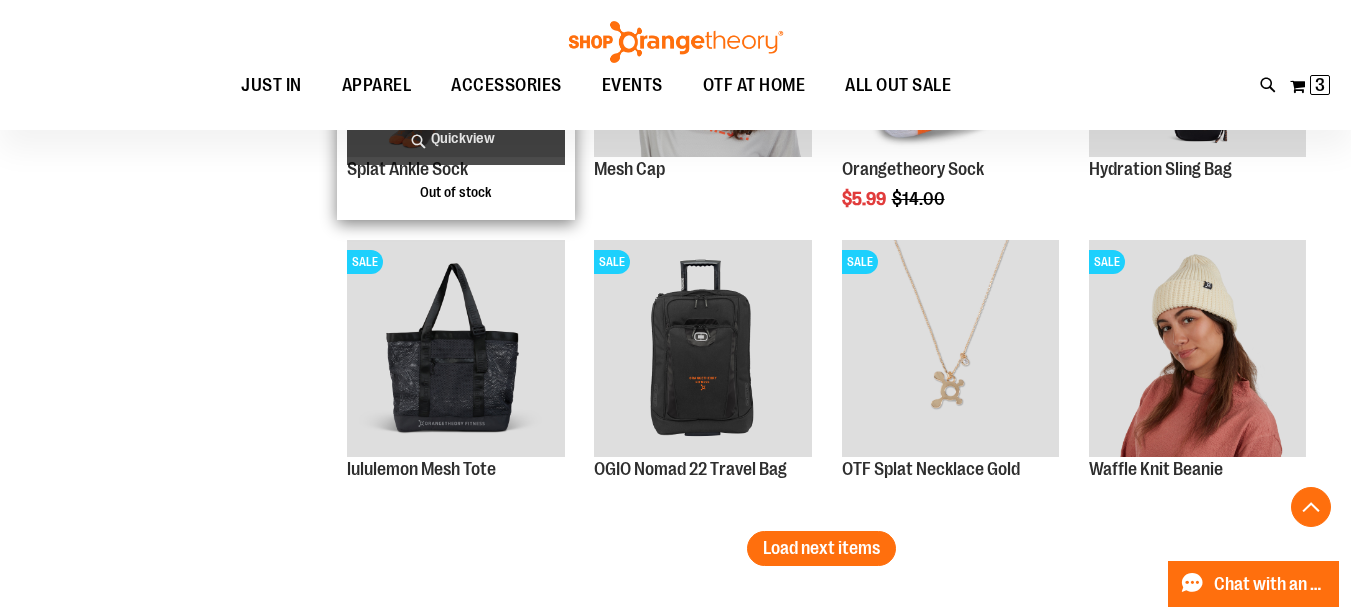 scroll, scrollTop: 3499, scrollLeft: 0, axis: vertical 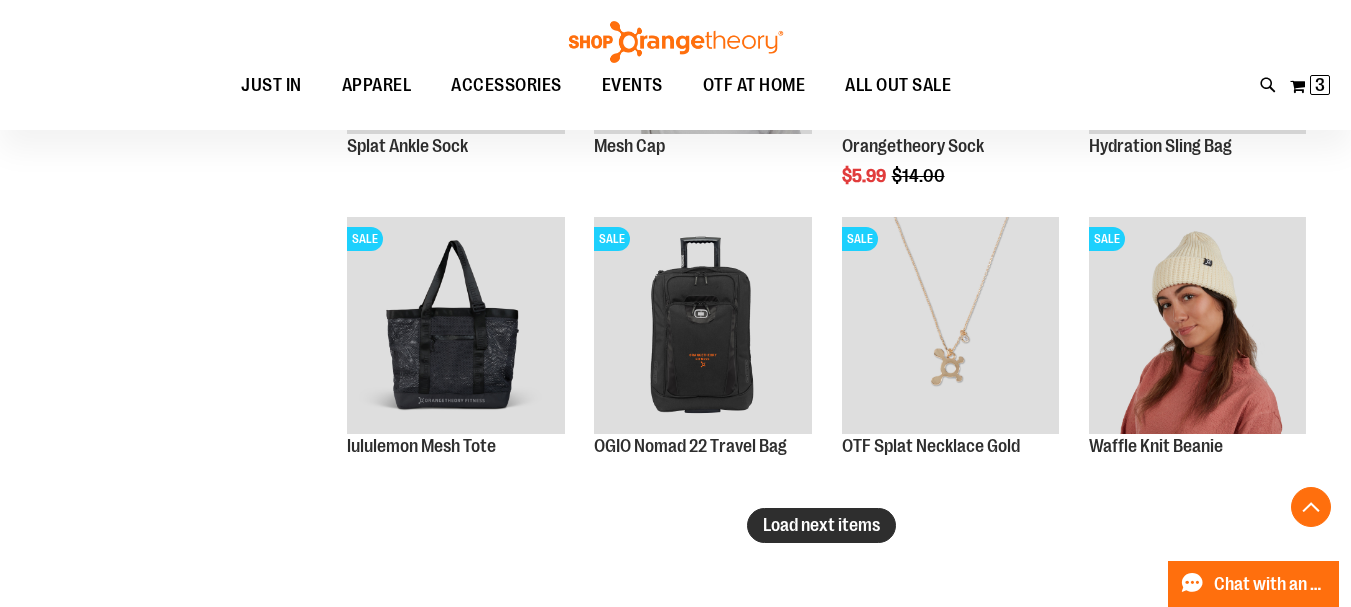 click on "Load next items" at bounding box center (821, 525) 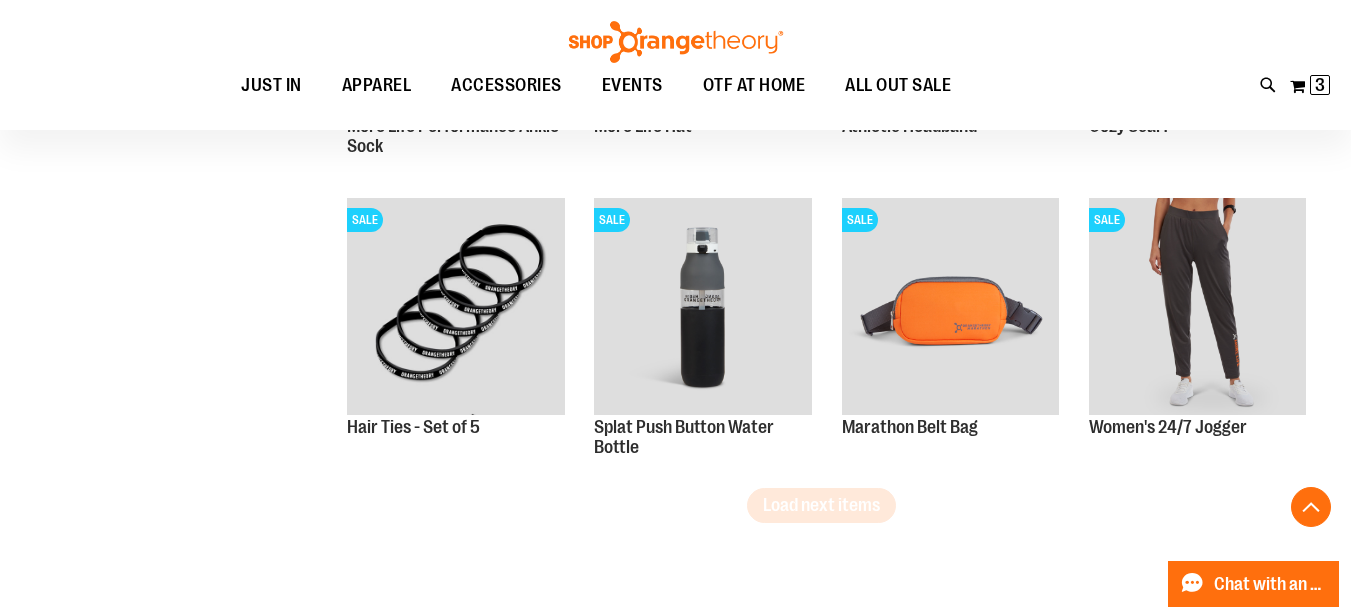 scroll, scrollTop: 4499, scrollLeft: 0, axis: vertical 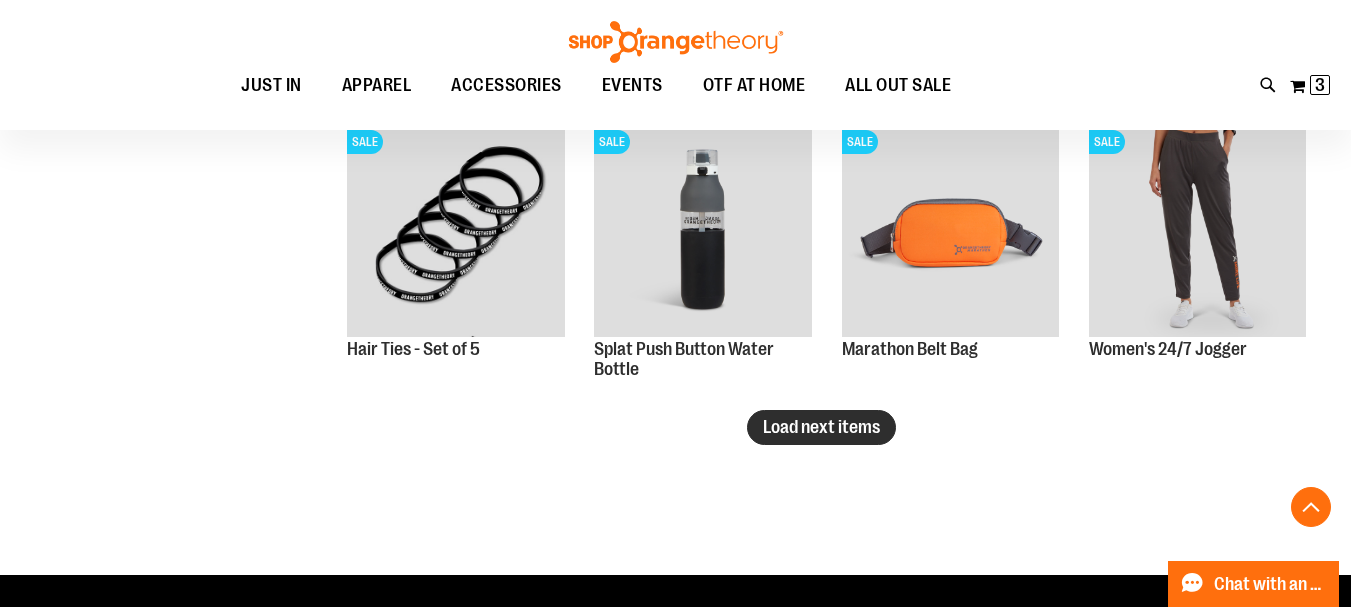 click on "Load next items" at bounding box center [821, 427] 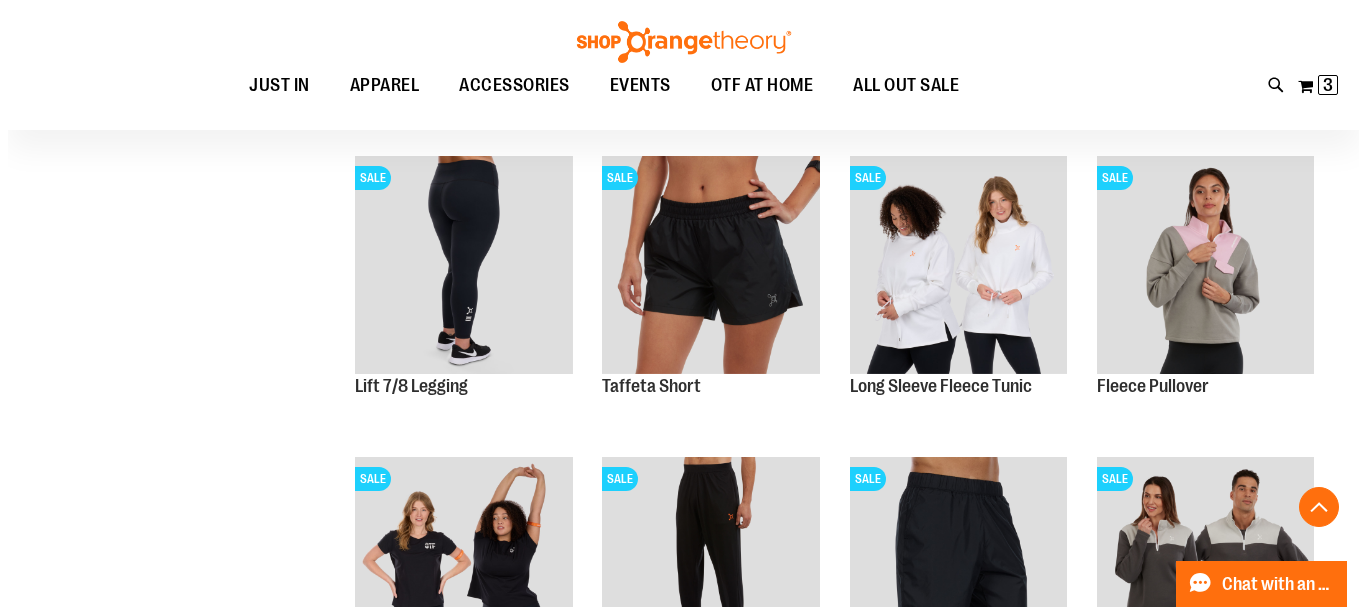scroll, scrollTop: 4799, scrollLeft: 0, axis: vertical 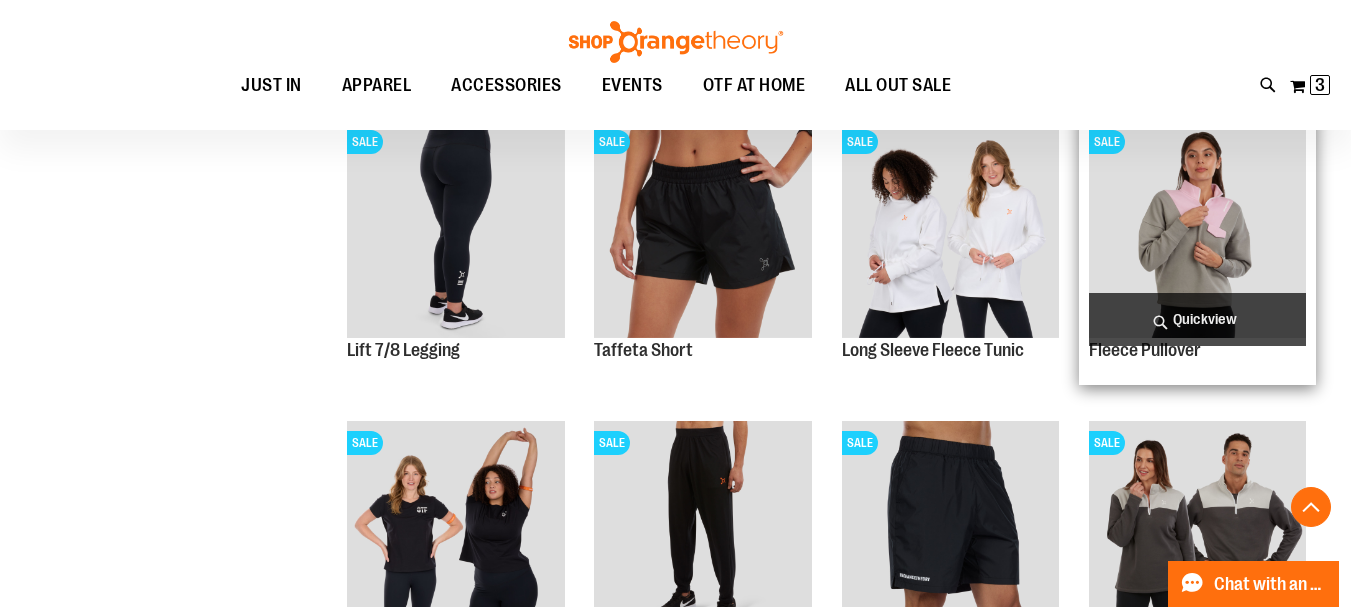 click on "Quickview" at bounding box center [1197, 319] 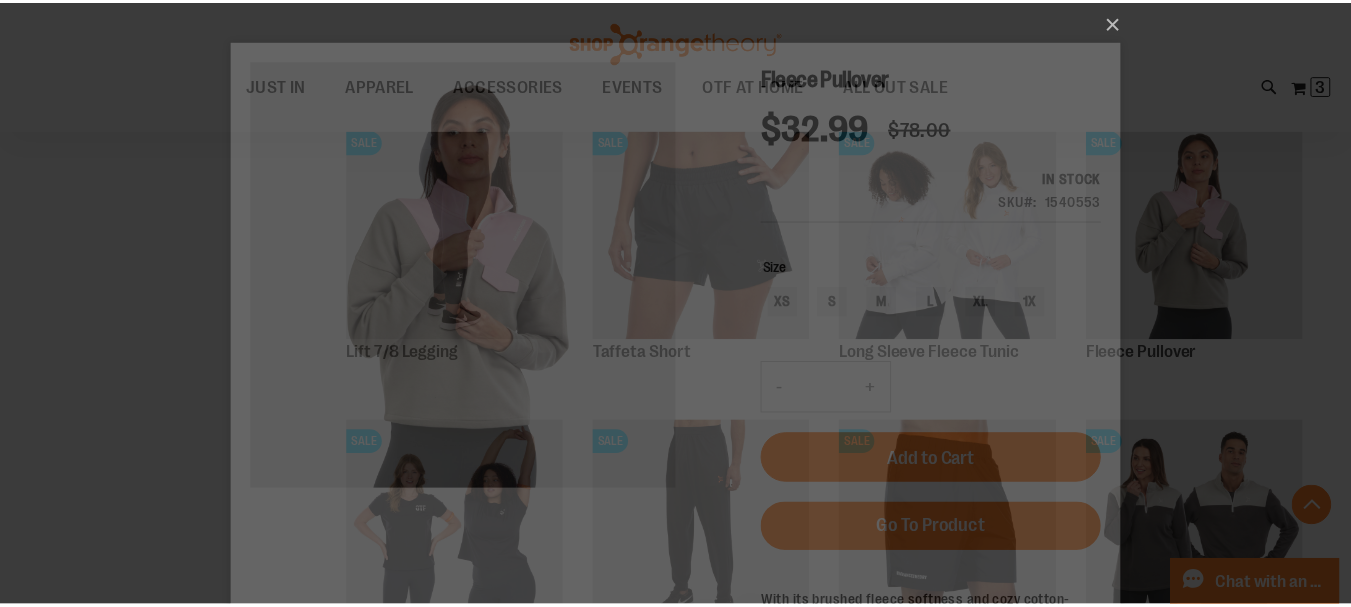 scroll, scrollTop: 0, scrollLeft: 0, axis: both 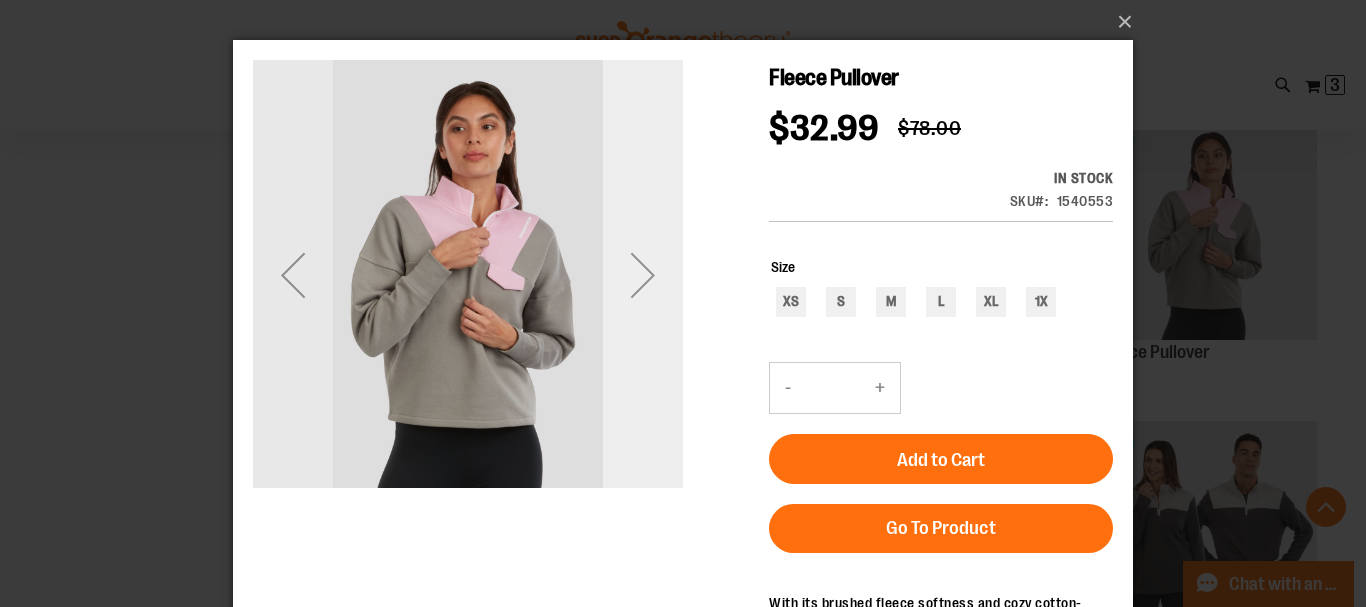 click at bounding box center (643, 275) 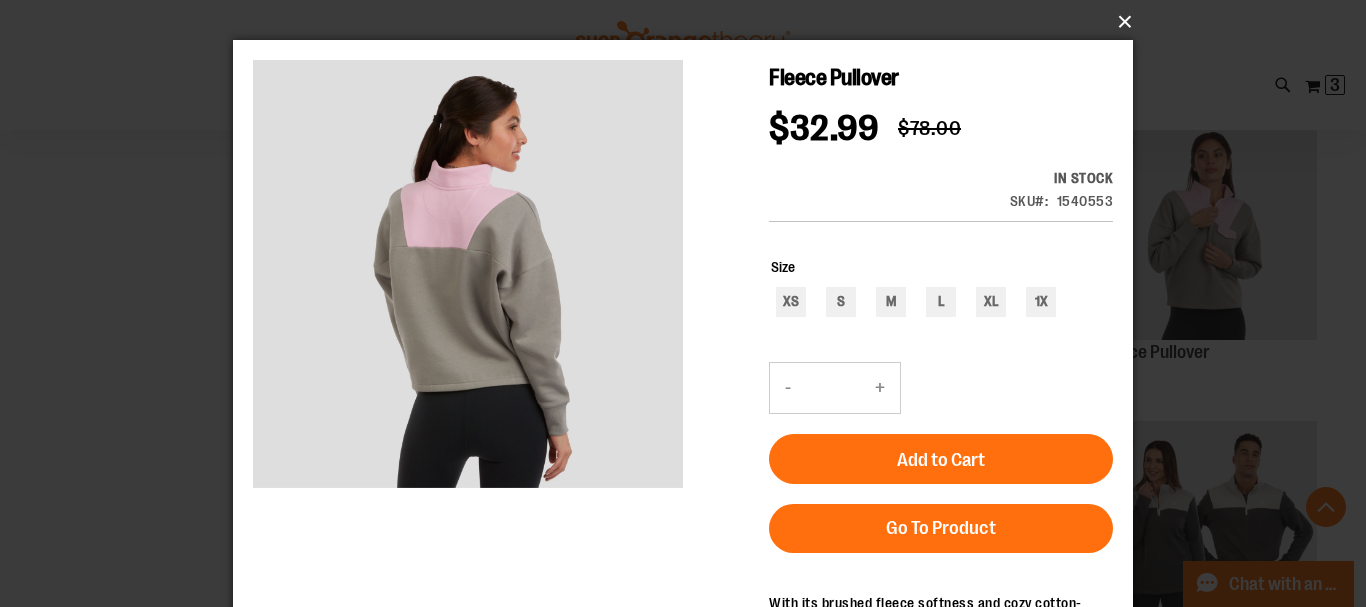 click on "×" at bounding box center (689, 22) 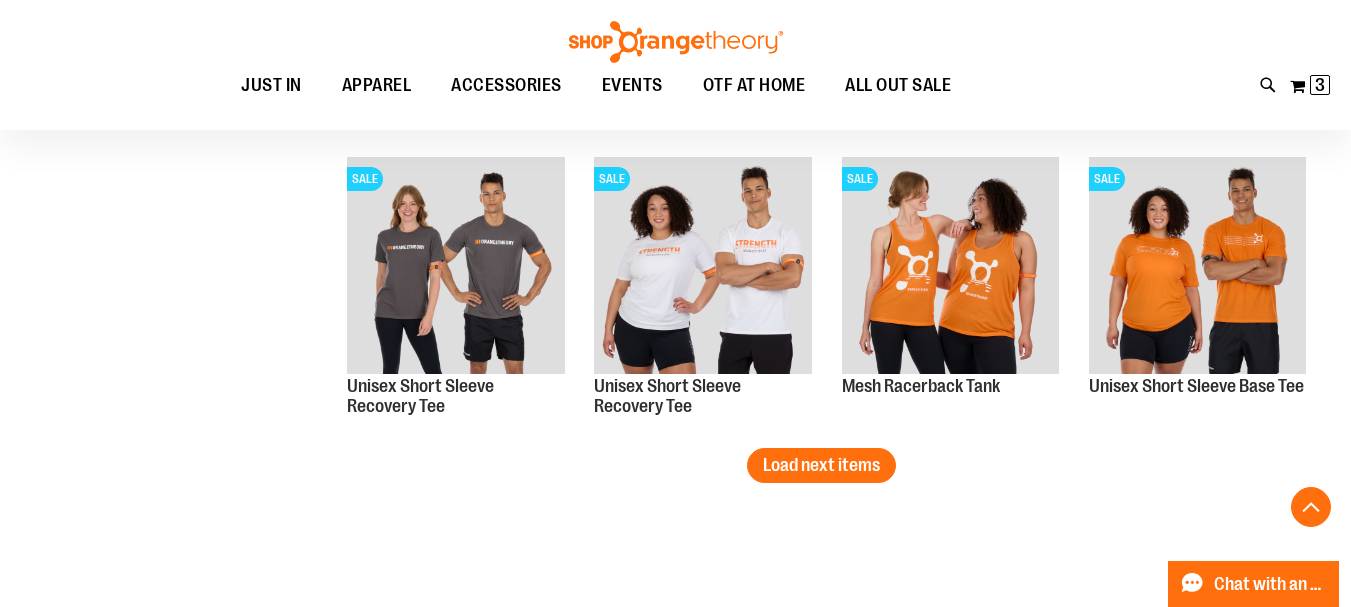 scroll, scrollTop: 5399, scrollLeft: 0, axis: vertical 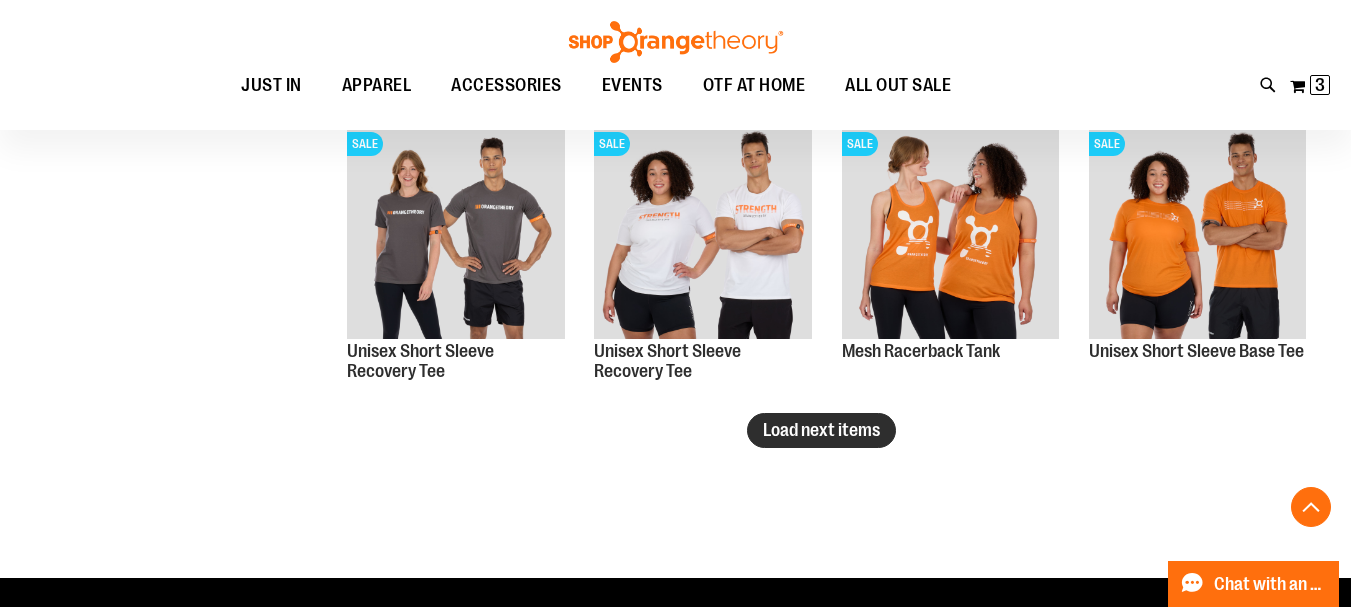 click on "Load next items" at bounding box center (821, 430) 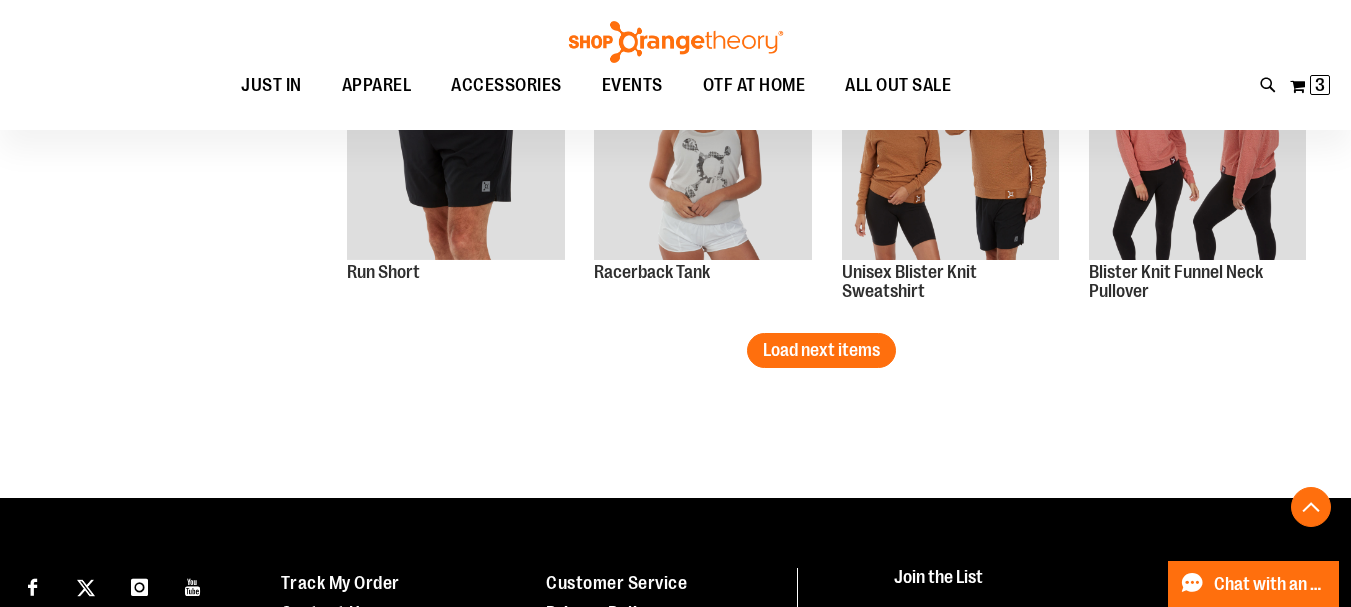 scroll, scrollTop: 6399, scrollLeft: 0, axis: vertical 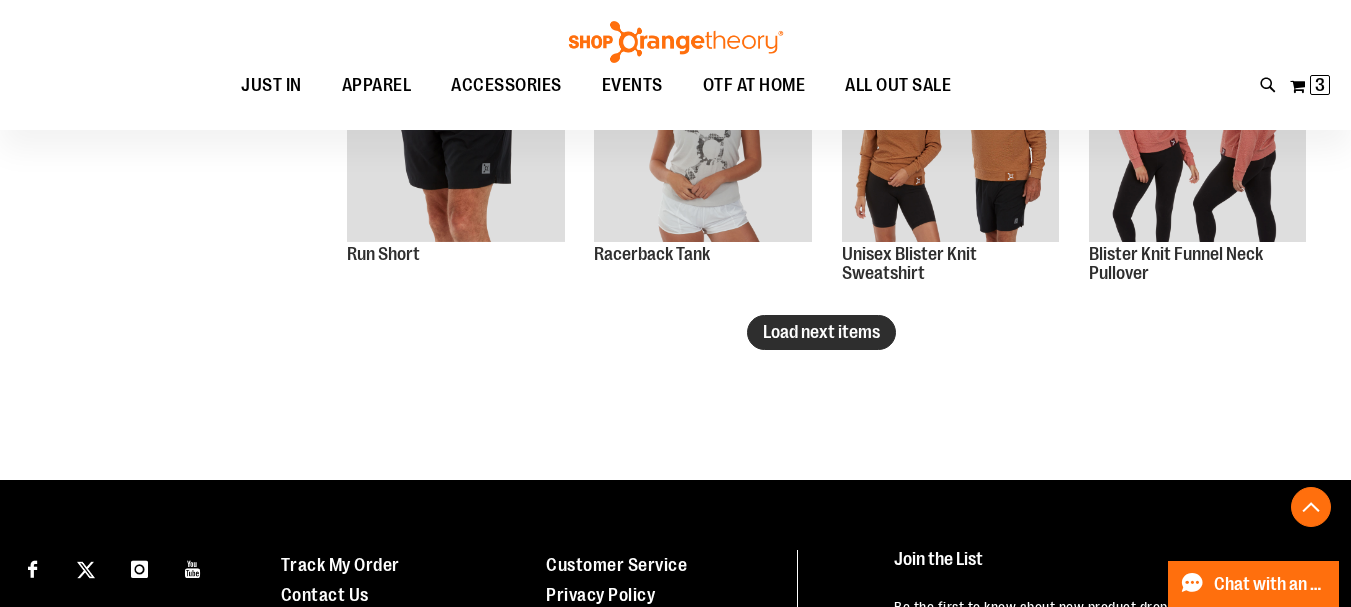 click on "Load next items" at bounding box center [821, 332] 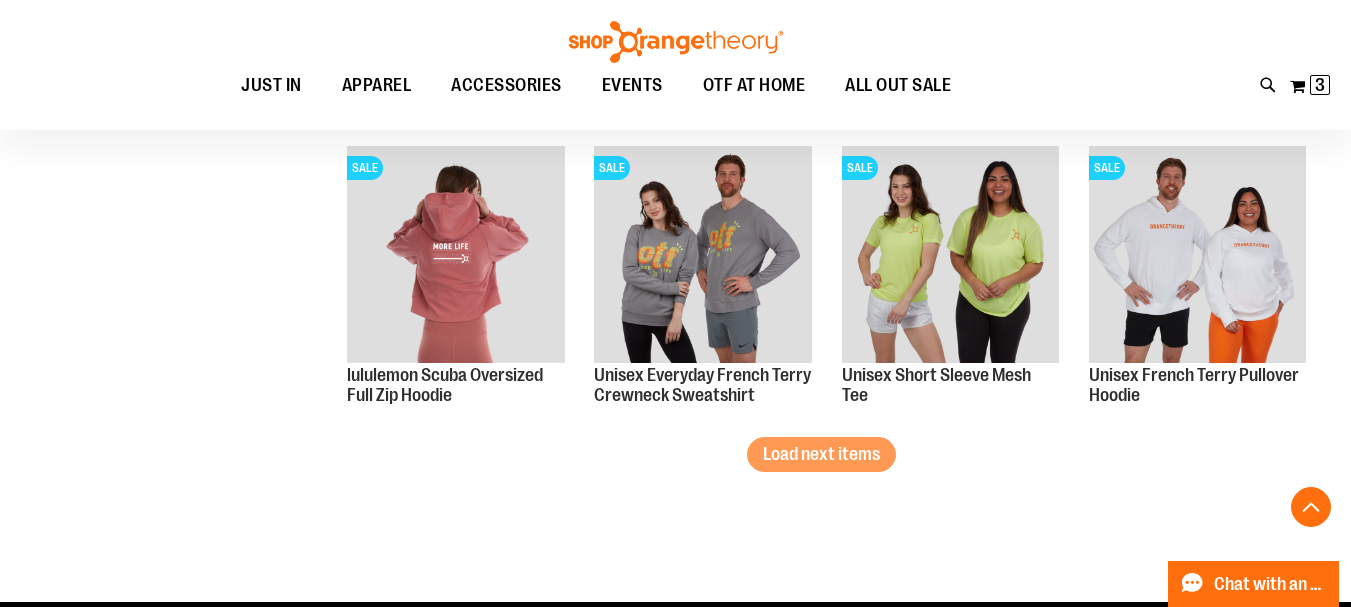 scroll, scrollTop: 7199, scrollLeft: 0, axis: vertical 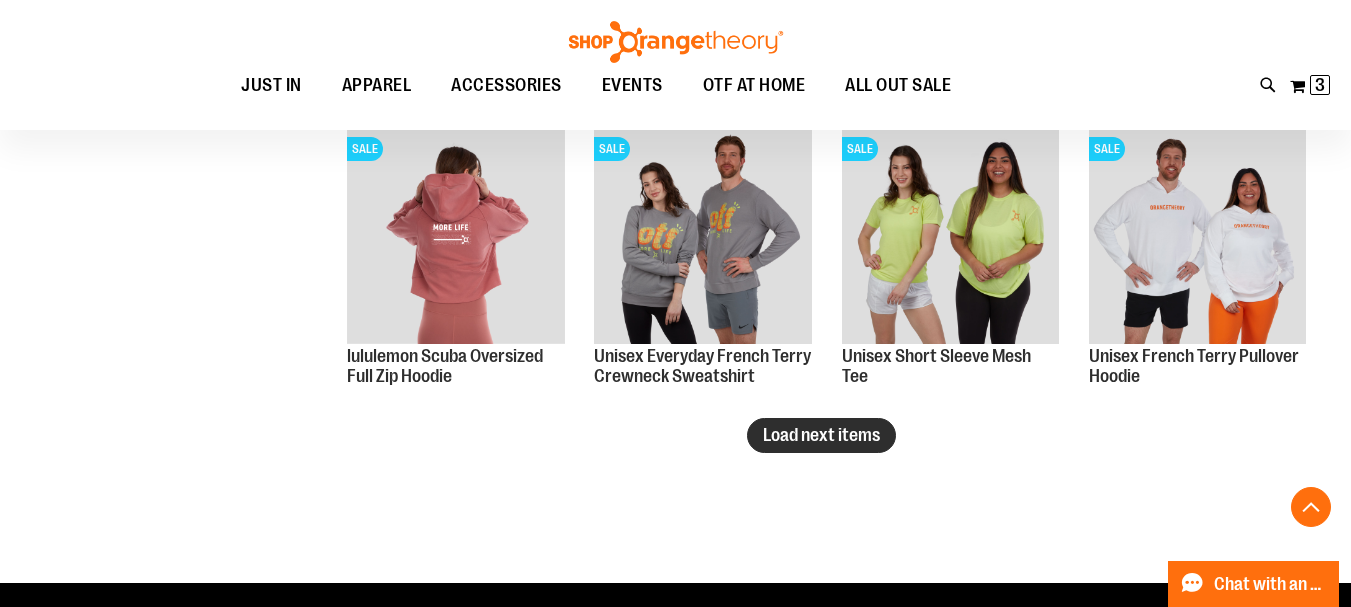 click on "Load next items" at bounding box center (821, 435) 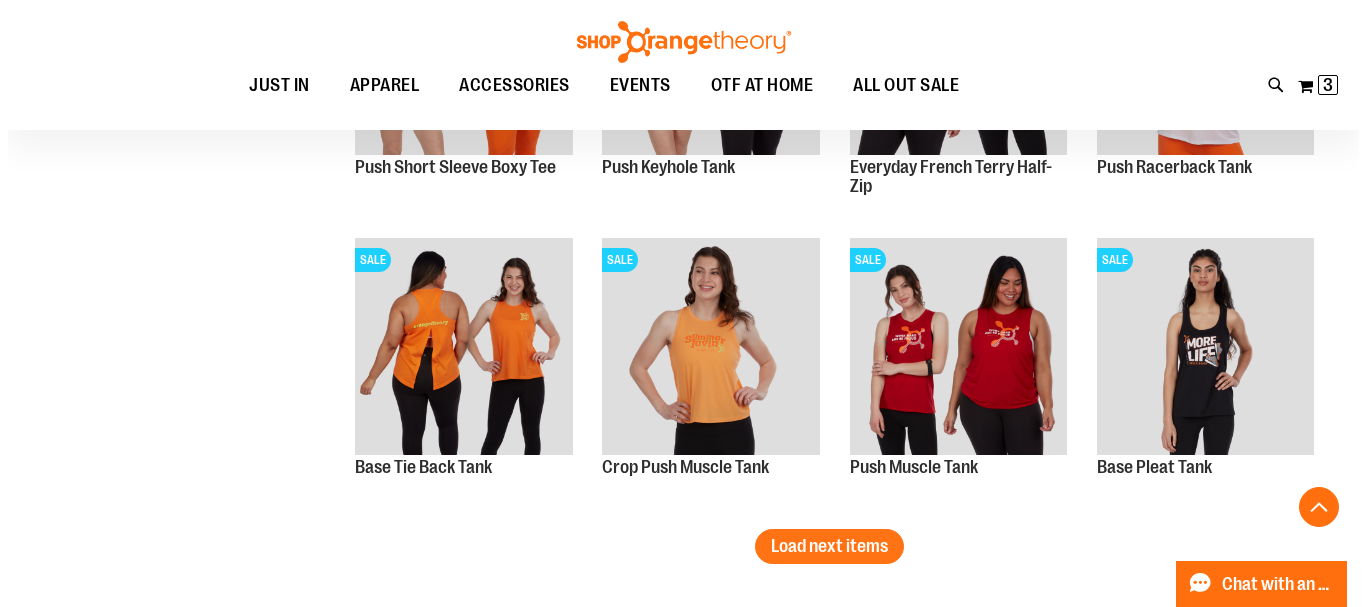 scroll, scrollTop: 7999, scrollLeft: 0, axis: vertical 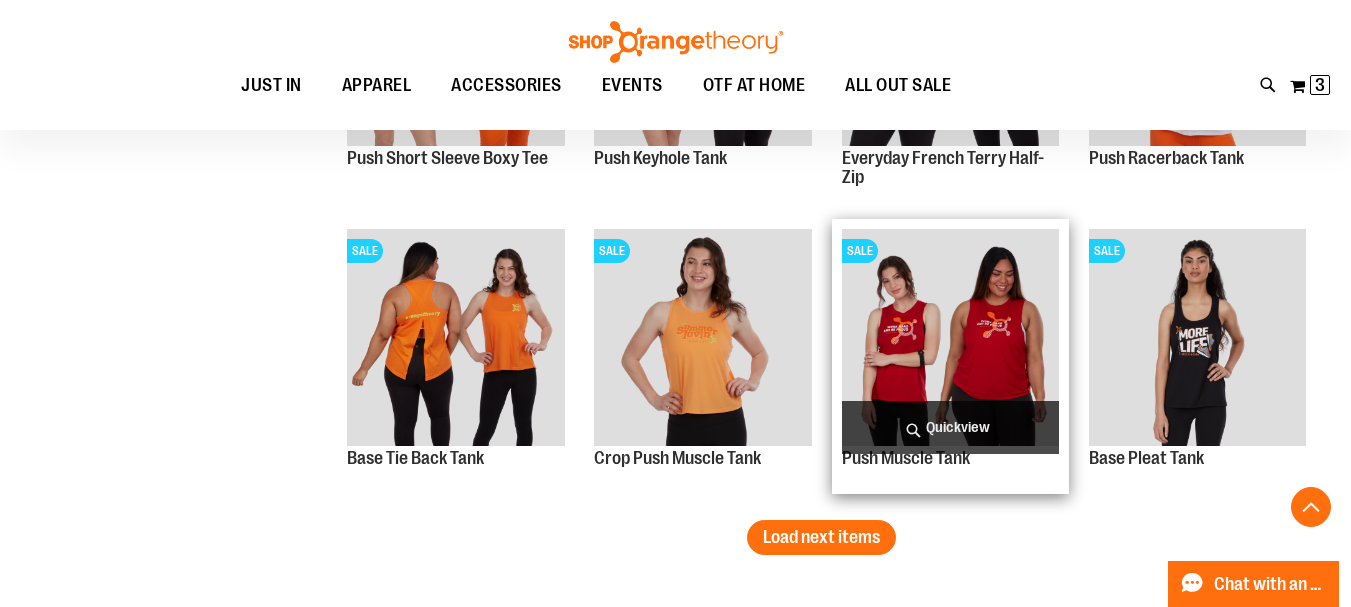 click on "Quickview" at bounding box center (950, 427) 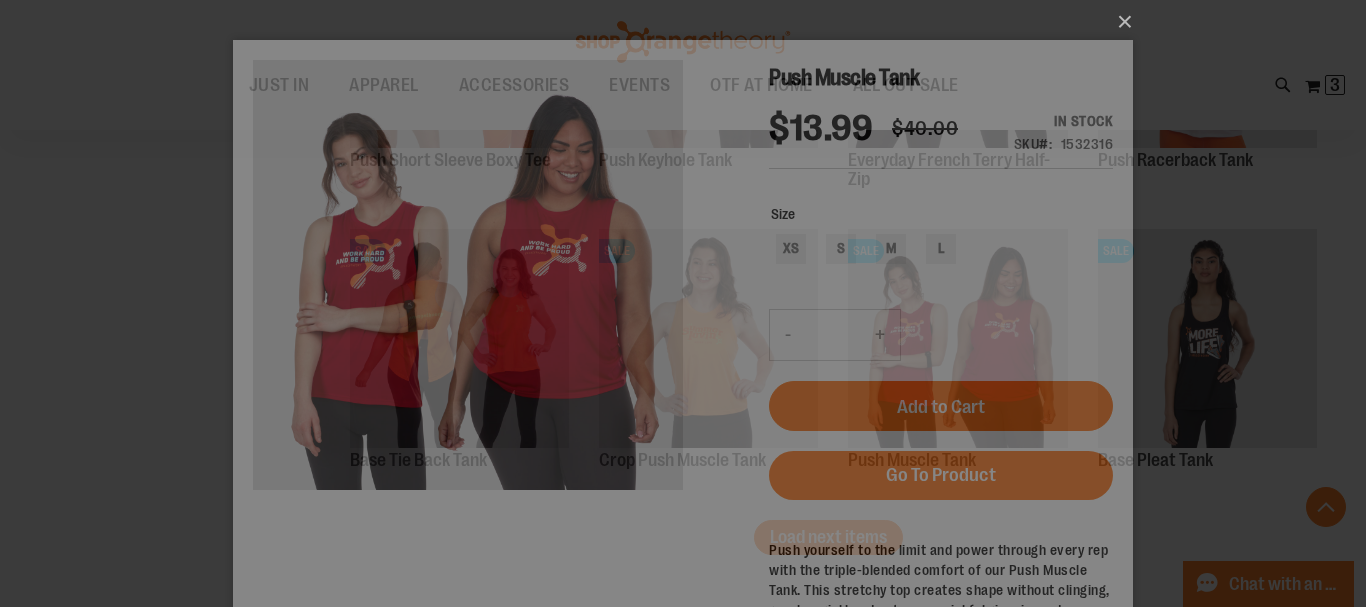 scroll, scrollTop: 0, scrollLeft: 0, axis: both 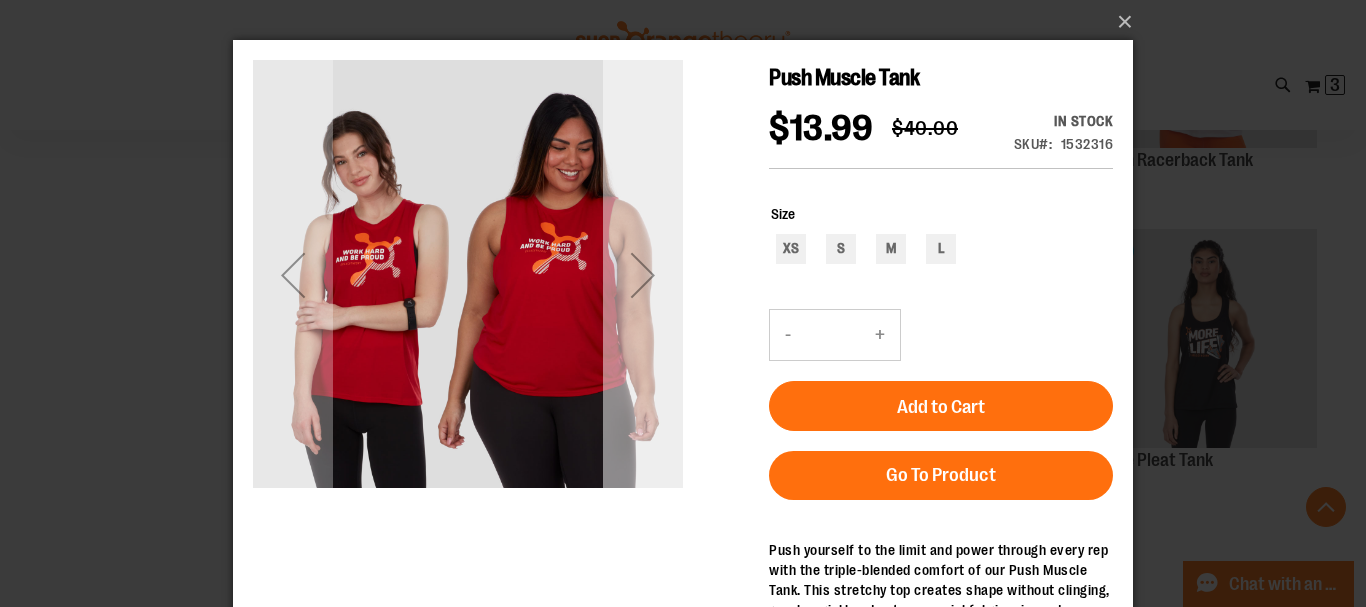 click at bounding box center (643, 275) 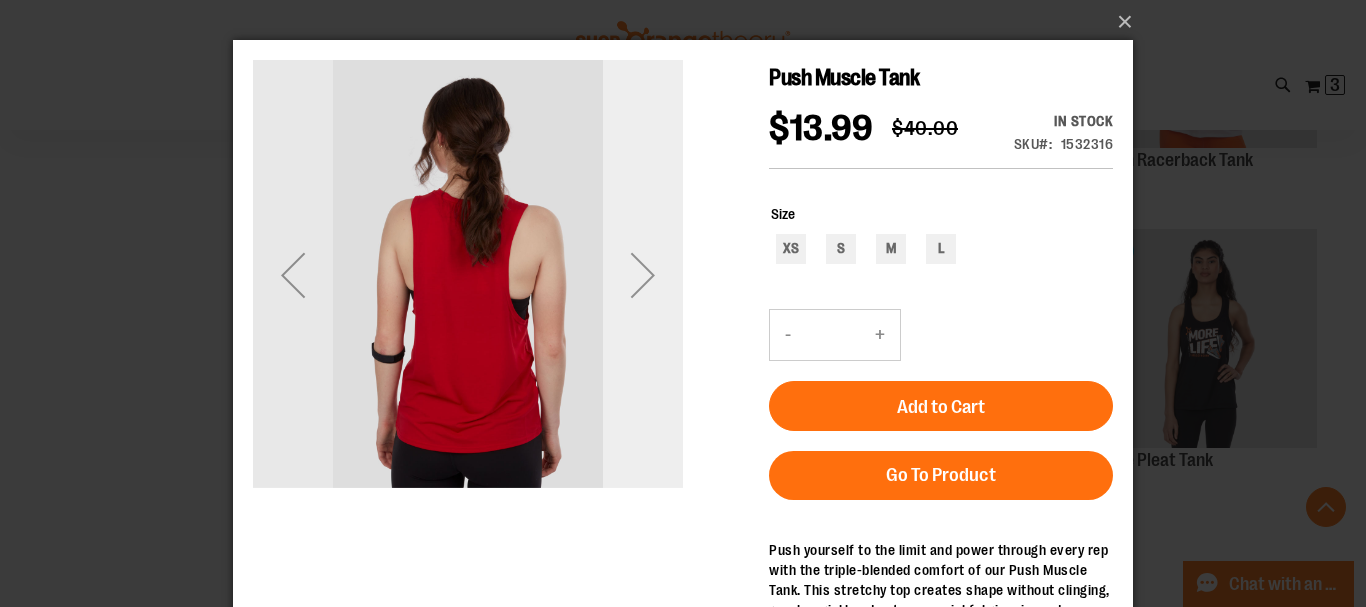 click at bounding box center (643, 275) 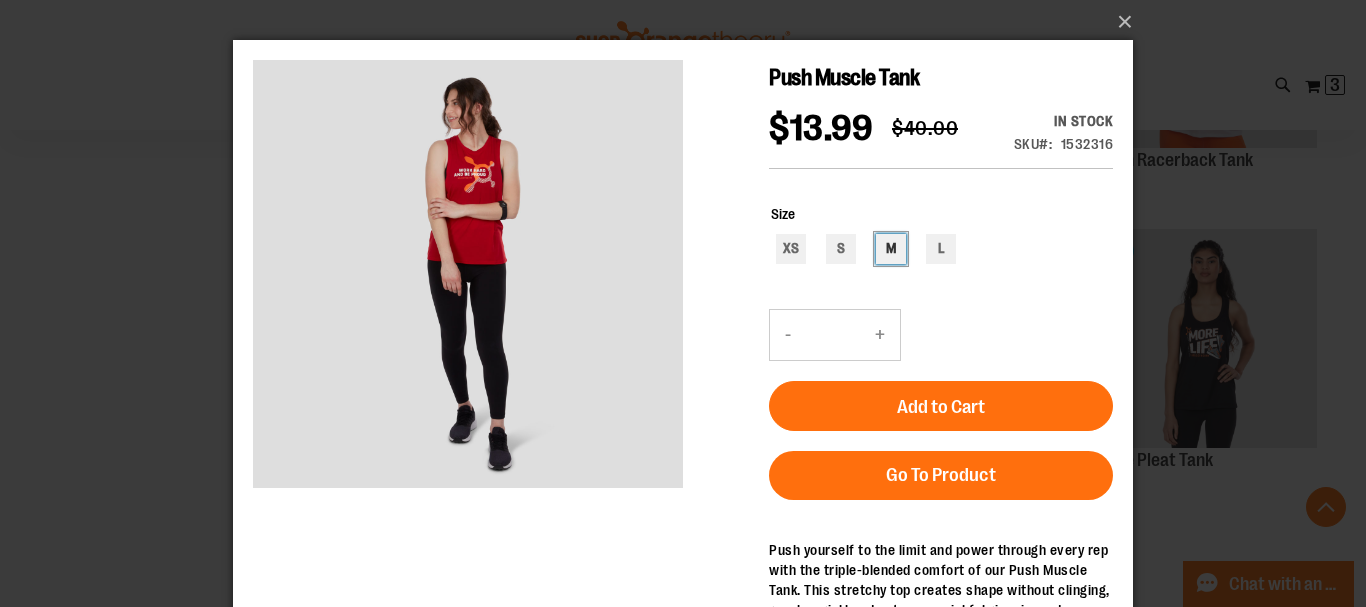 click on "M" at bounding box center [891, 249] 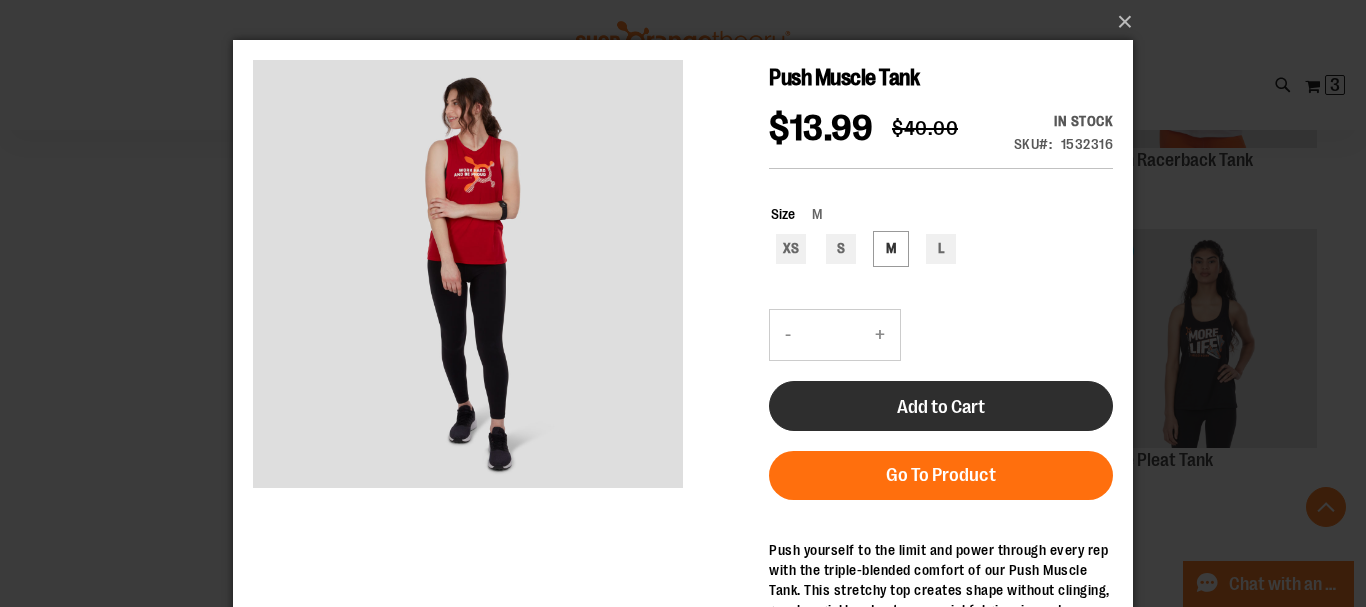 click on "Add to Cart" at bounding box center [941, 407] 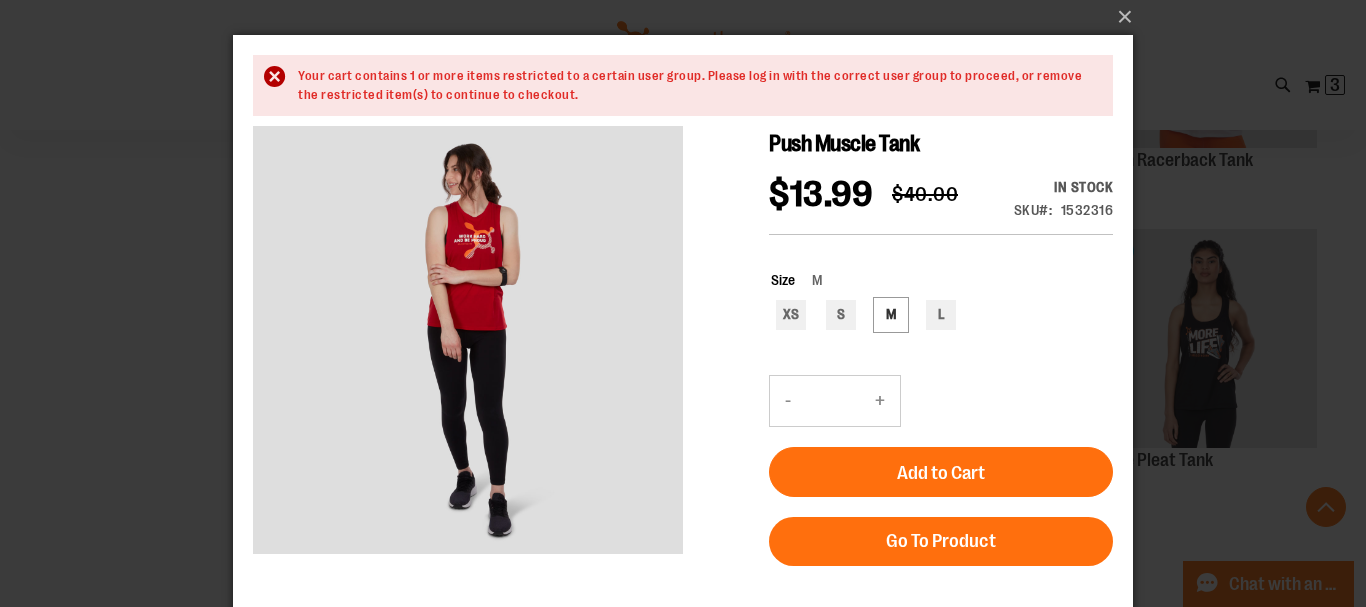 scroll, scrollTop: 0, scrollLeft: 0, axis: both 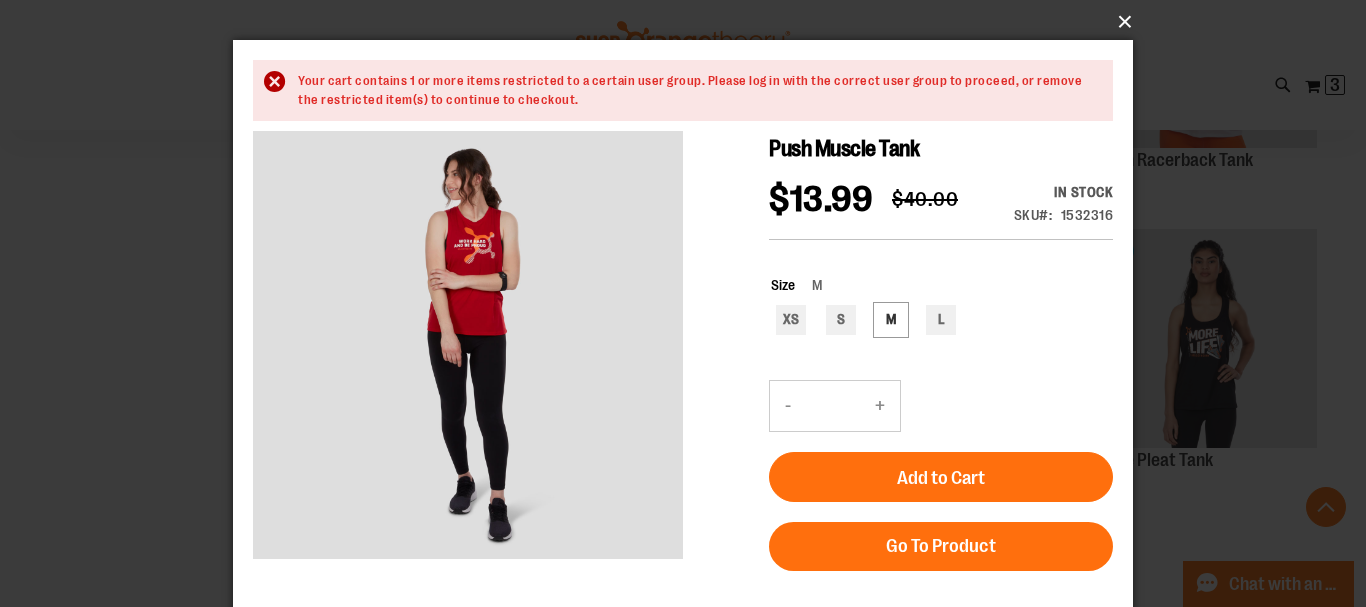 click on "×" at bounding box center (689, 22) 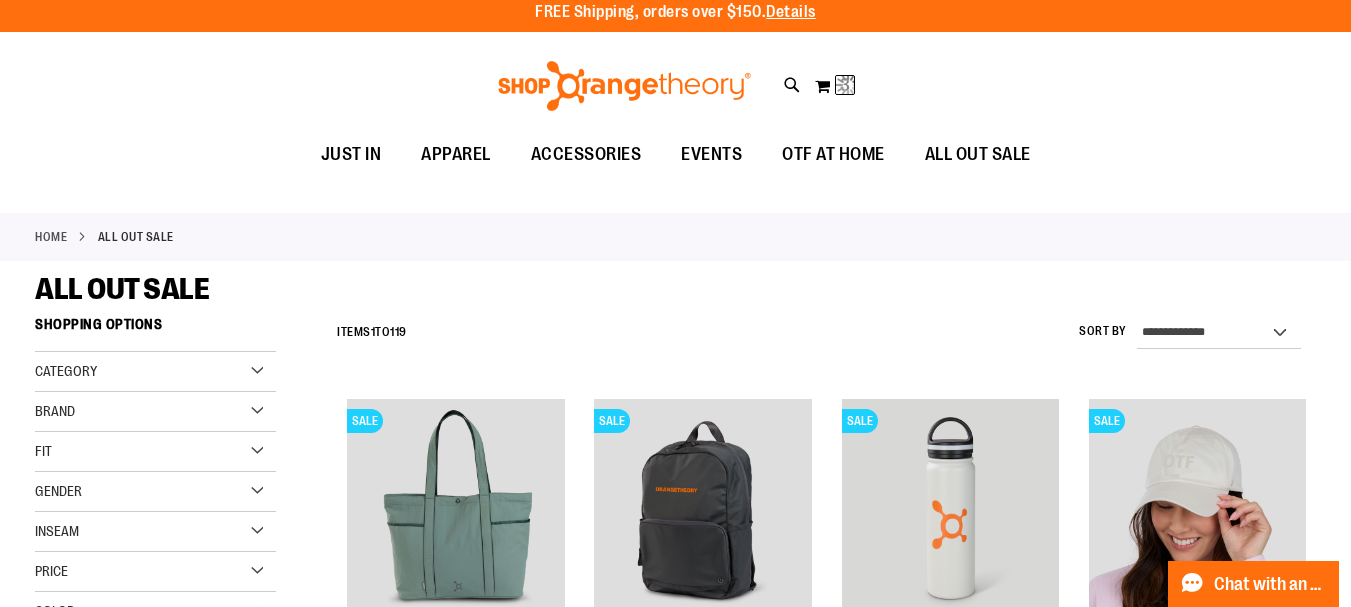 scroll, scrollTop: 0, scrollLeft: 0, axis: both 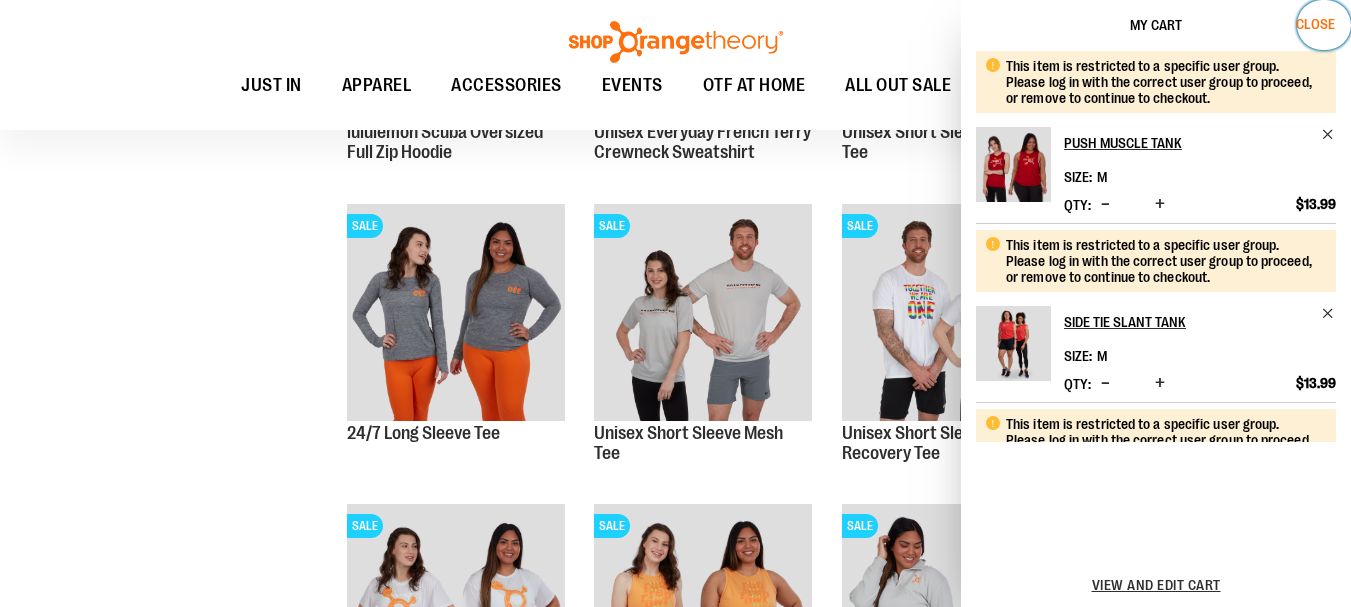 click on "Close" at bounding box center (1315, 24) 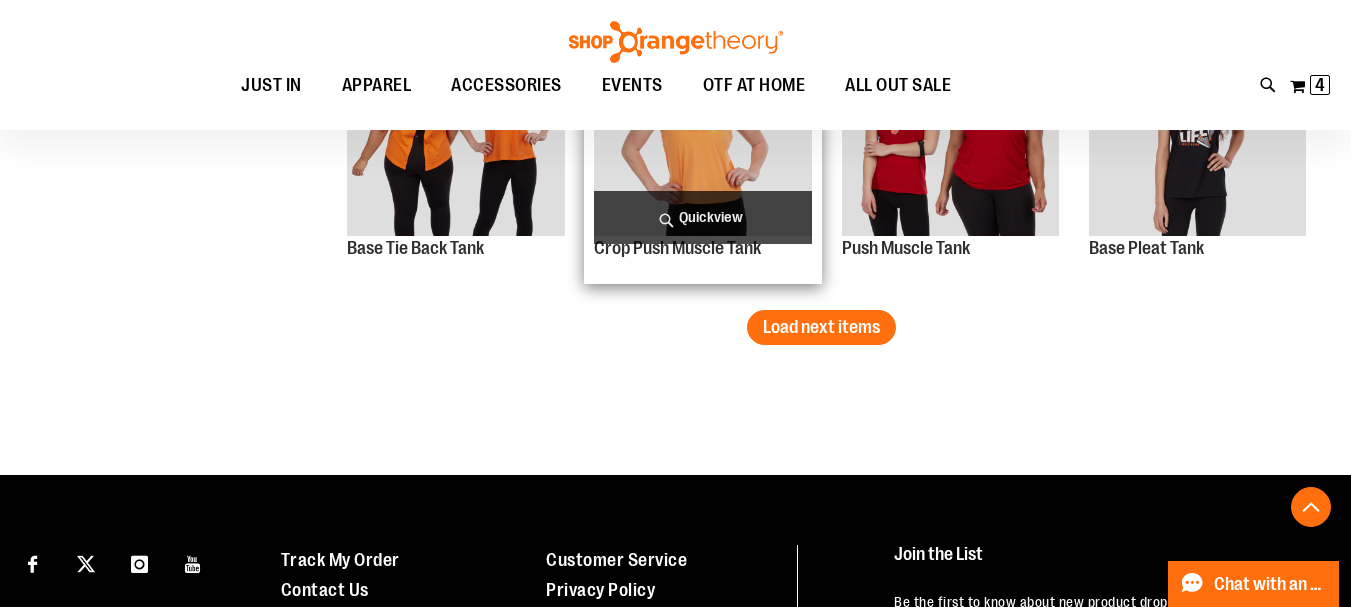 scroll, scrollTop: 8223, scrollLeft: 0, axis: vertical 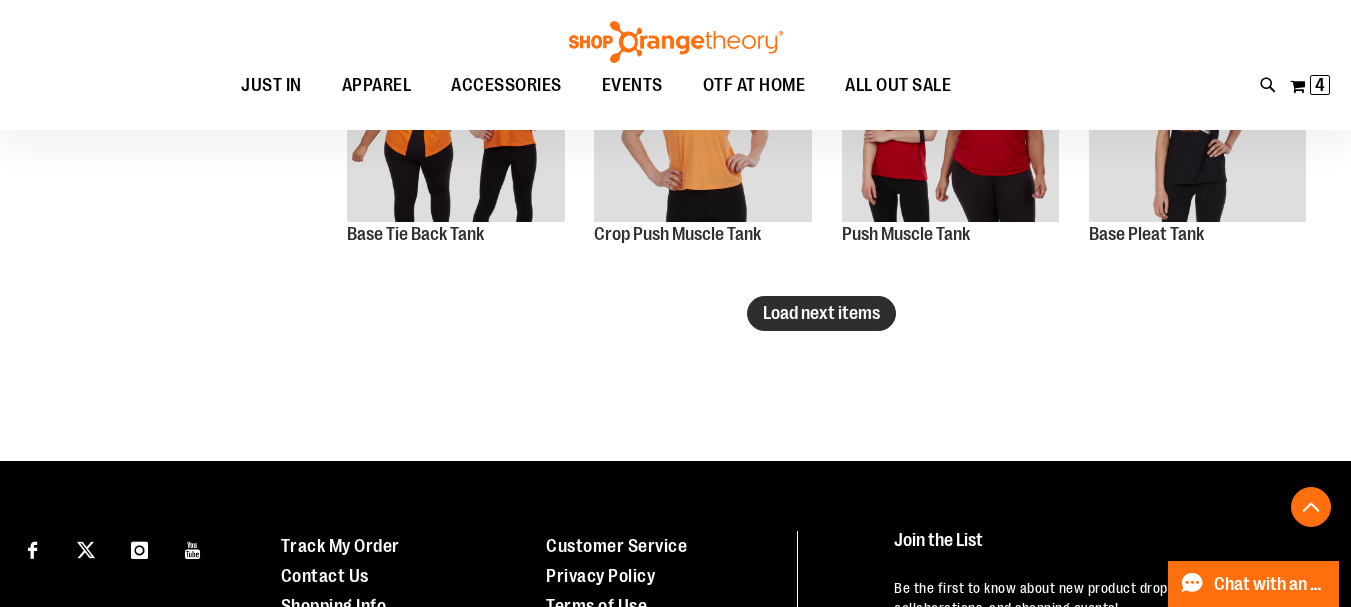 click on "Load next items" at bounding box center [821, 313] 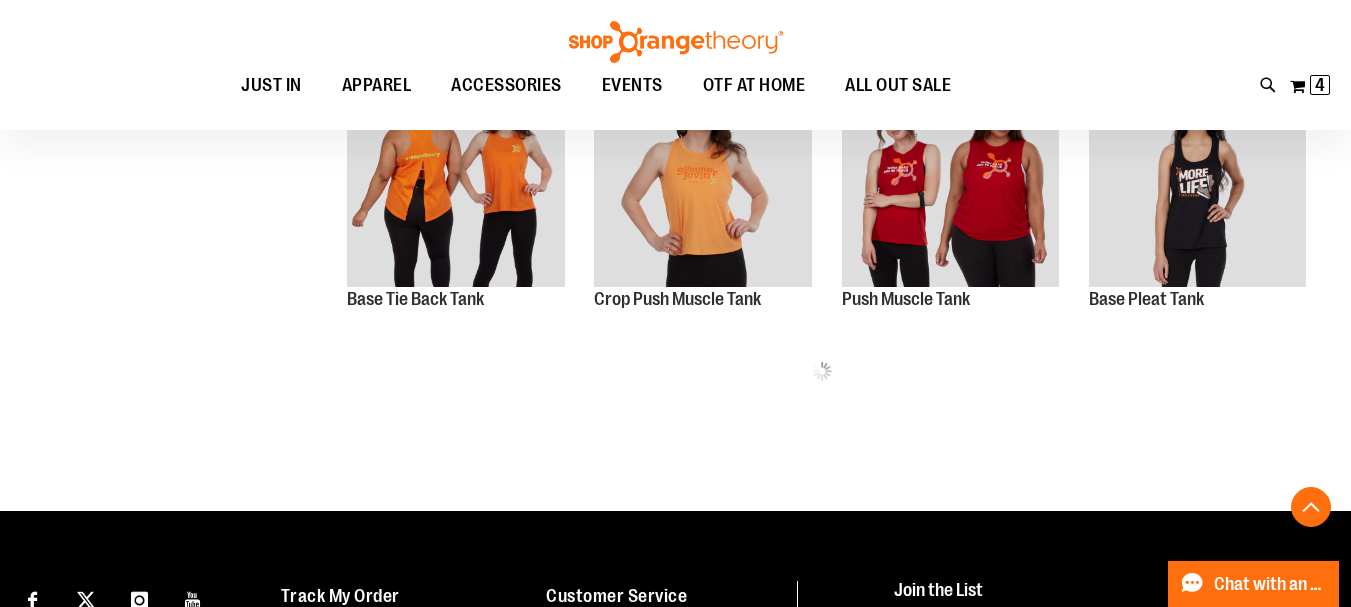 scroll, scrollTop: 8123, scrollLeft: 0, axis: vertical 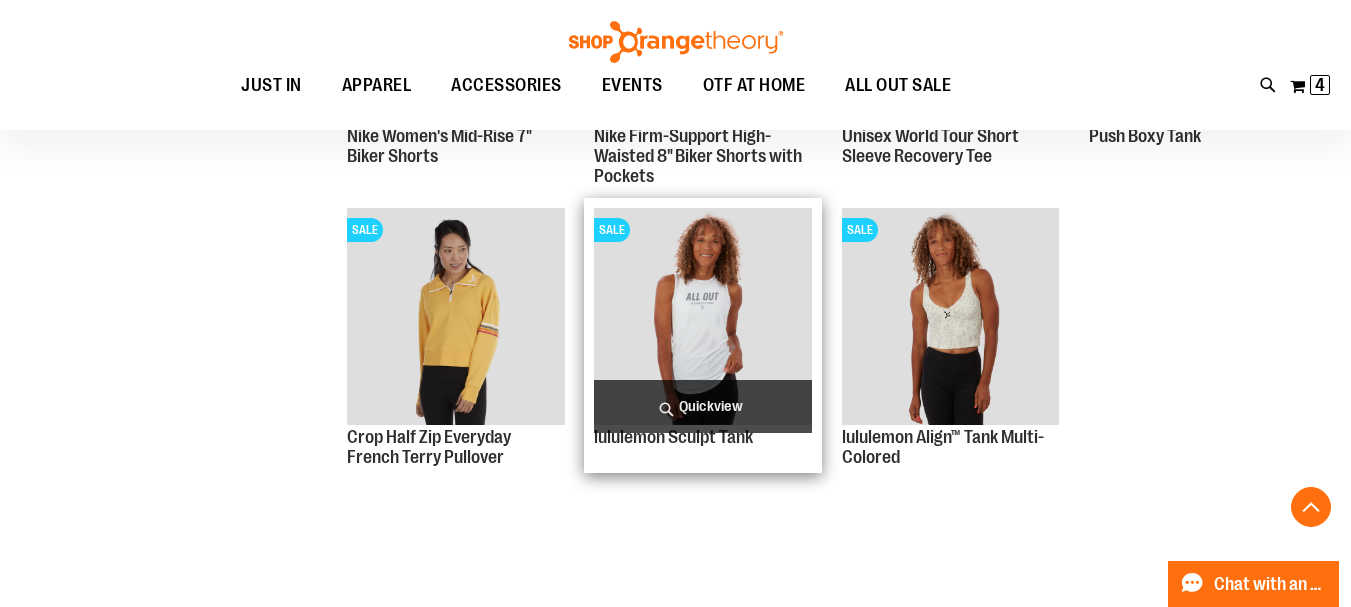 click on "Quickview" at bounding box center [702, 406] 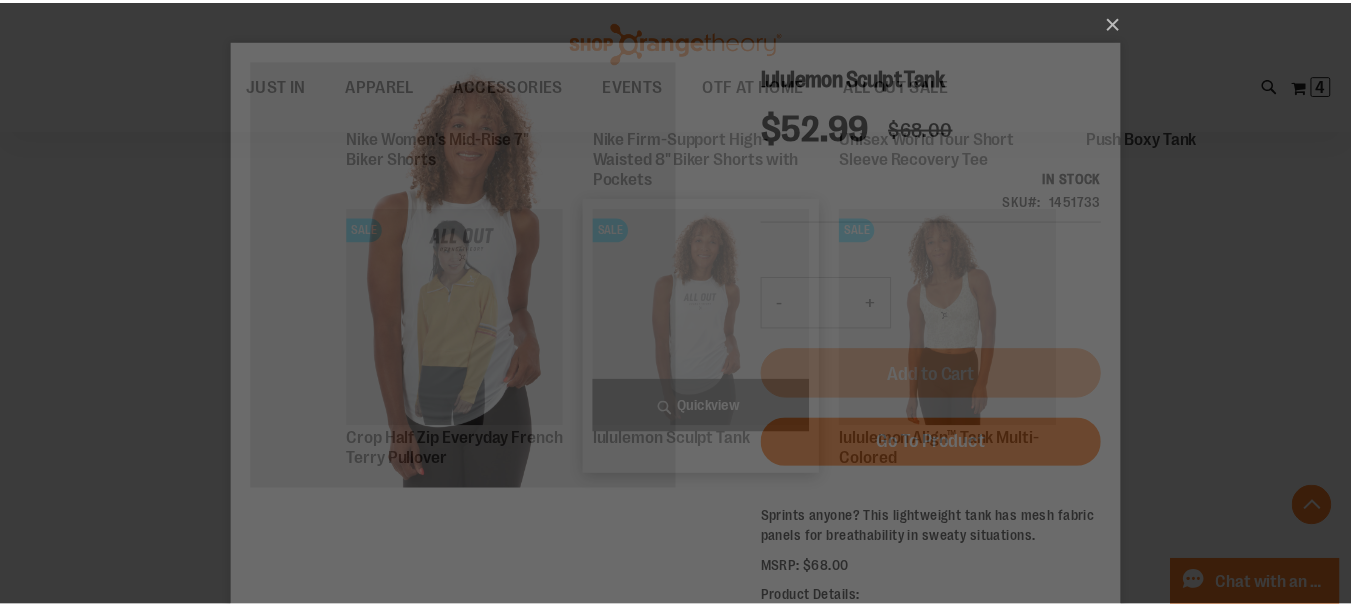 scroll, scrollTop: 0, scrollLeft: 0, axis: both 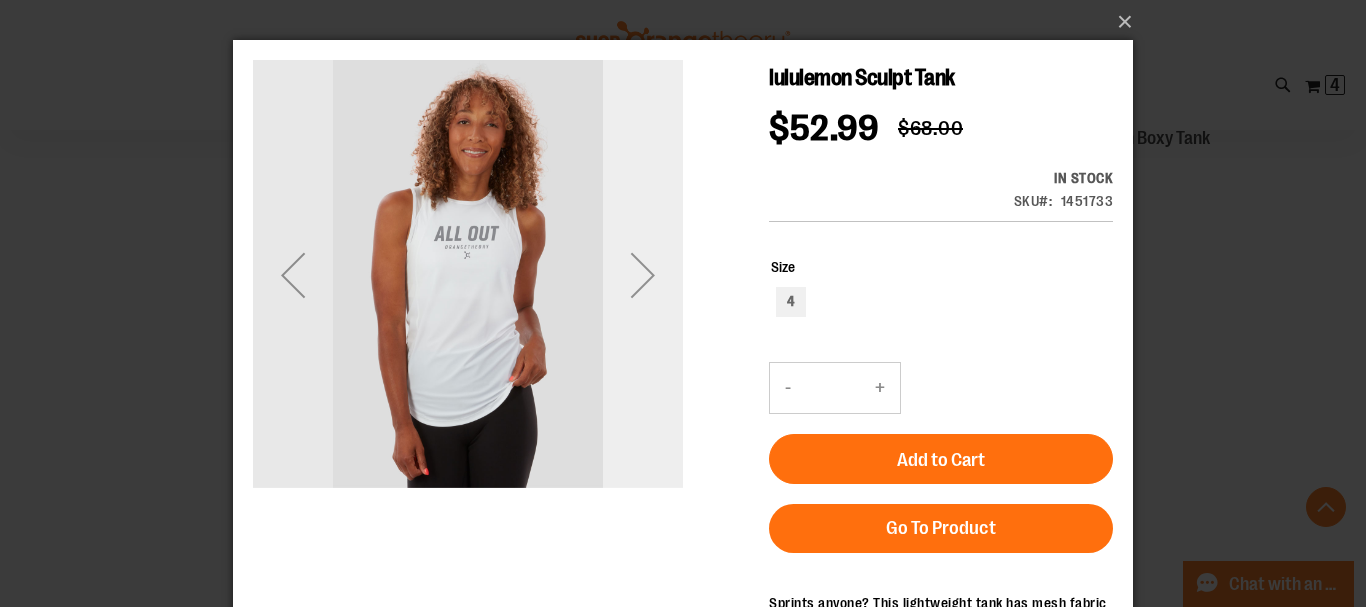 click at bounding box center (643, 275) 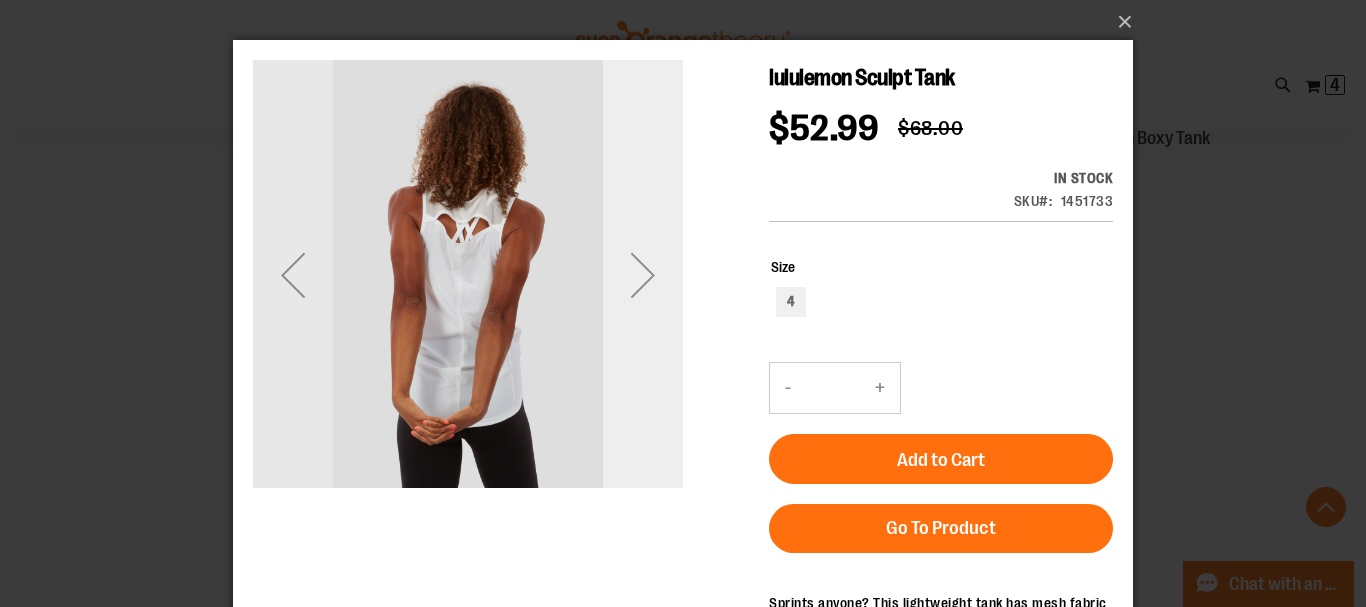 click at bounding box center [643, 275] 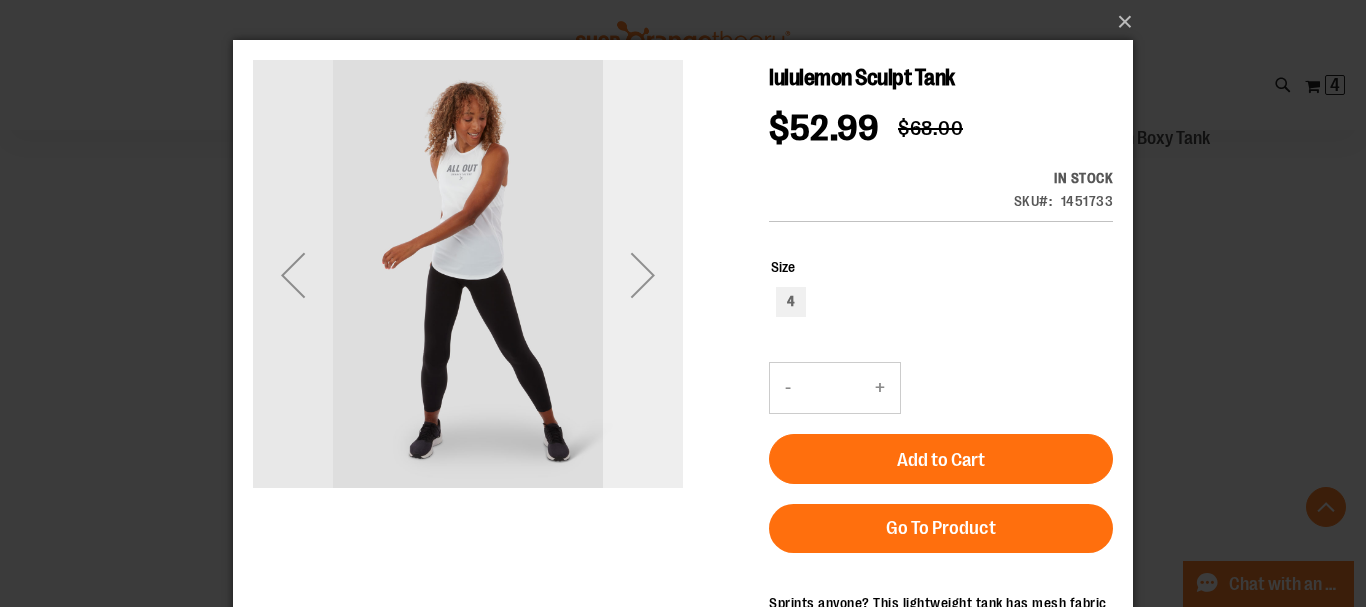 click at bounding box center (643, 275) 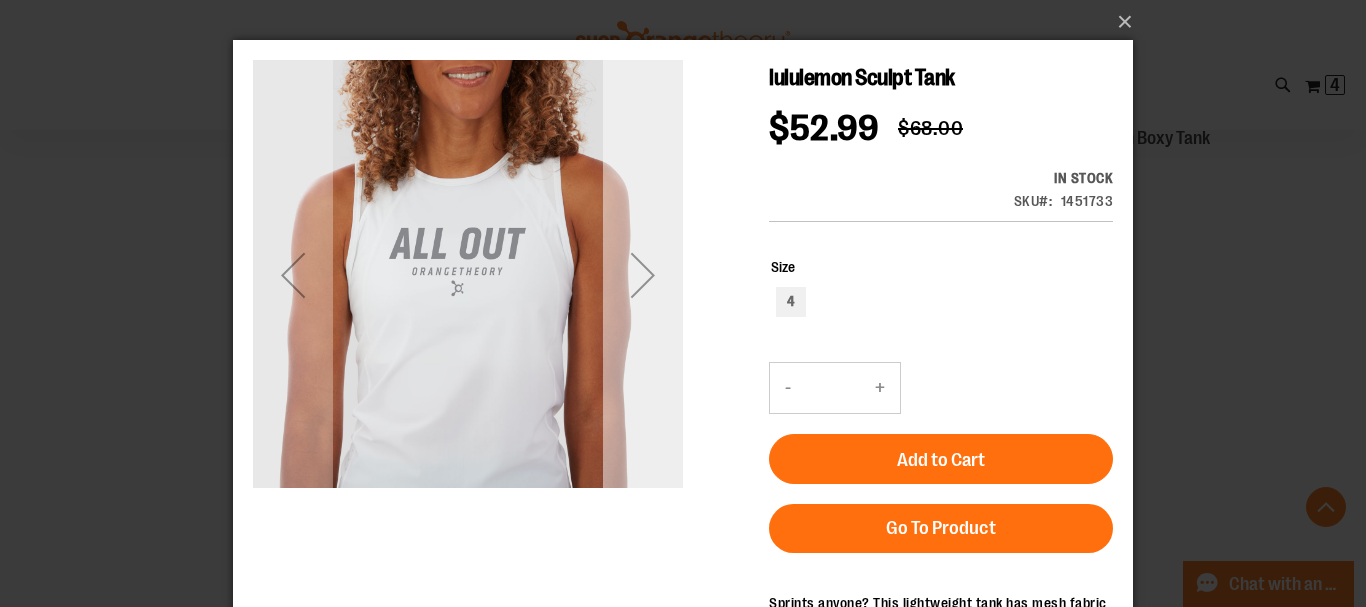 click at bounding box center (643, 275) 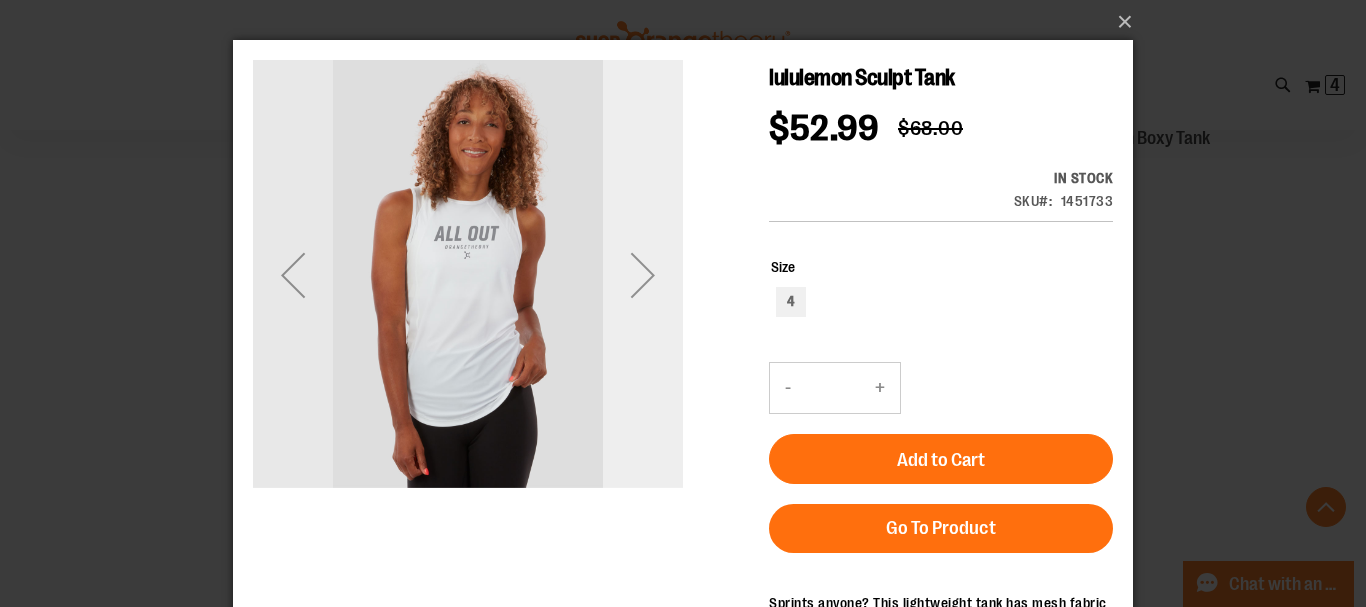 click at bounding box center [643, 275] 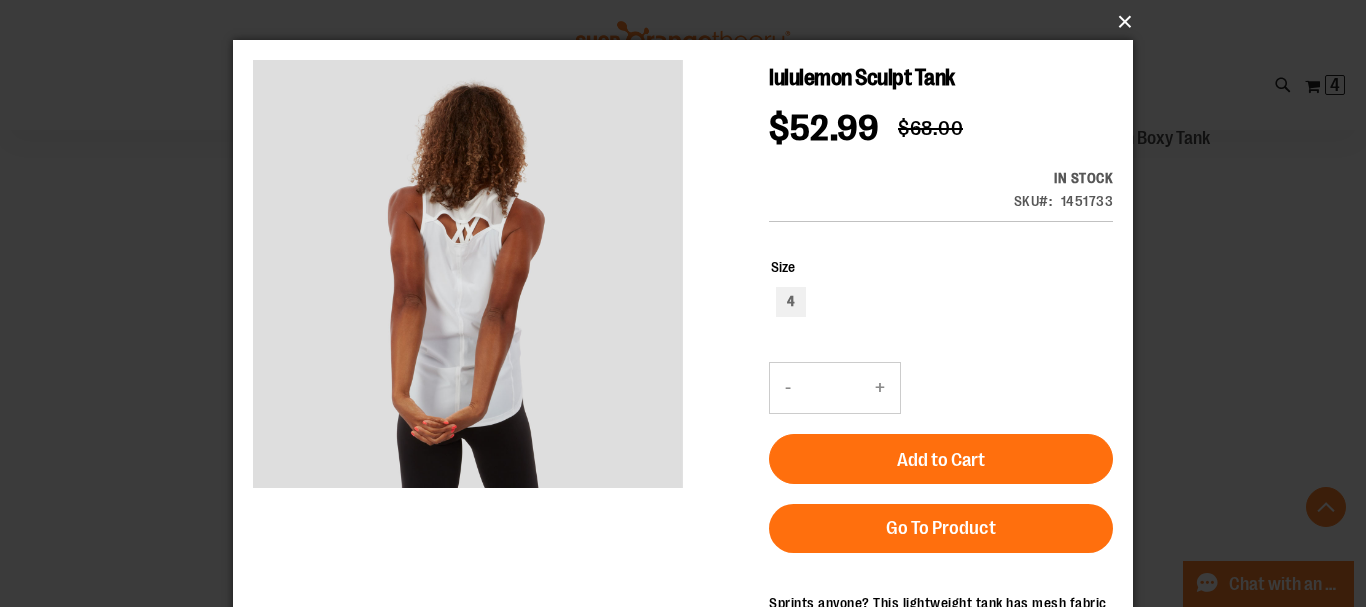 click on "×" at bounding box center (689, 22) 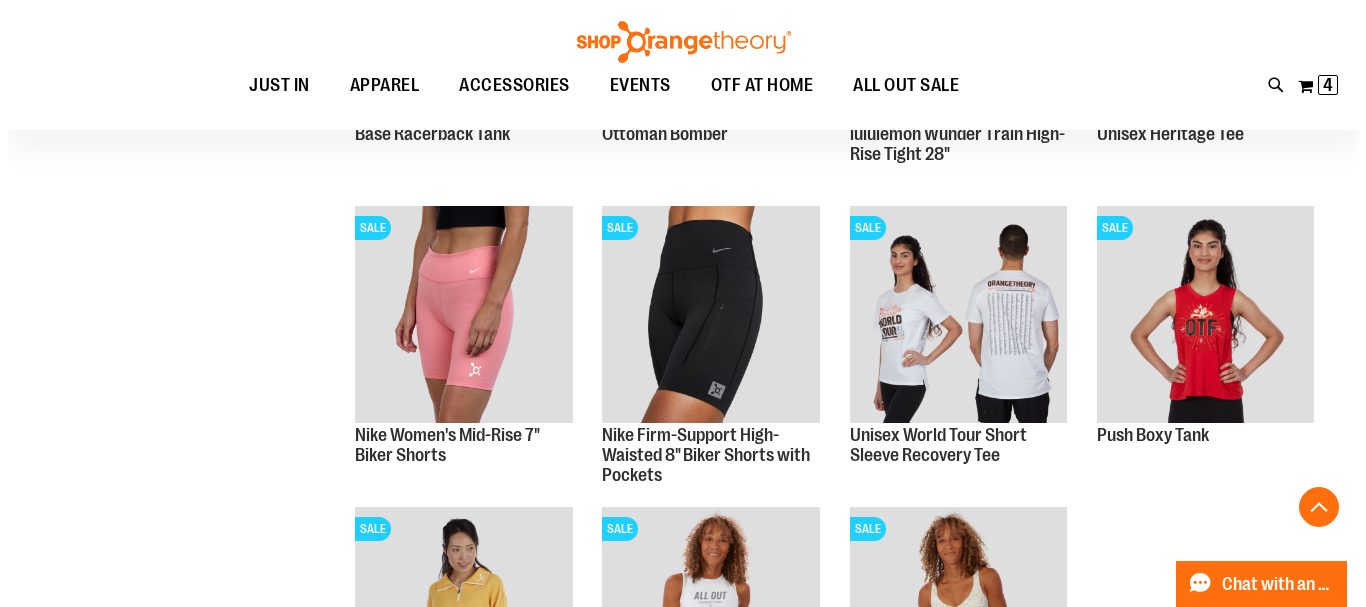 scroll, scrollTop: 8623, scrollLeft: 0, axis: vertical 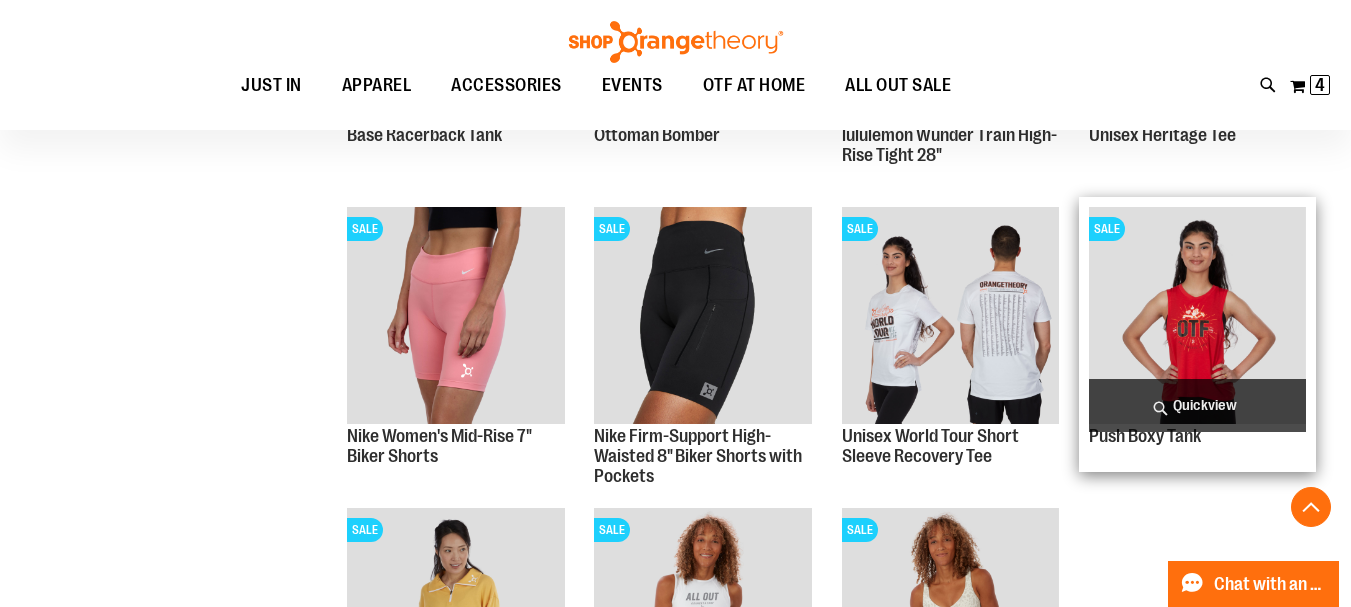 click on "Quickview" at bounding box center [1197, 405] 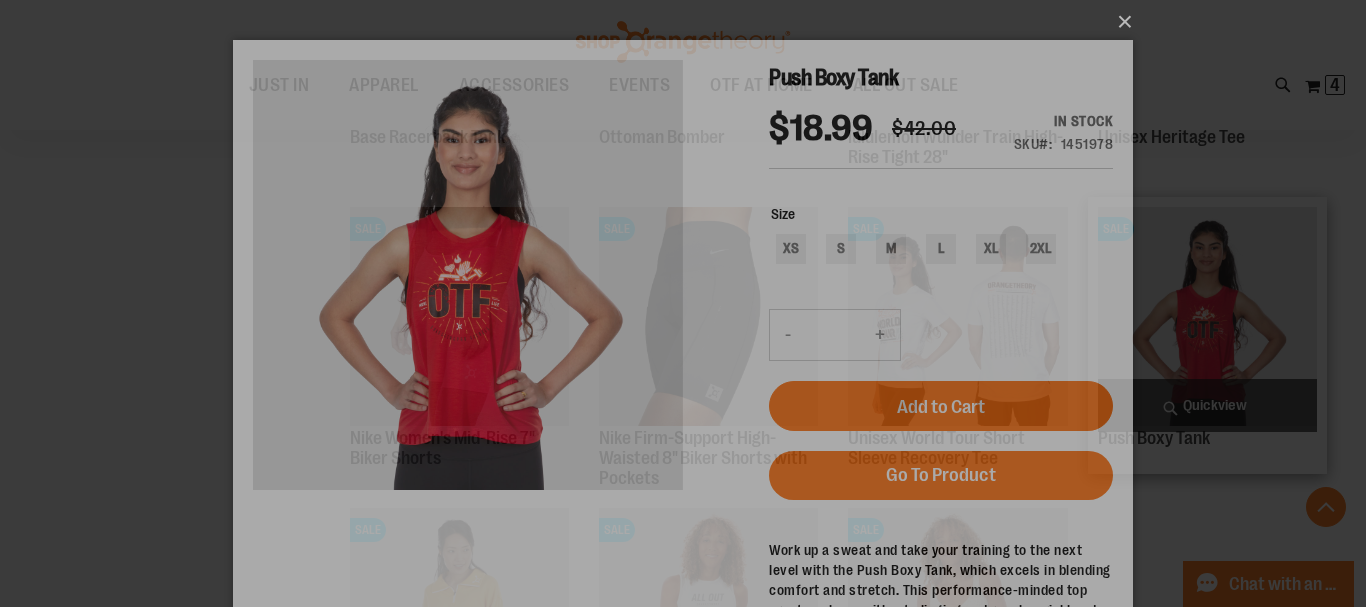 scroll, scrollTop: 0, scrollLeft: 0, axis: both 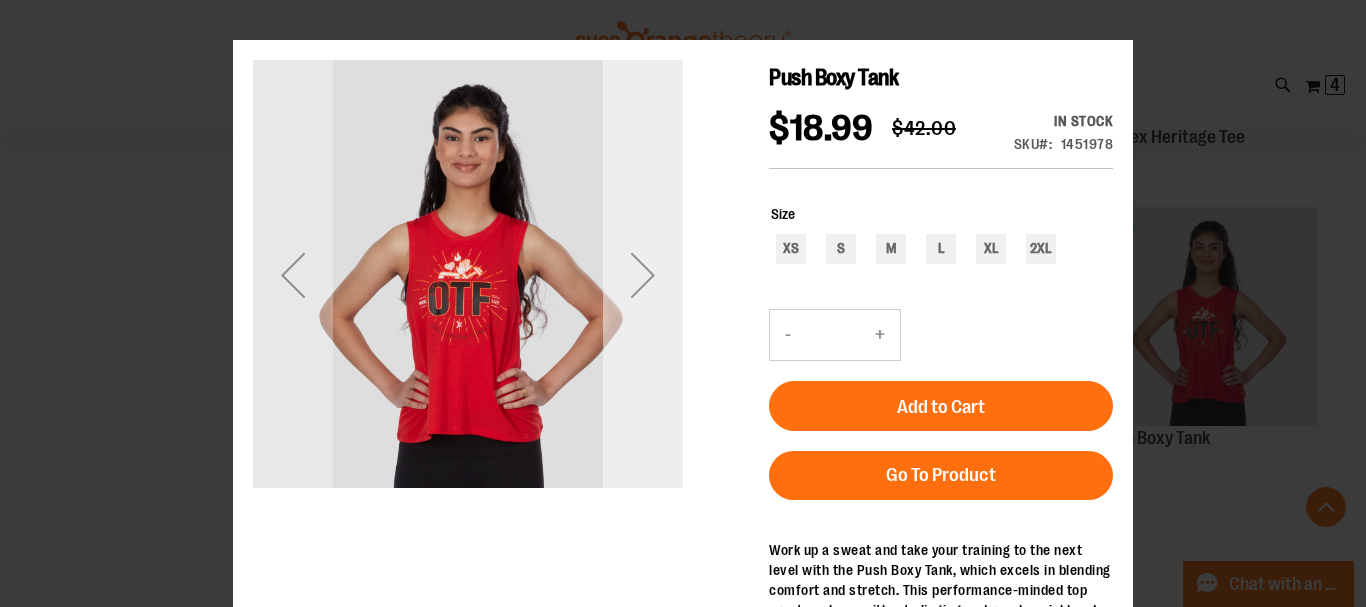 click at bounding box center [643, 275] 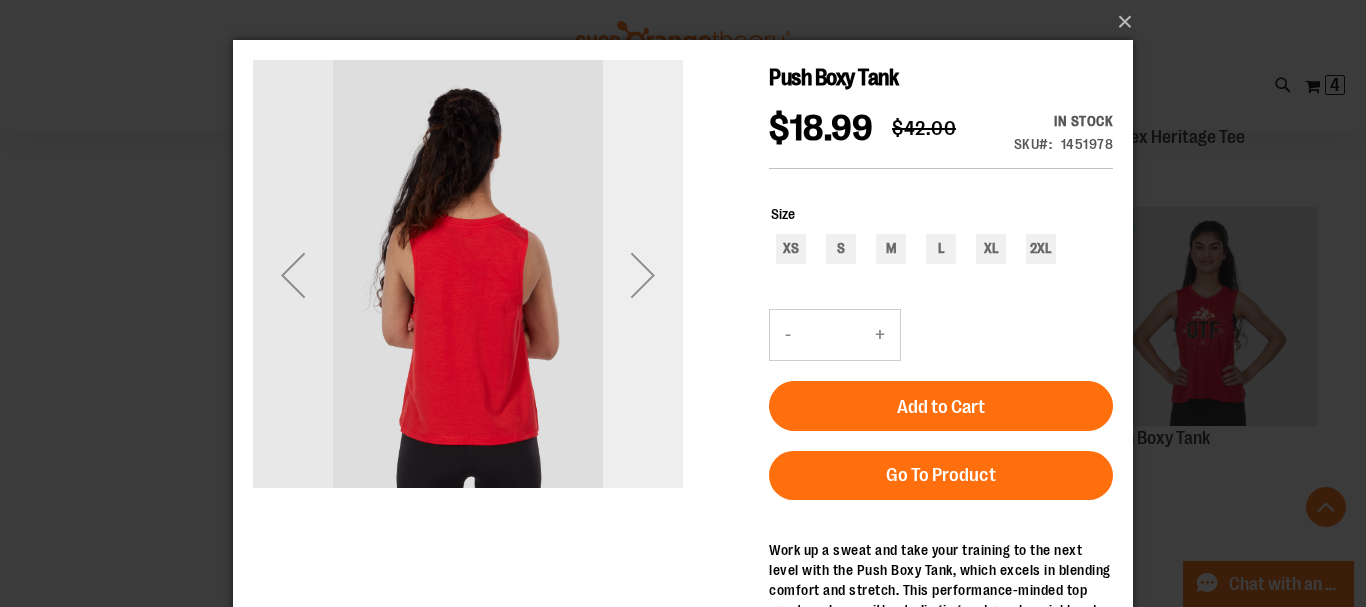 click at bounding box center (643, 275) 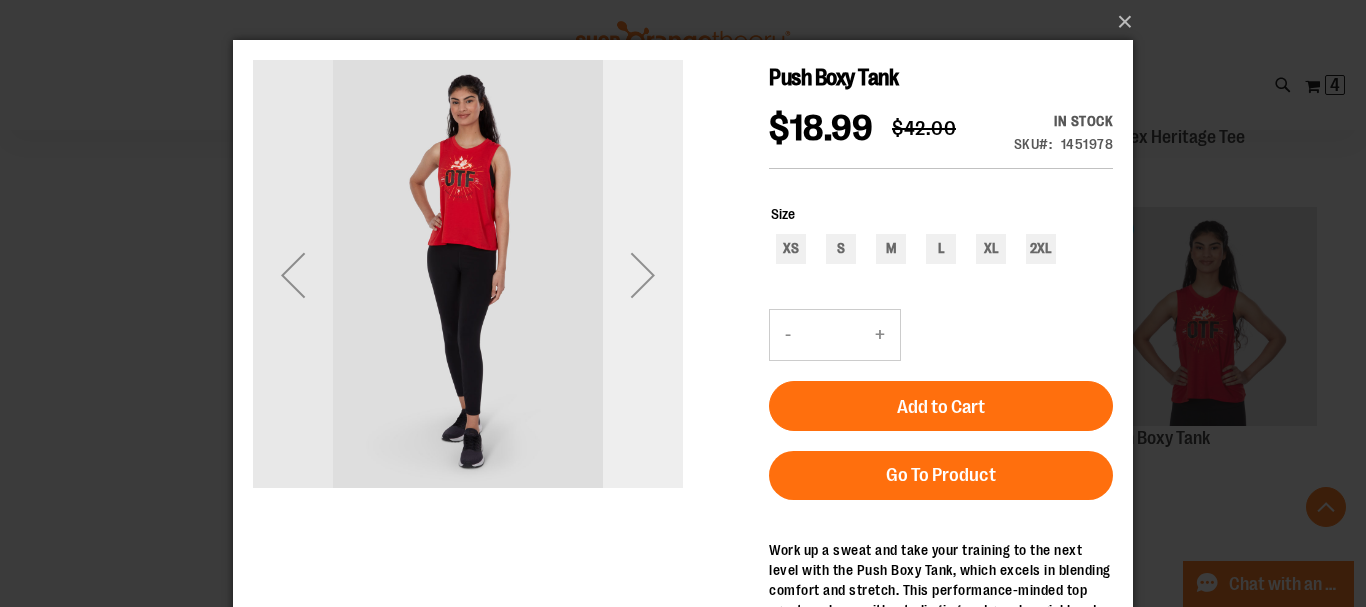 click at bounding box center [643, 275] 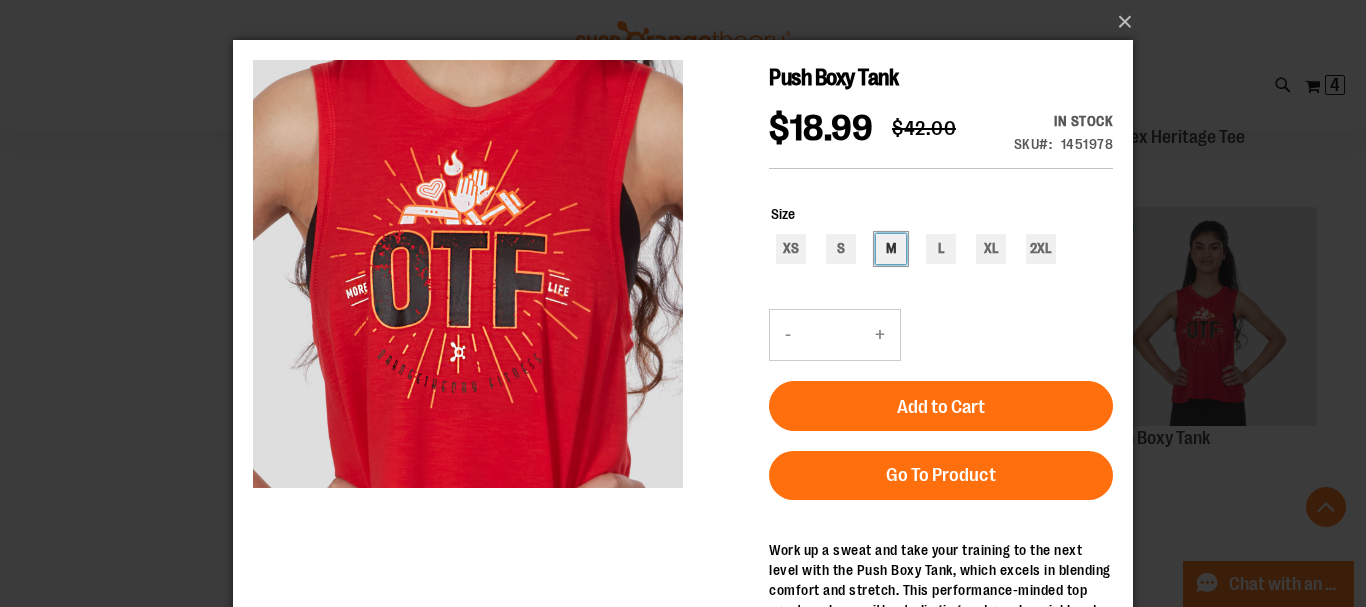 click on "M" at bounding box center (891, 249) 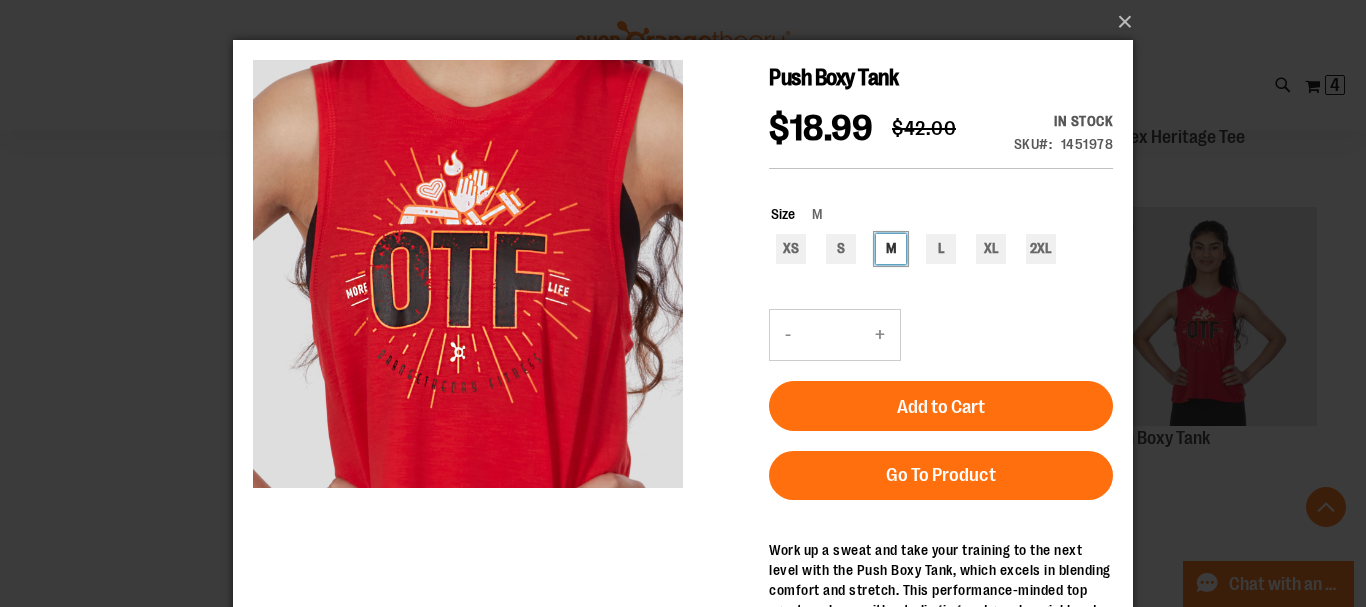 type on "***" 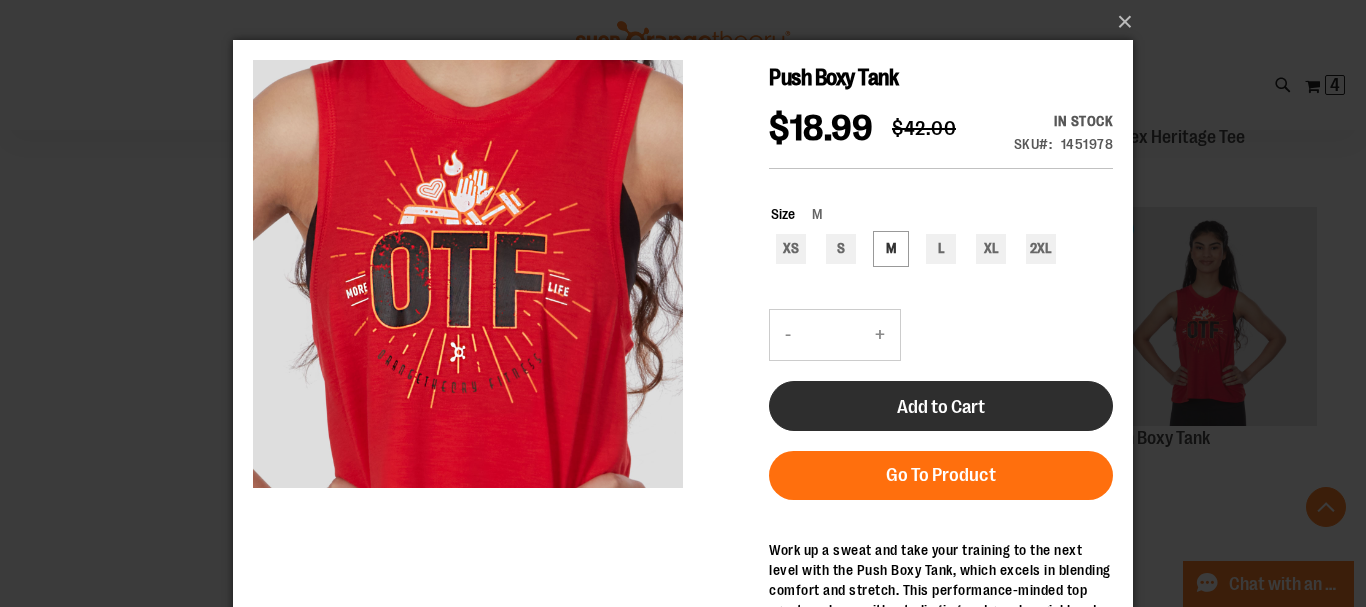 click on "Add to Cart" at bounding box center [941, 406] 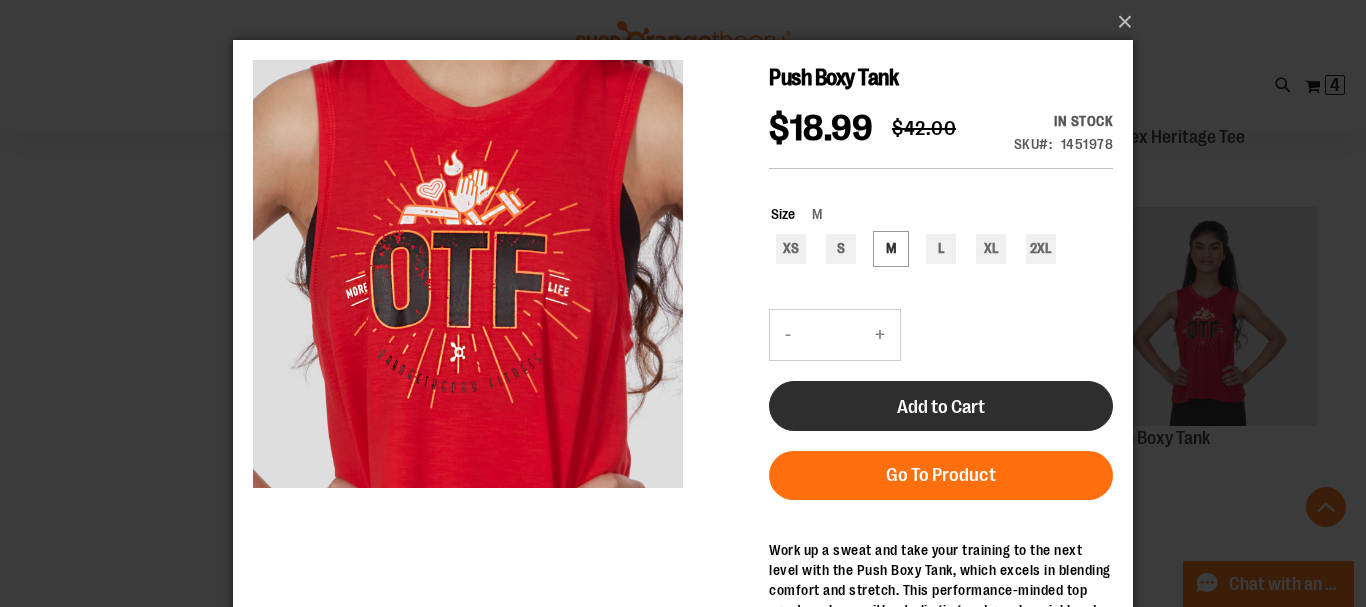 click on "Add to Cart" at bounding box center [941, 370] 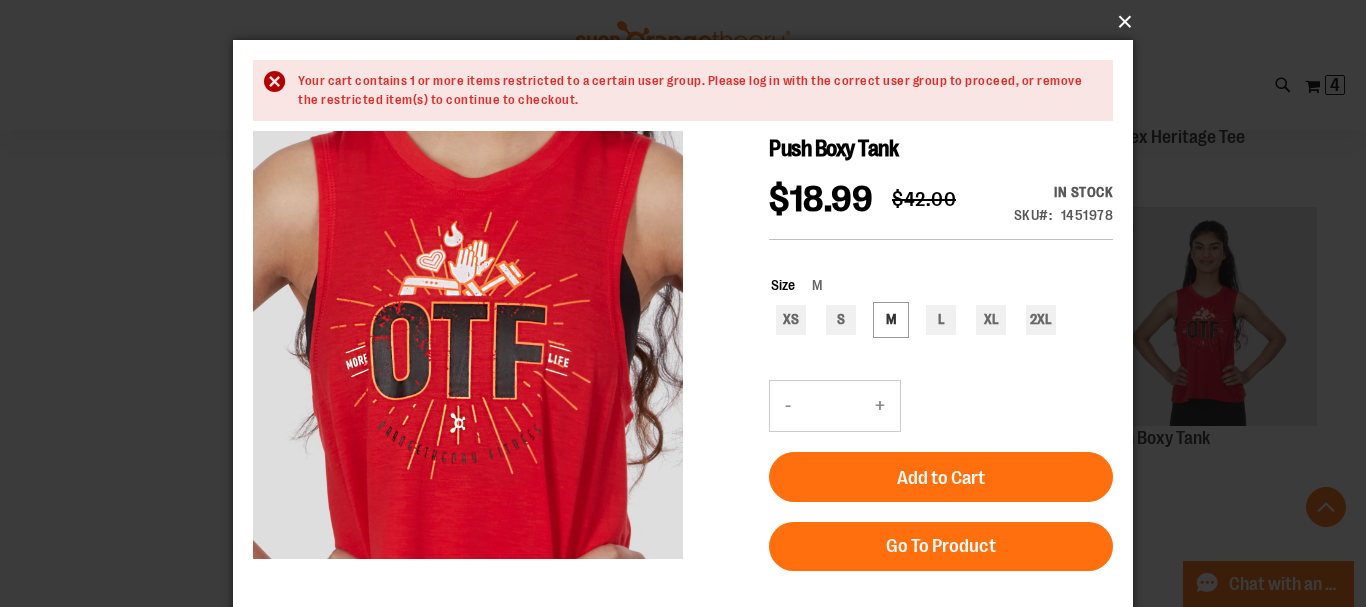 click on "×" at bounding box center (689, 22) 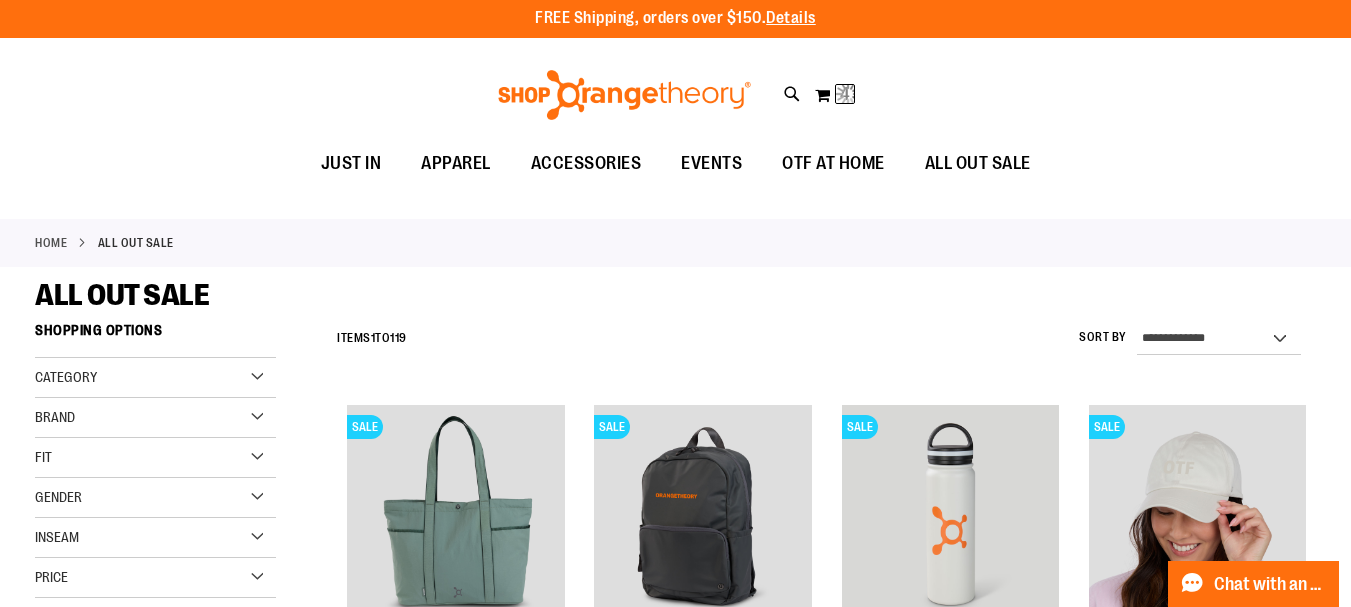 scroll, scrollTop: 0, scrollLeft: 0, axis: both 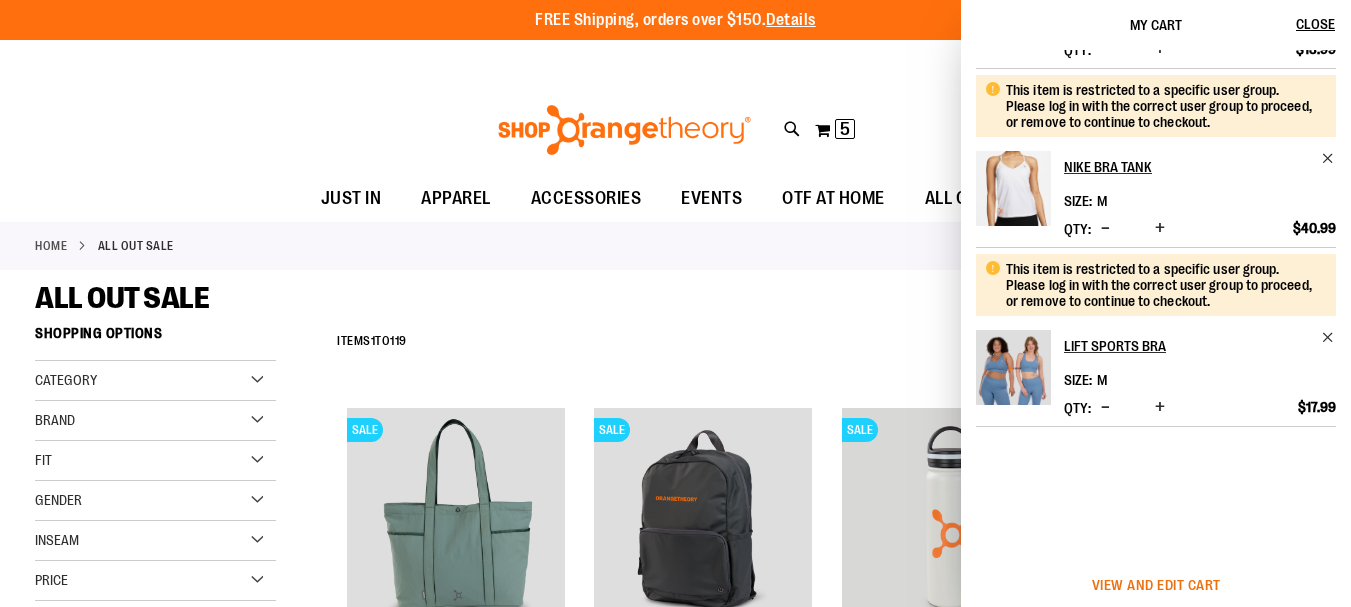 click on "View and edit cart" at bounding box center [1156, 585] 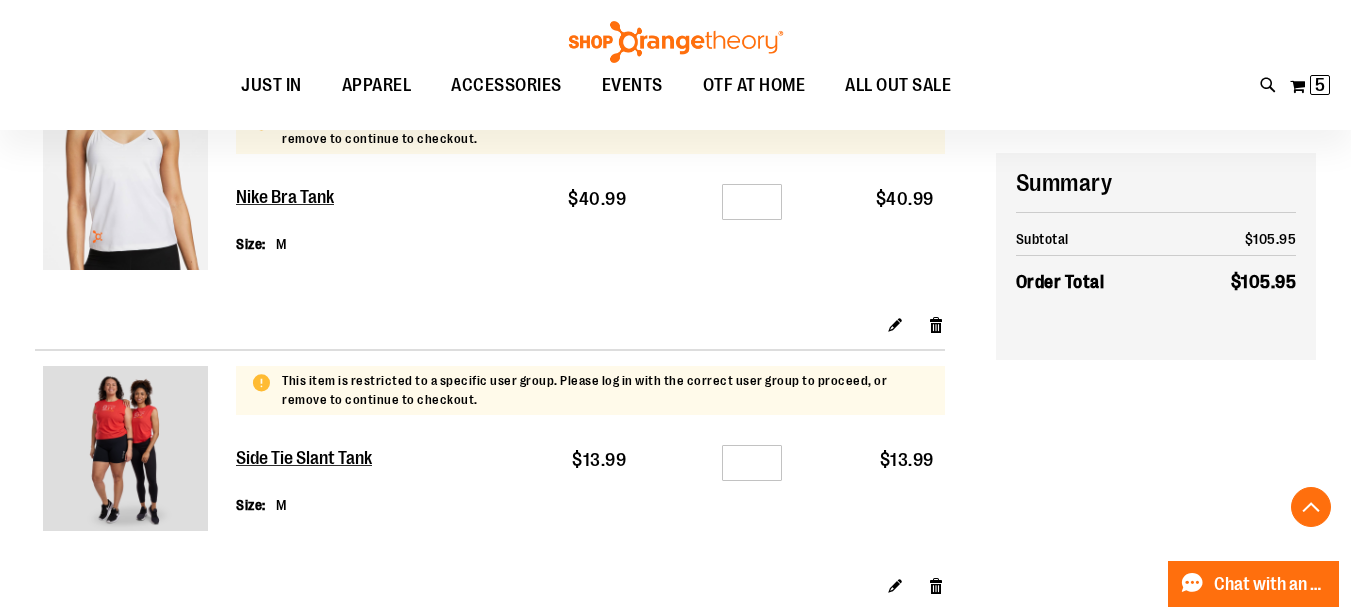 scroll, scrollTop: 599, scrollLeft: 0, axis: vertical 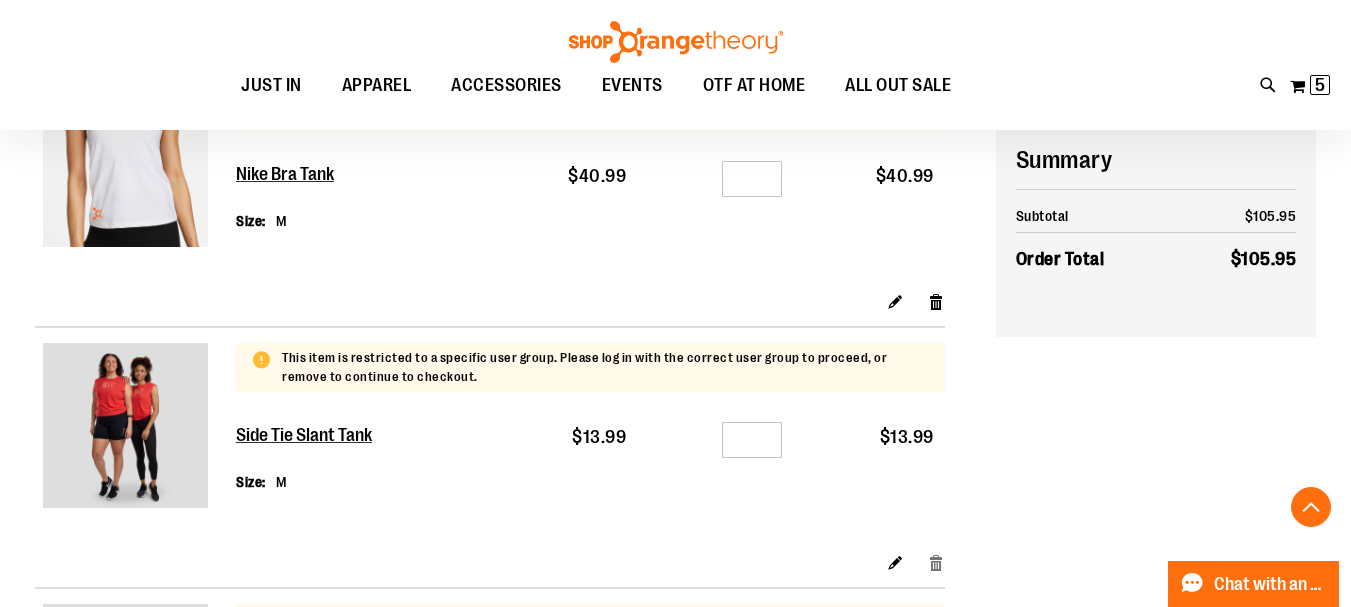 click on "Remove item" at bounding box center [936, 562] 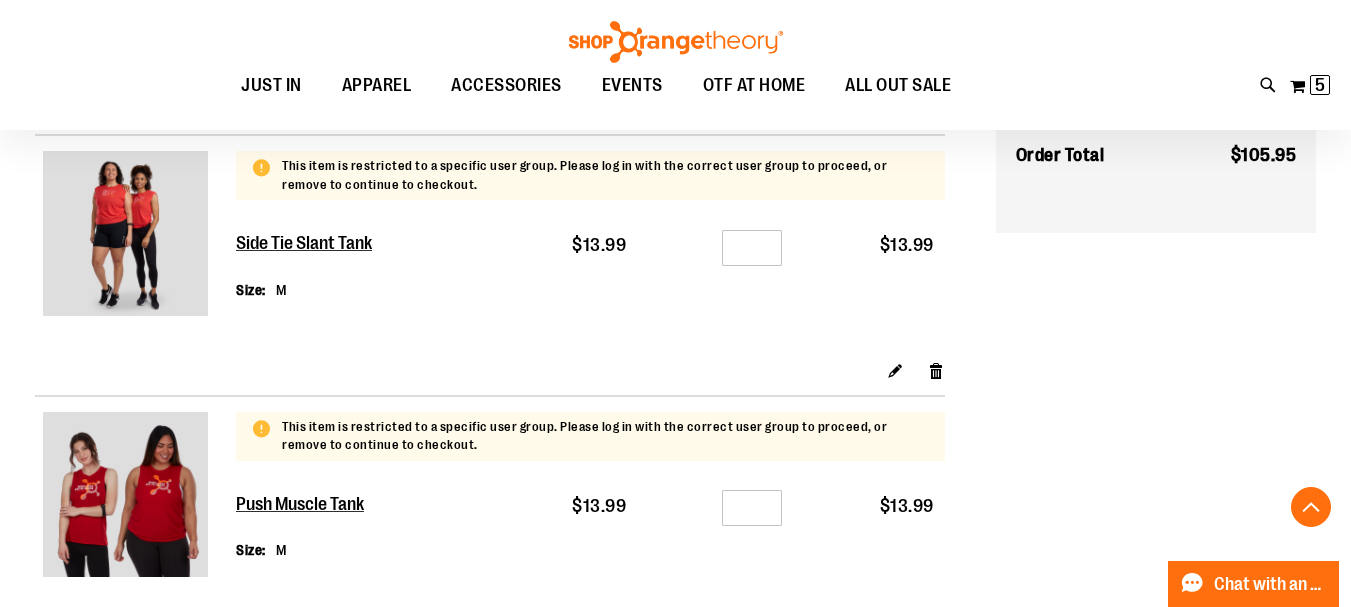 scroll, scrollTop: 799, scrollLeft: 0, axis: vertical 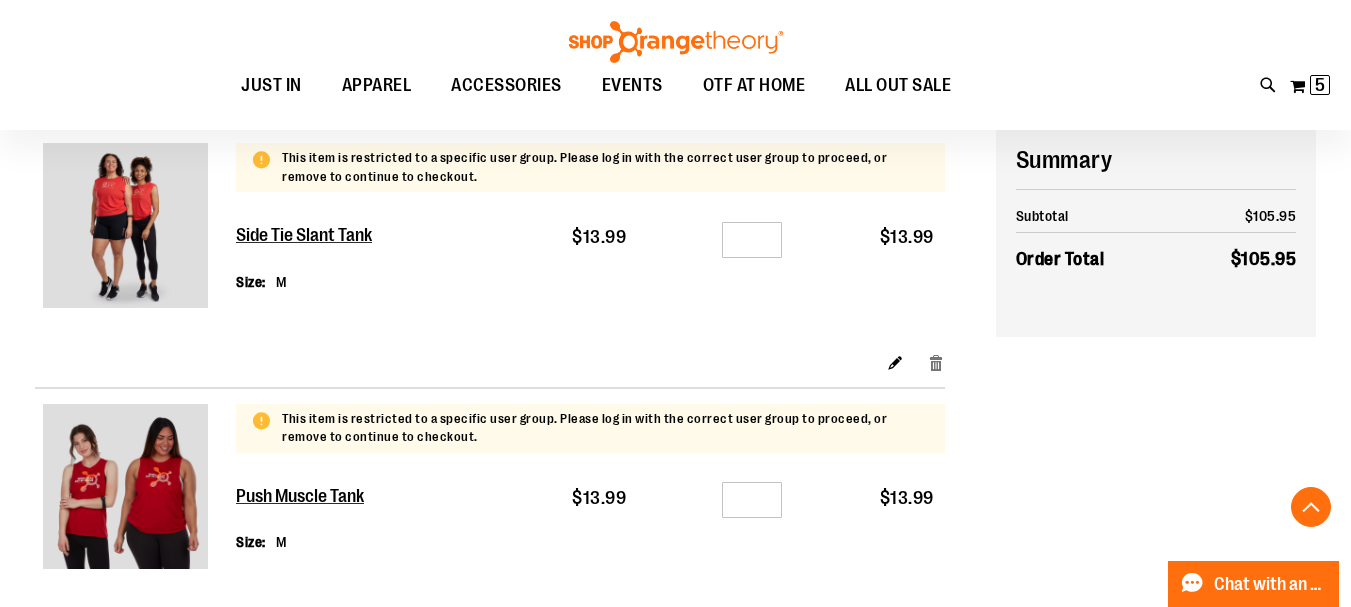 click on "Remove item" at bounding box center [936, 362] 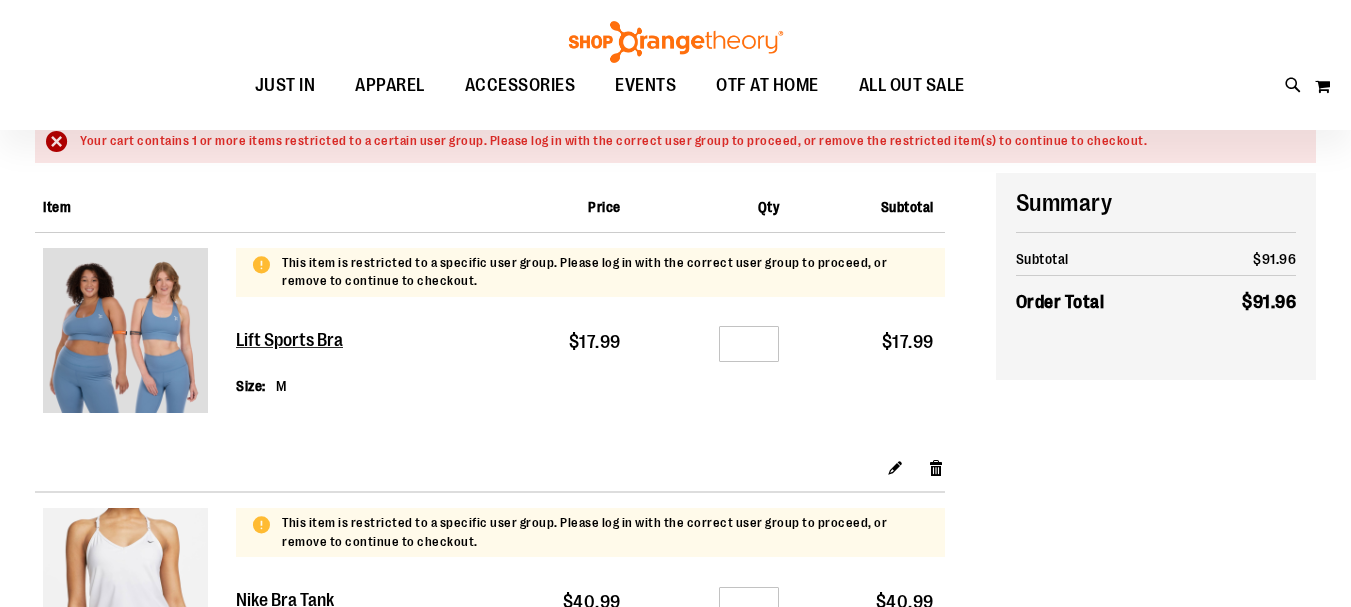 scroll, scrollTop: 199, scrollLeft: 0, axis: vertical 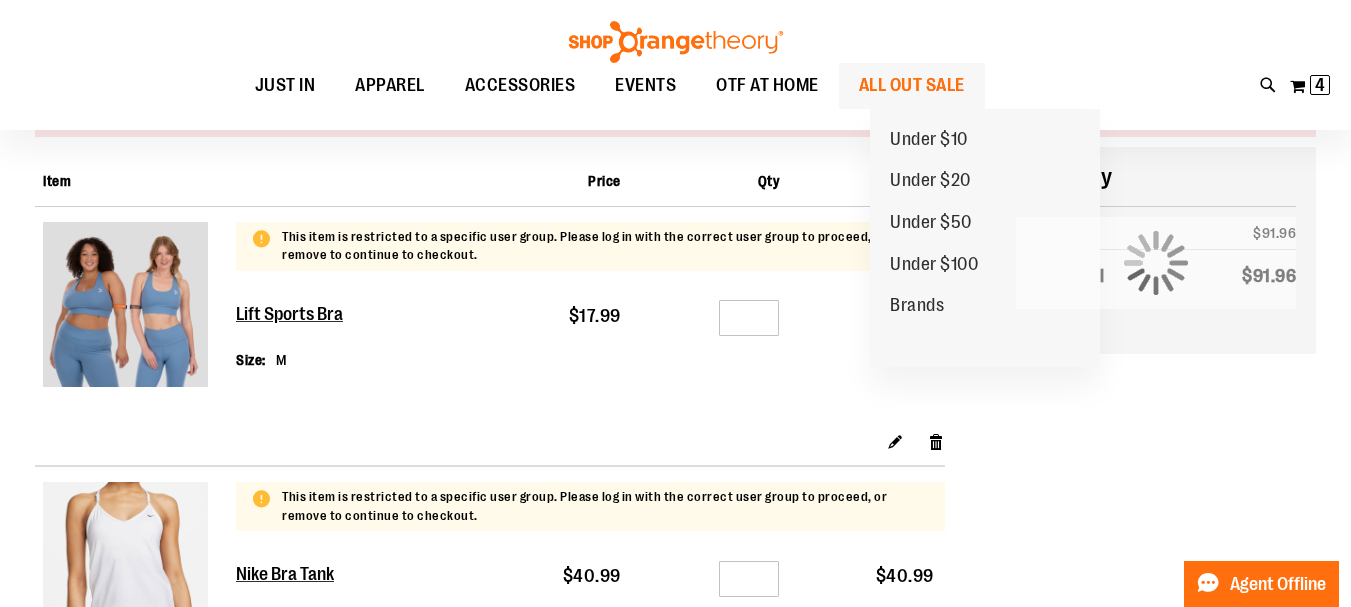 click on "ALL OUT SALE" at bounding box center (912, 85) 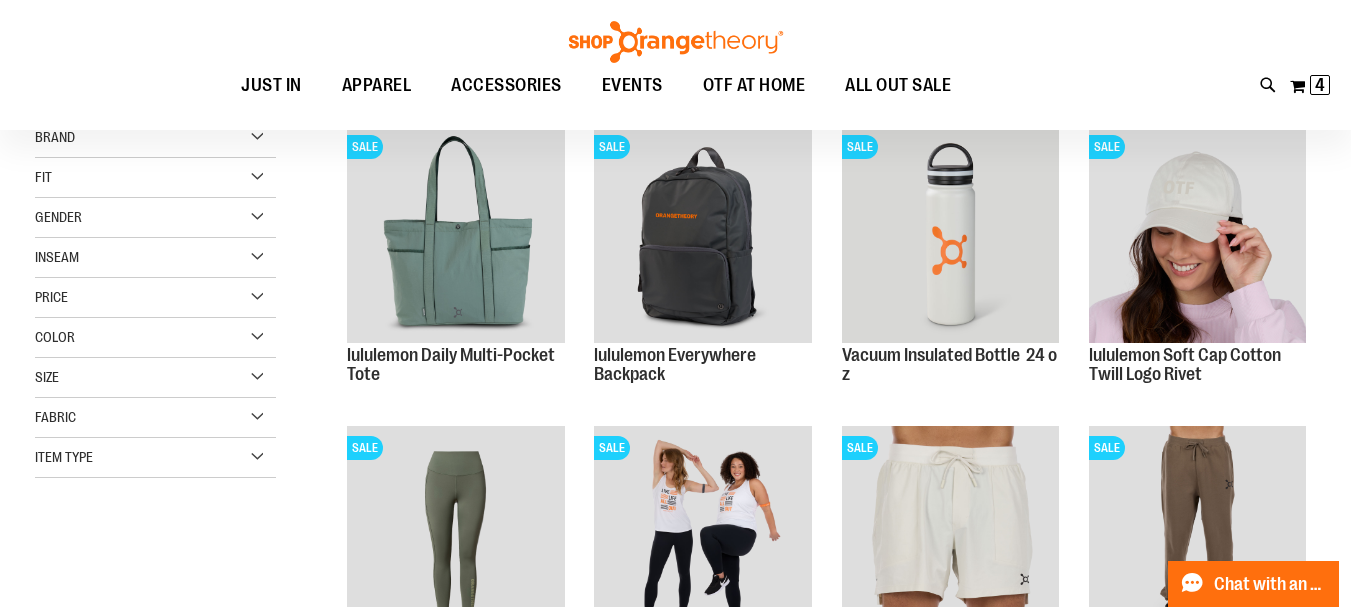 scroll, scrollTop: 299, scrollLeft: 0, axis: vertical 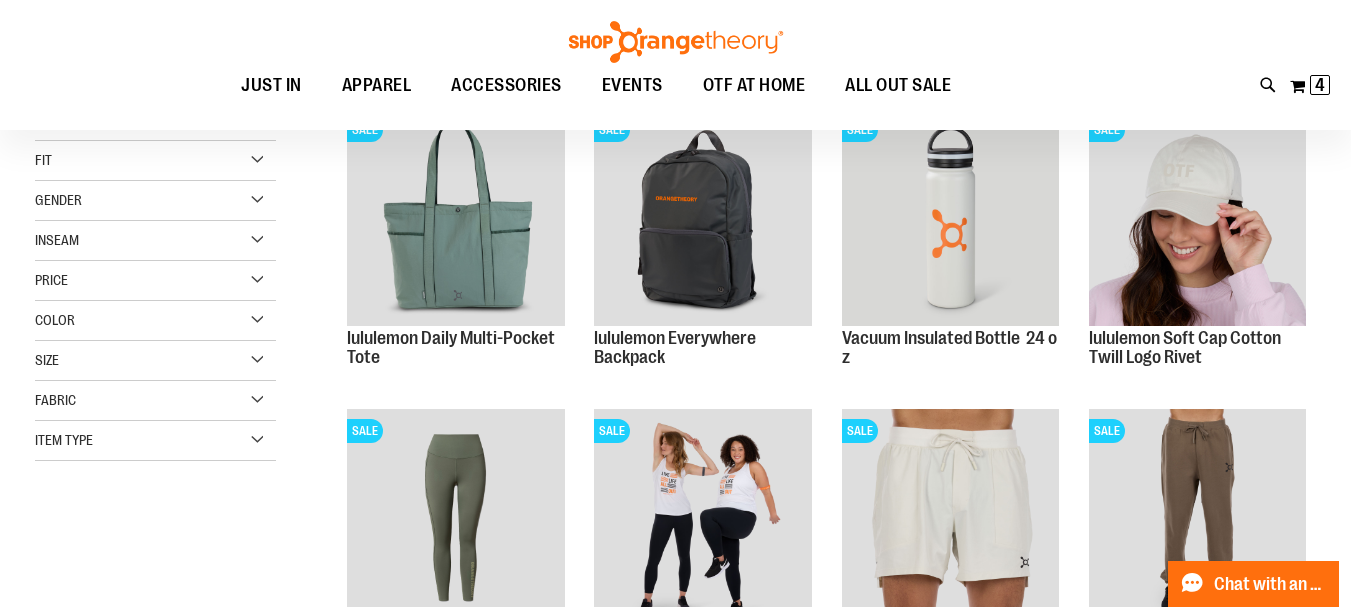 click on "Item Type" at bounding box center [155, 441] 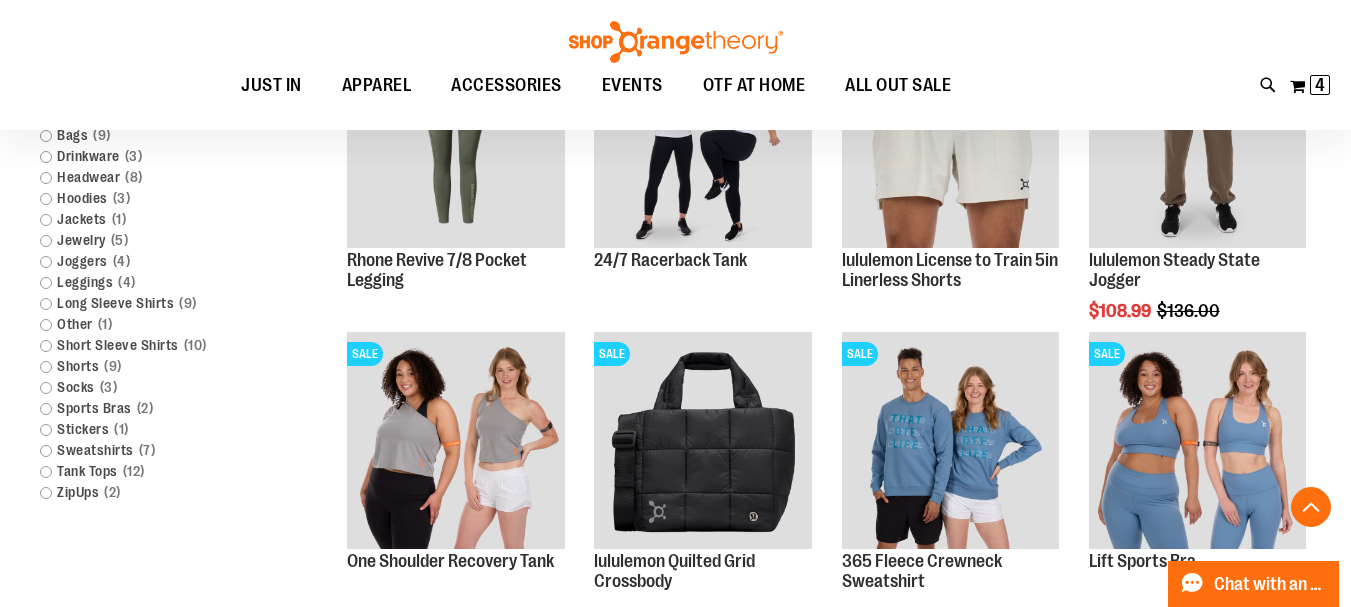 scroll, scrollTop: 699, scrollLeft: 0, axis: vertical 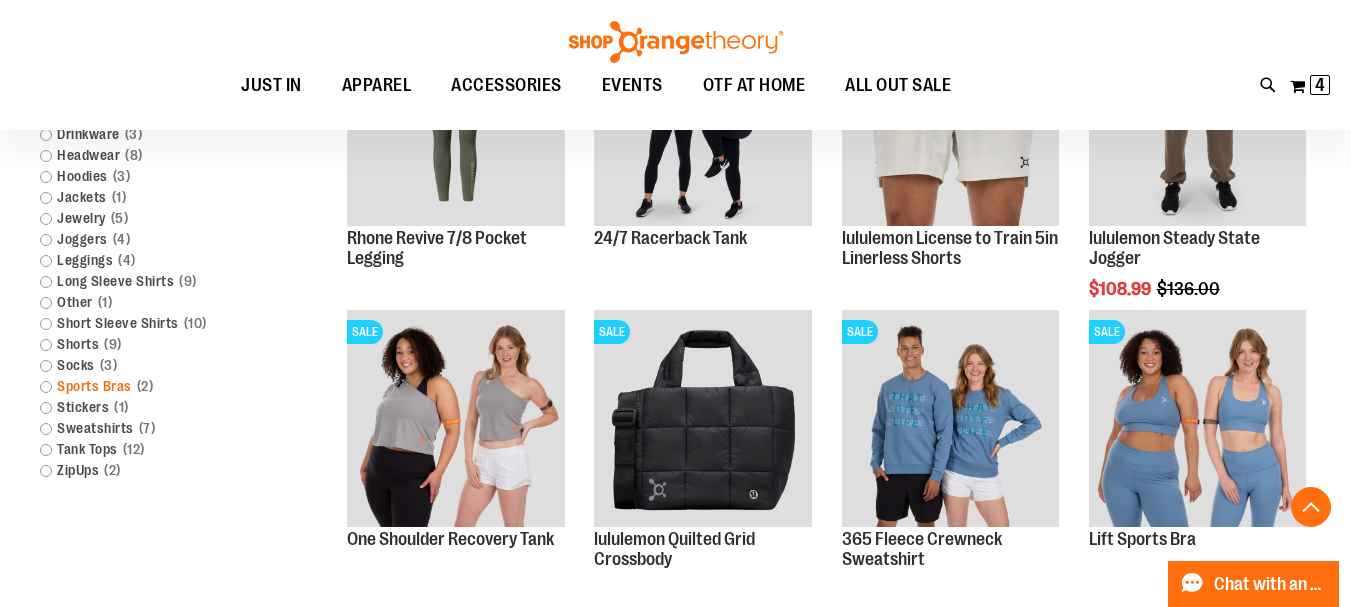 click on "Sports Bras                                             2
items" at bounding box center (146, 386) 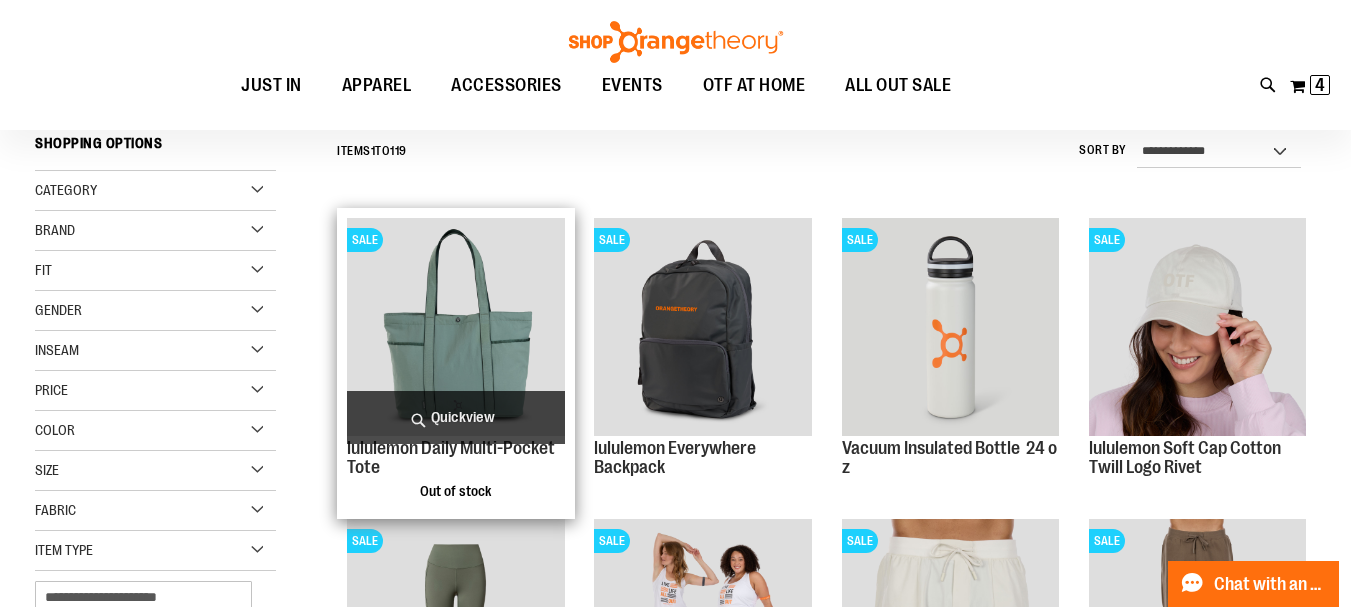 scroll, scrollTop: 186, scrollLeft: 0, axis: vertical 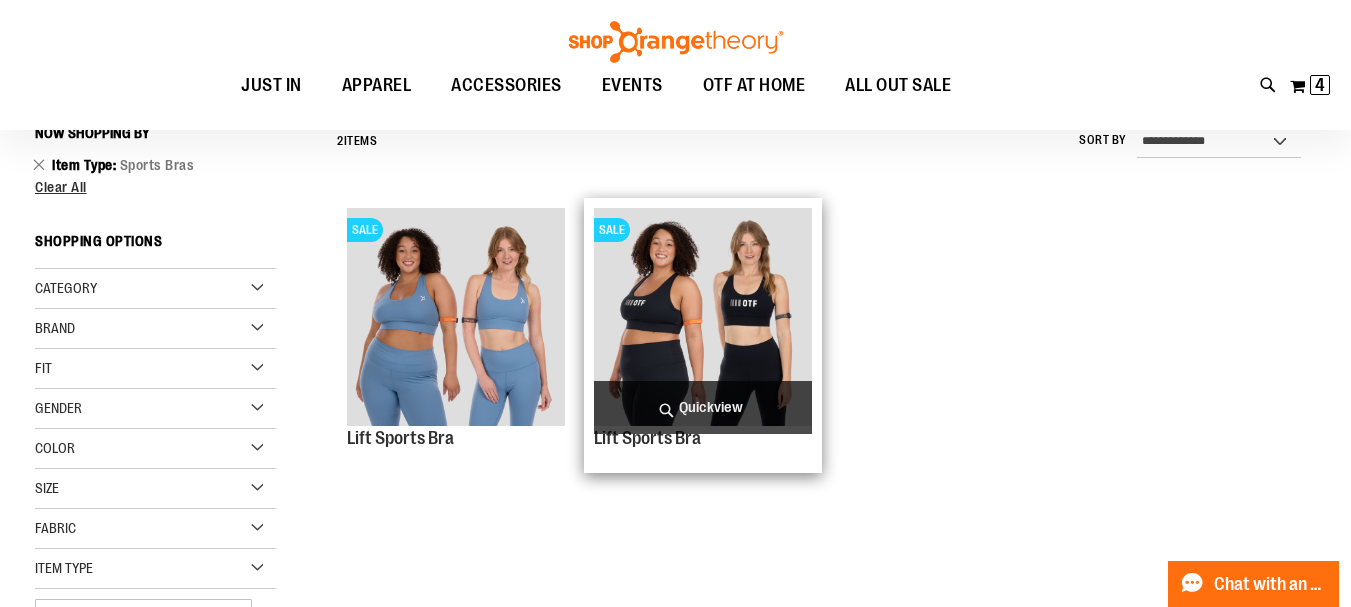 click on "Quickview" at bounding box center (702, 407) 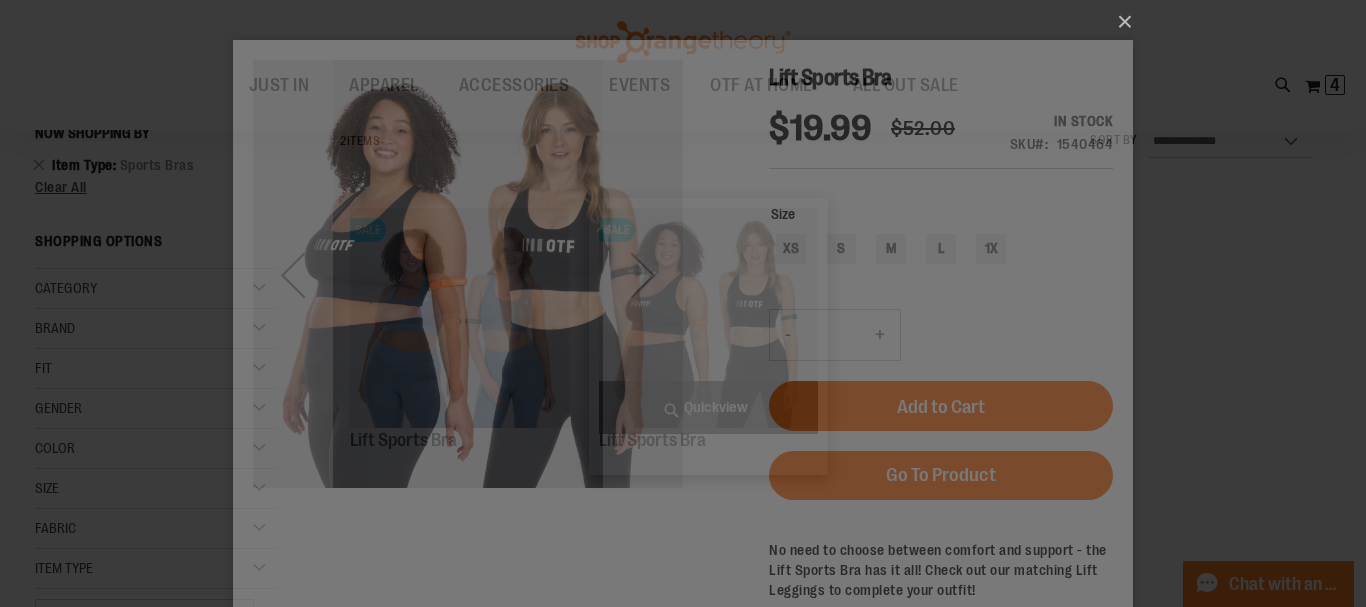 scroll, scrollTop: 0, scrollLeft: 0, axis: both 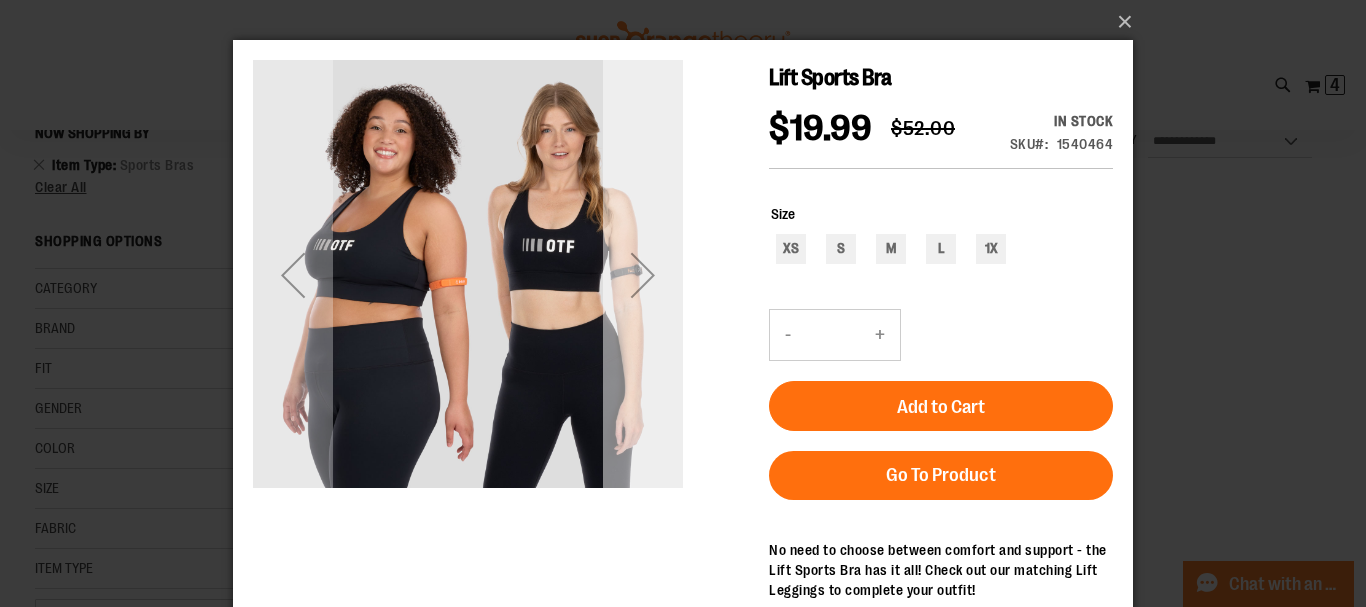 click at bounding box center (643, 275) 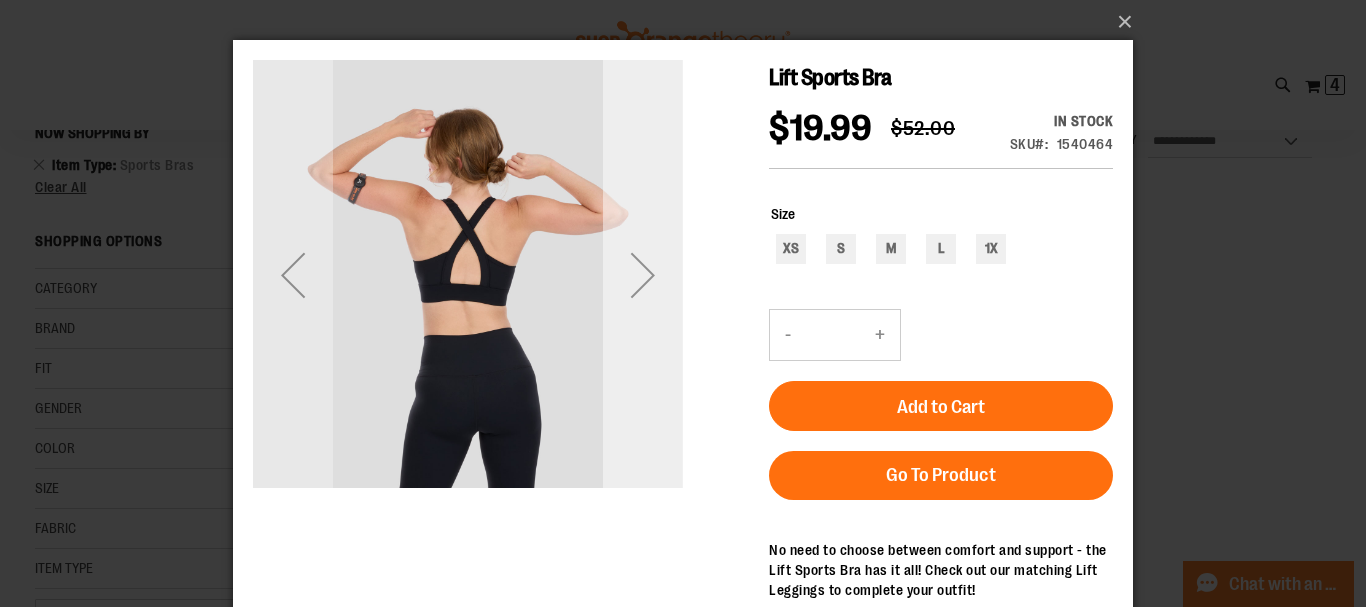 click at bounding box center [643, 275] 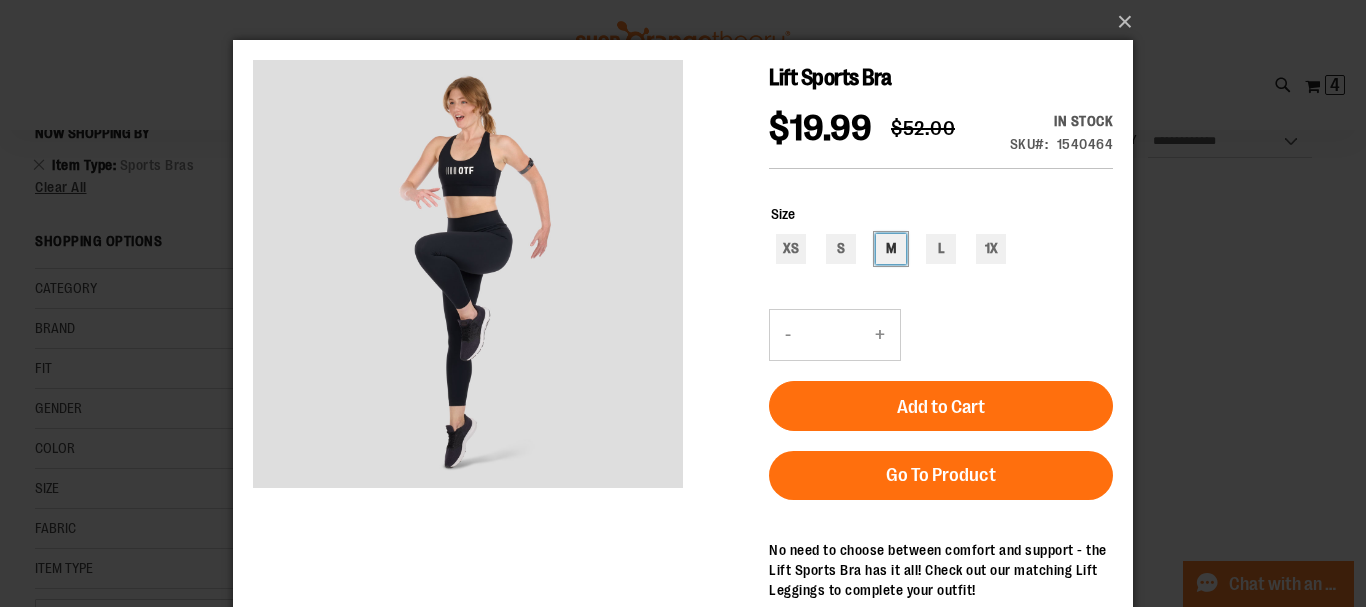 click on "M" at bounding box center [891, 249] 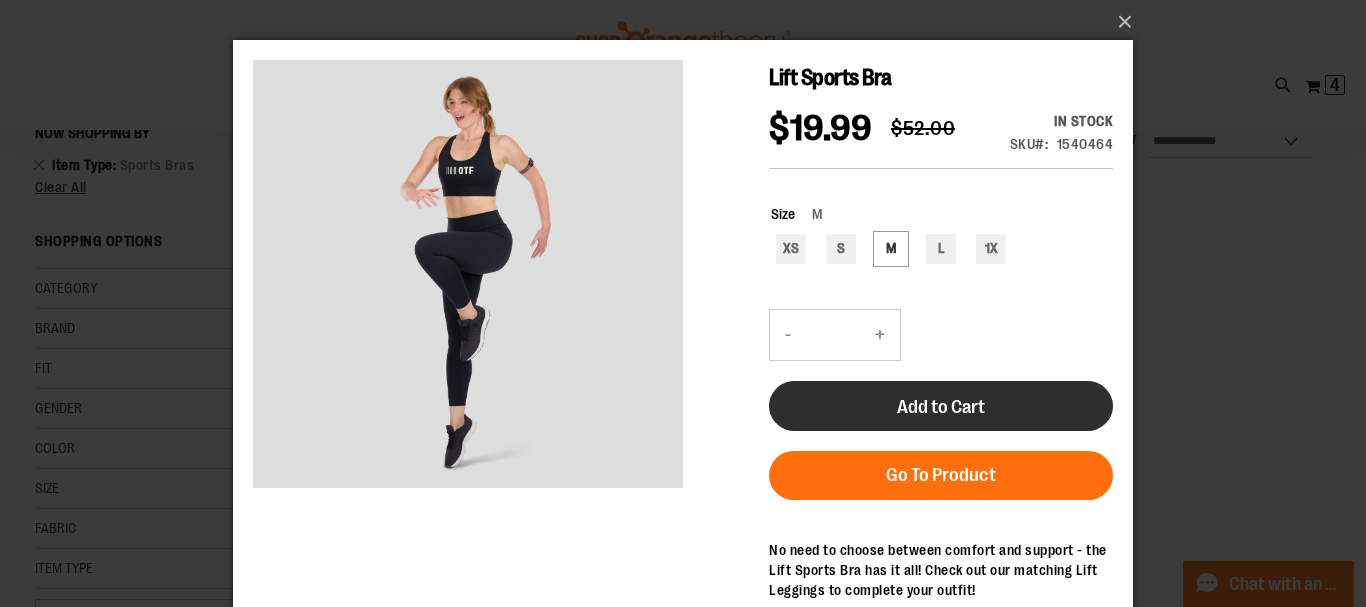 click on "Add to Cart" at bounding box center (941, 407) 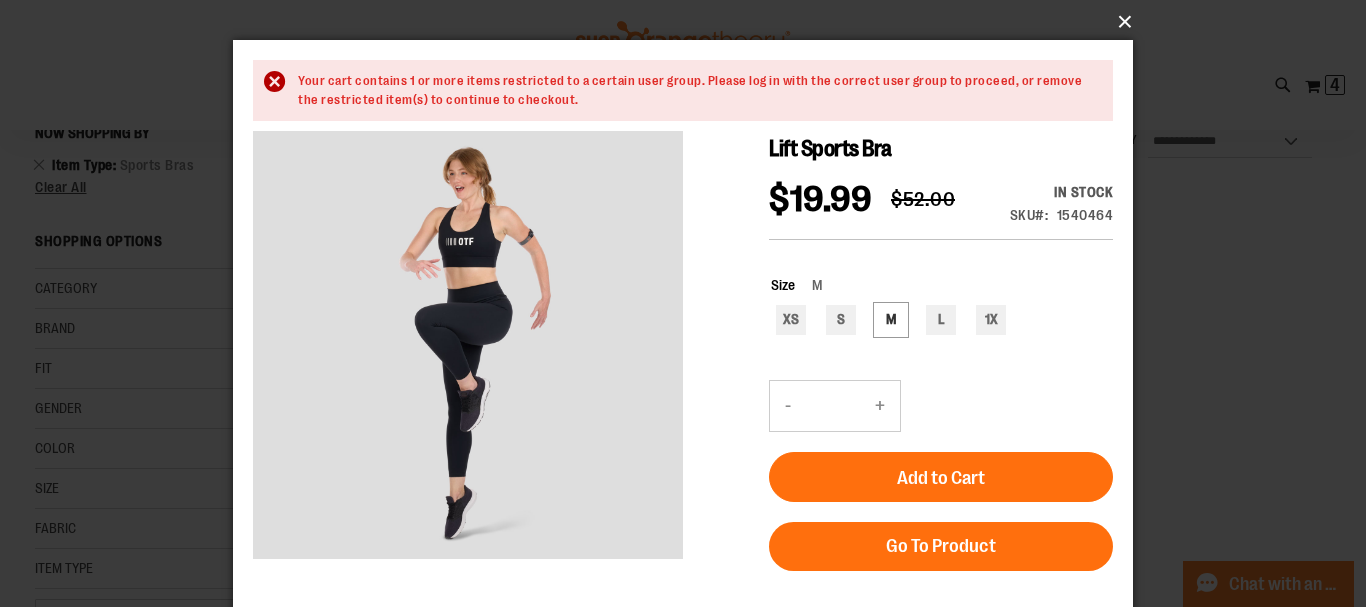 click on "×" at bounding box center [689, 22] 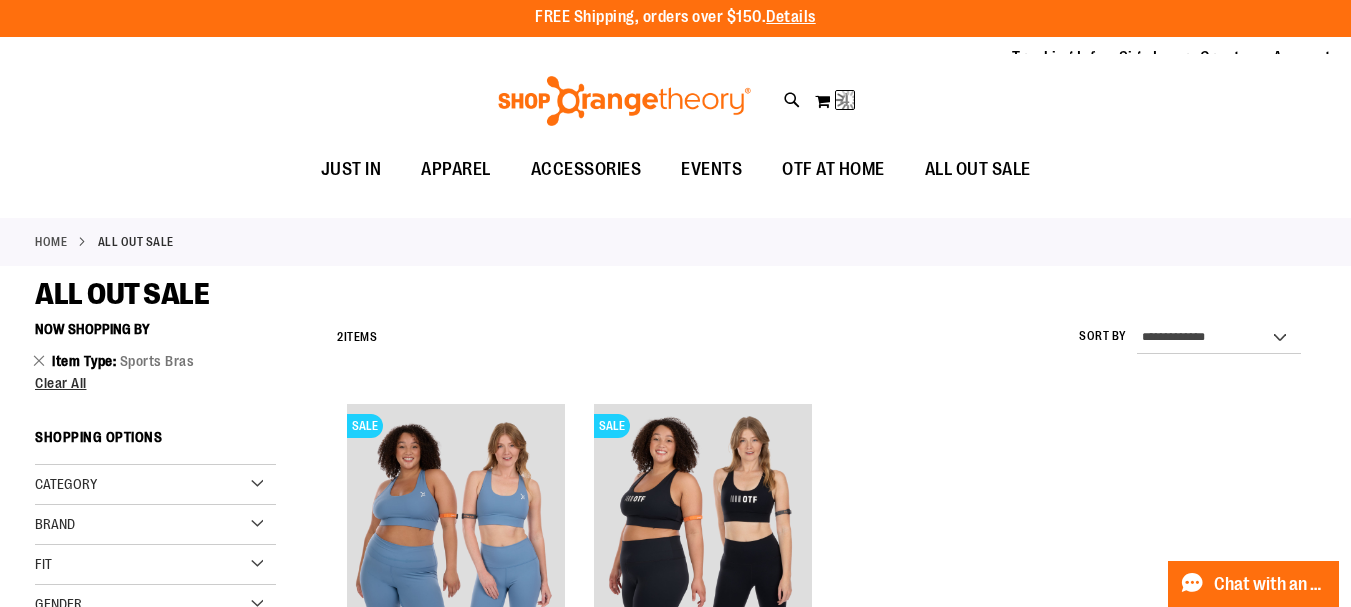 scroll, scrollTop: 0, scrollLeft: 0, axis: both 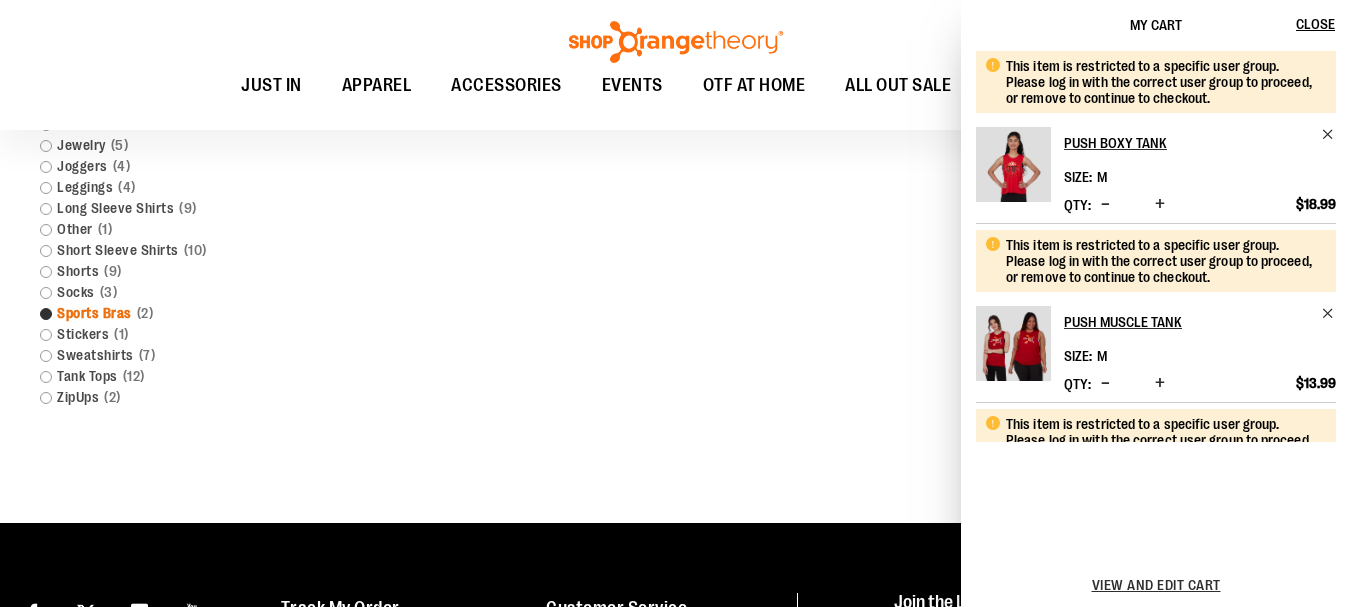click on "Sports Bras                                             2
items" at bounding box center [146, 313] 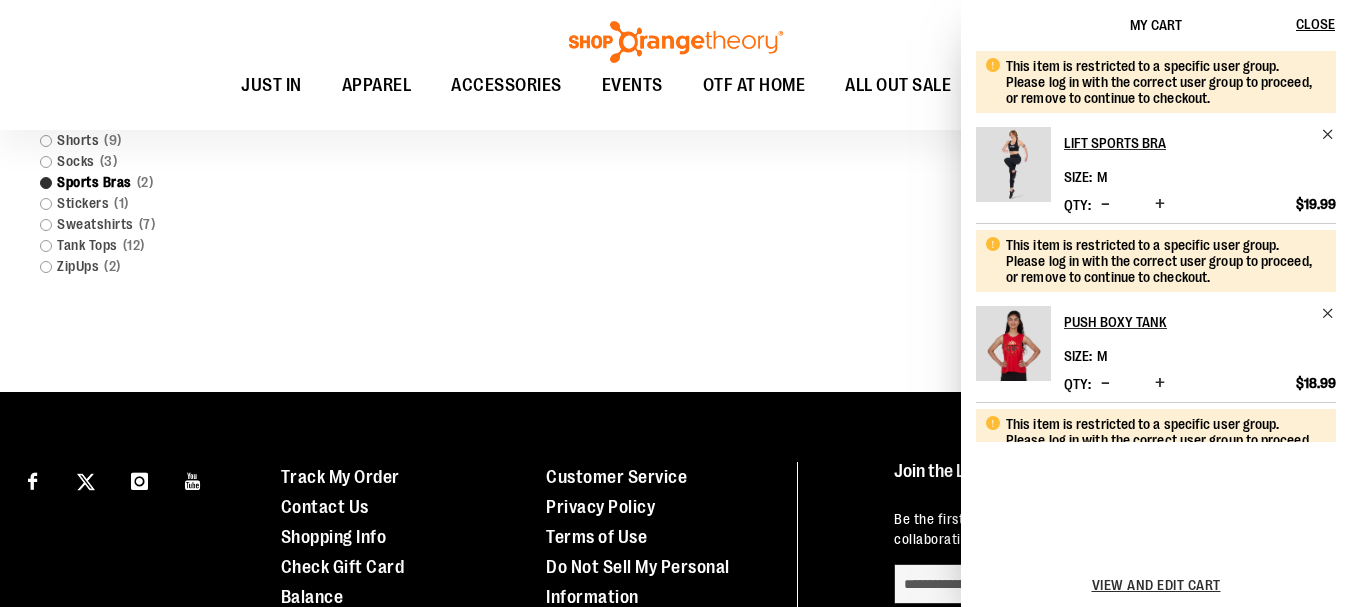 scroll, scrollTop: 929, scrollLeft: 0, axis: vertical 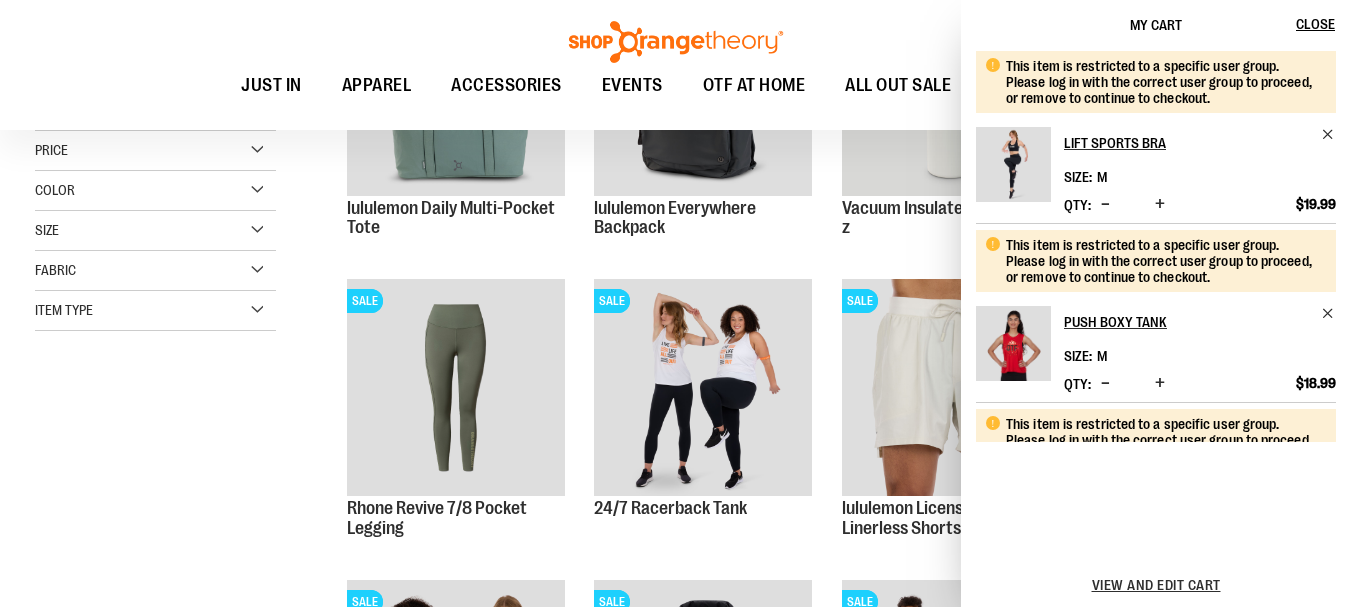 click on "Item Type" at bounding box center [155, 311] 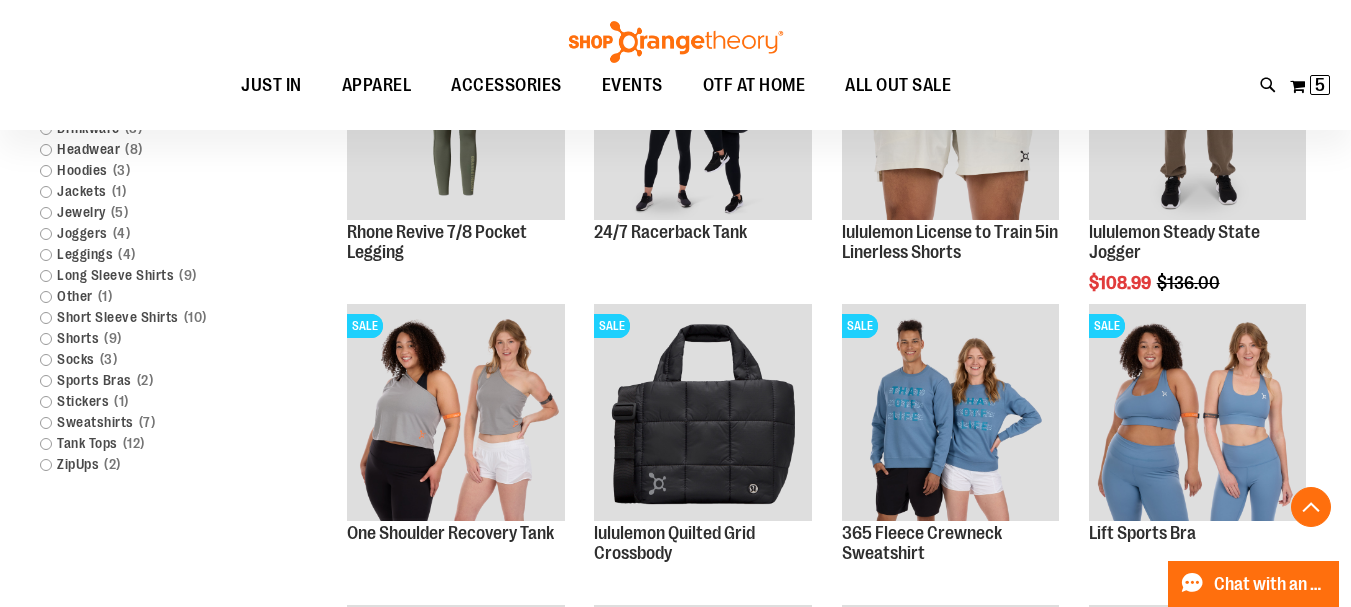 scroll, scrollTop: 729, scrollLeft: 0, axis: vertical 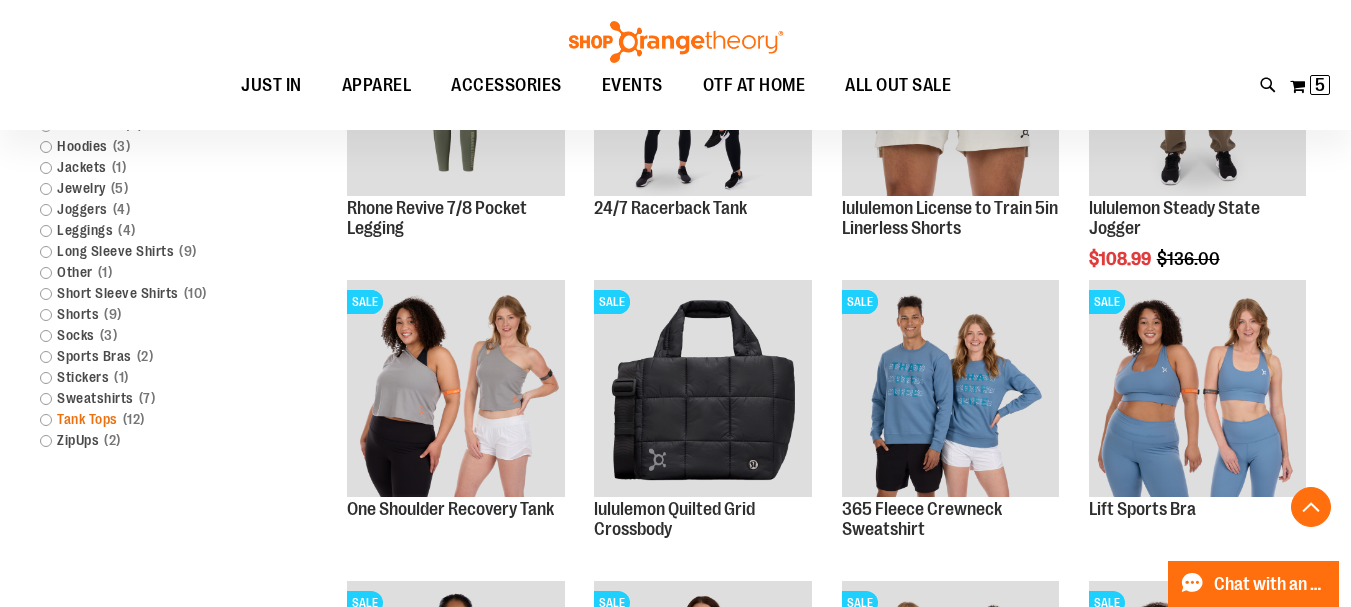 click on "Tank Tops                                             12
items" at bounding box center (146, 419) 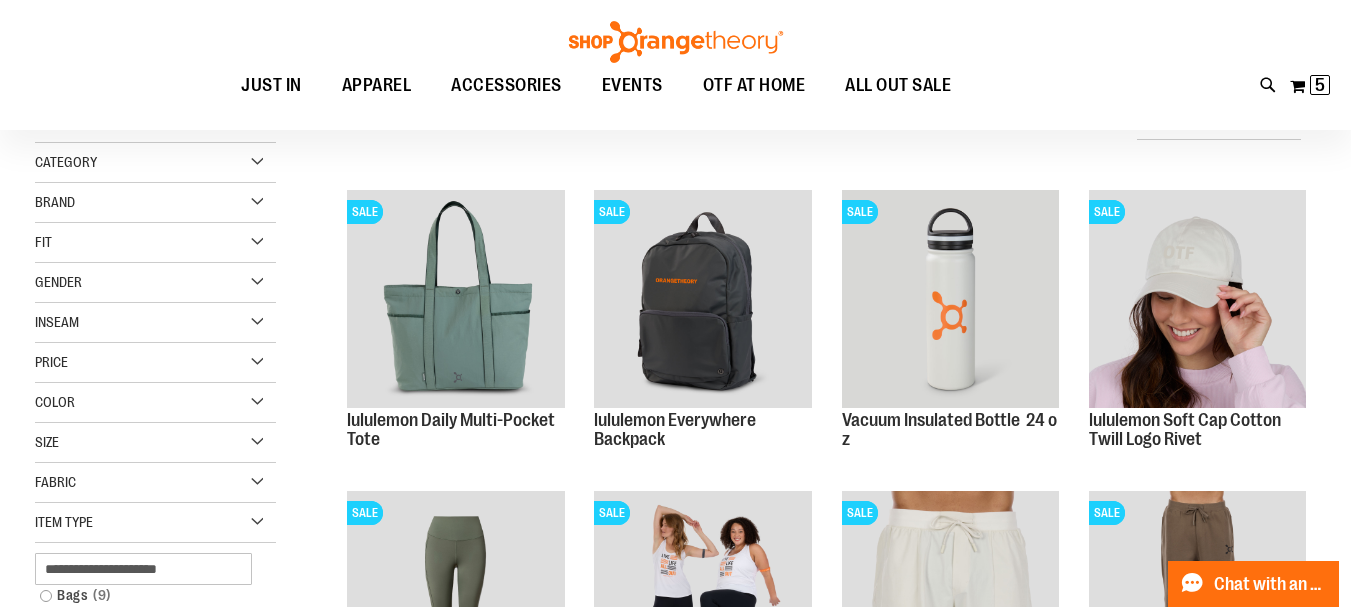 scroll, scrollTop: 186, scrollLeft: 0, axis: vertical 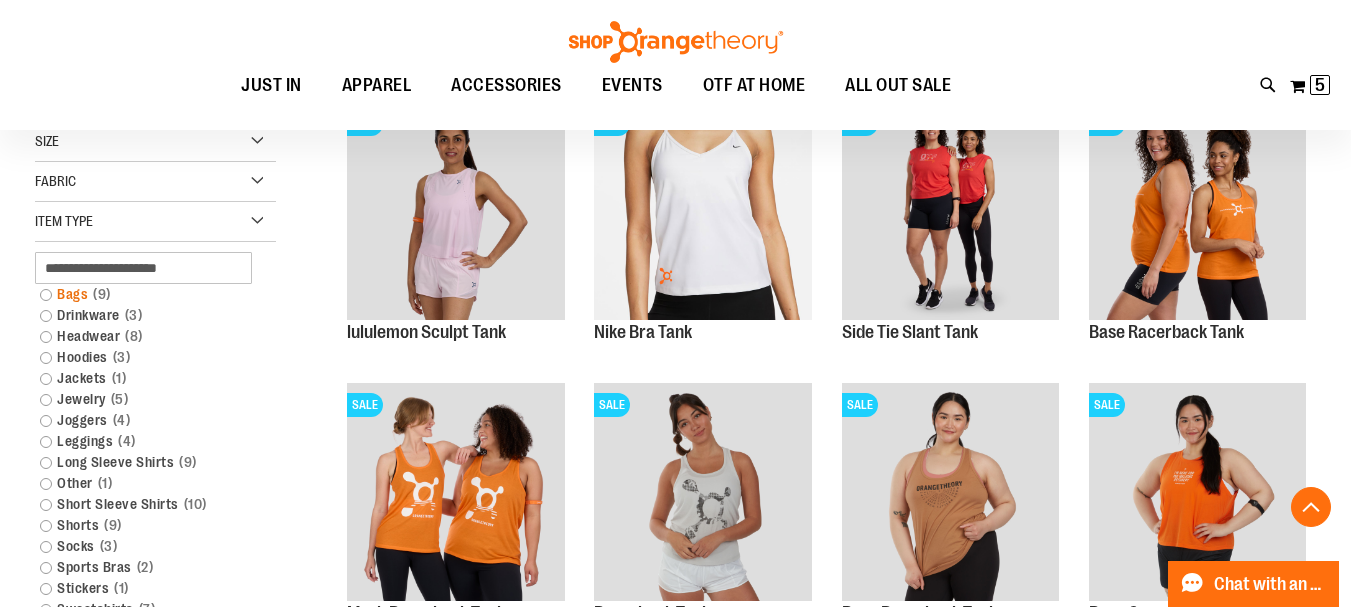 click on "Bags                                             9
items" at bounding box center [146, 294] 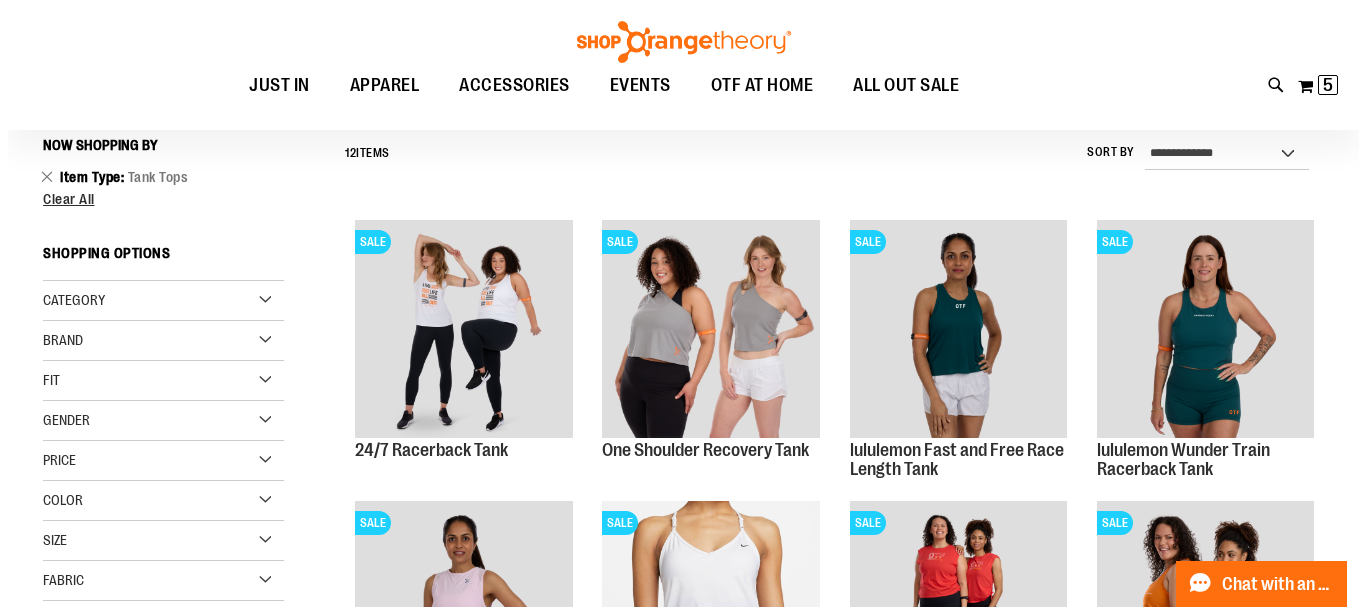 scroll, scrollTop: 186, scrollLeft: 0, axis: vertical 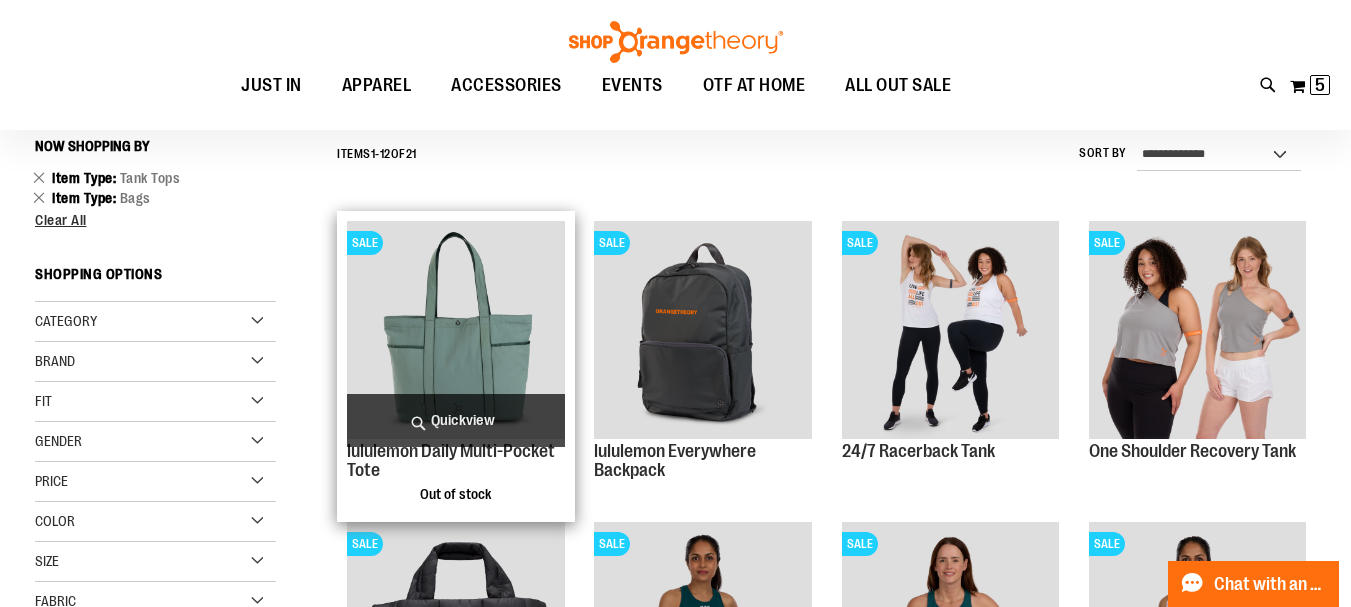 click on "Quickview" at bounding box center [455, 420] 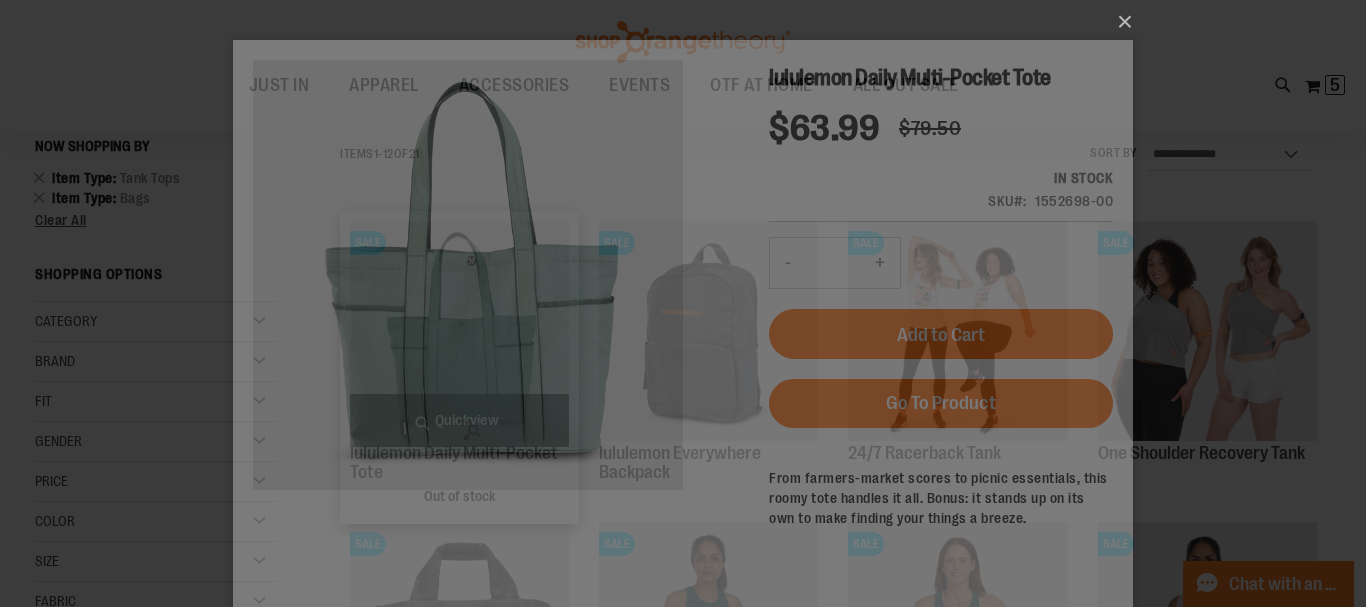 scroll, scrollTop: 0, scrollLeft: 0, axis: both 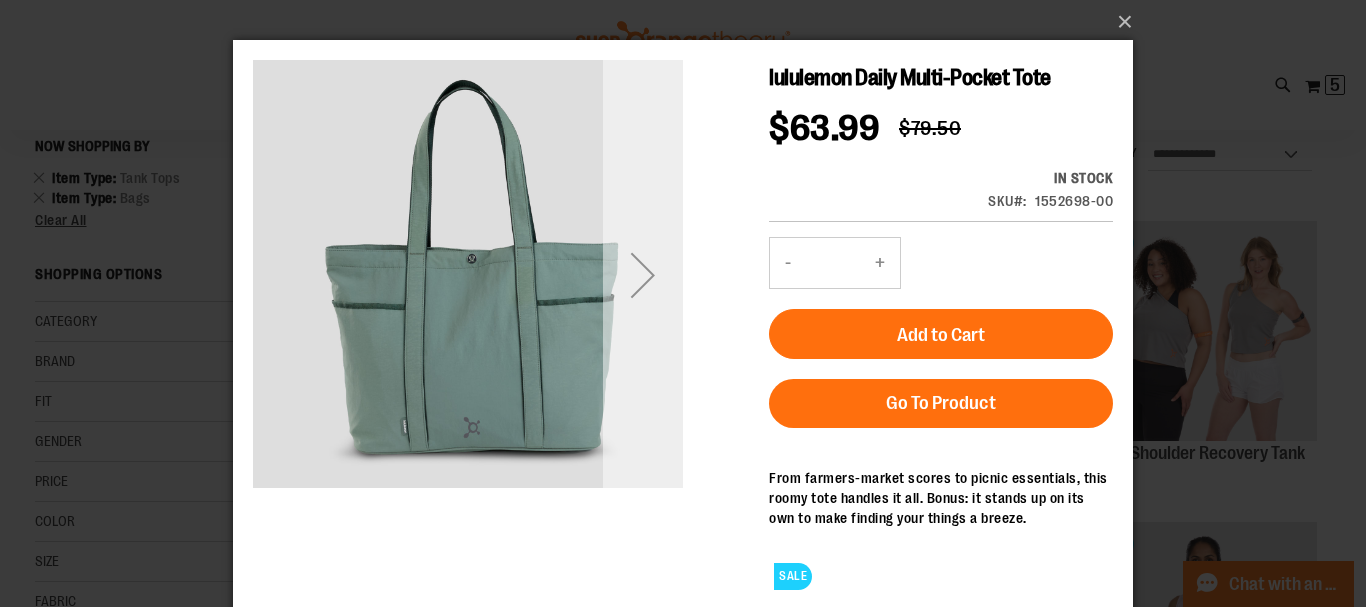click at bounding box center (643, 275) 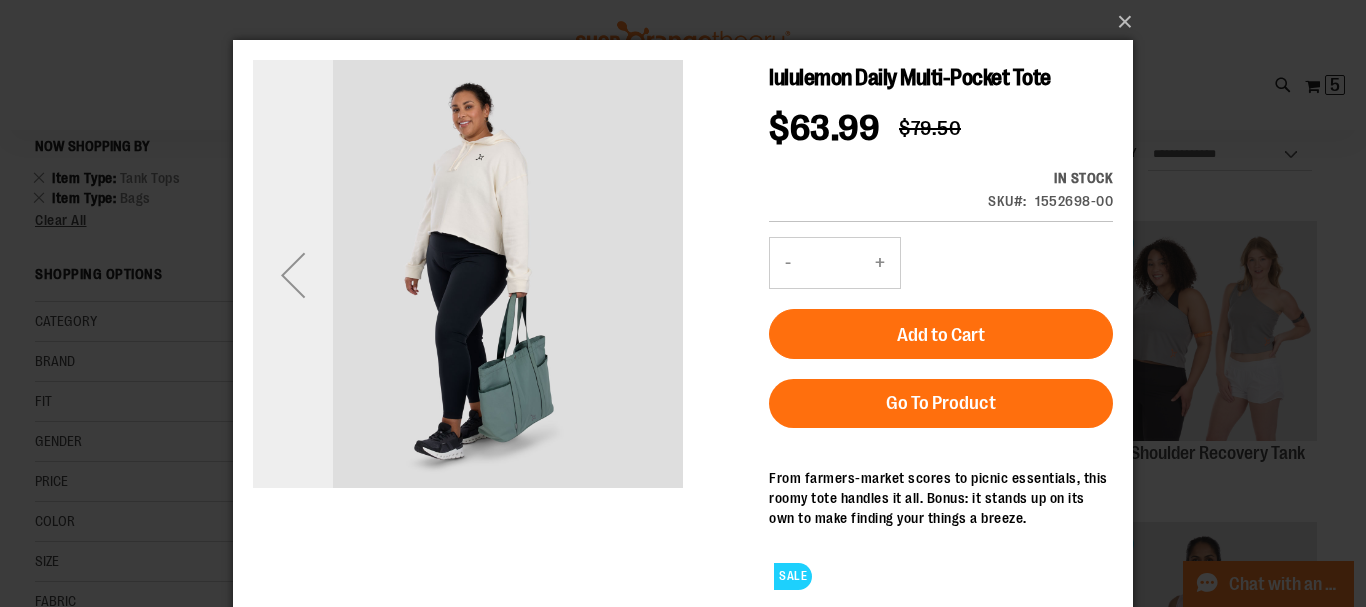 click at bounding box center (293, 275) 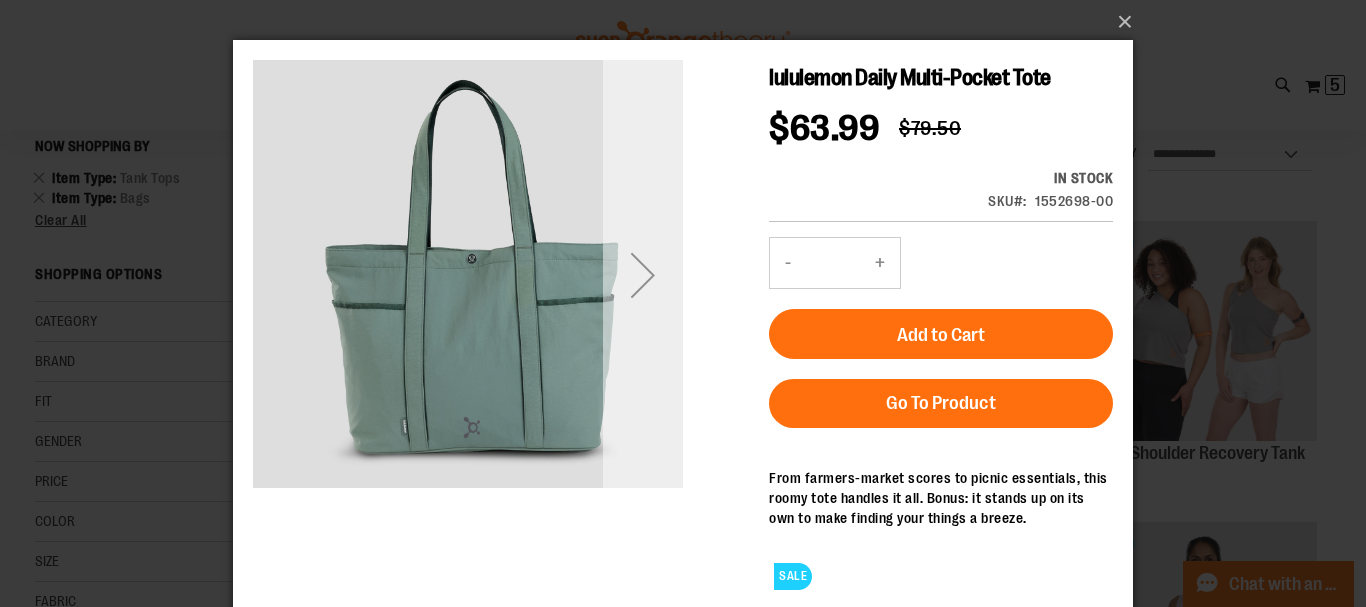 click at bounding box center (643, 275) 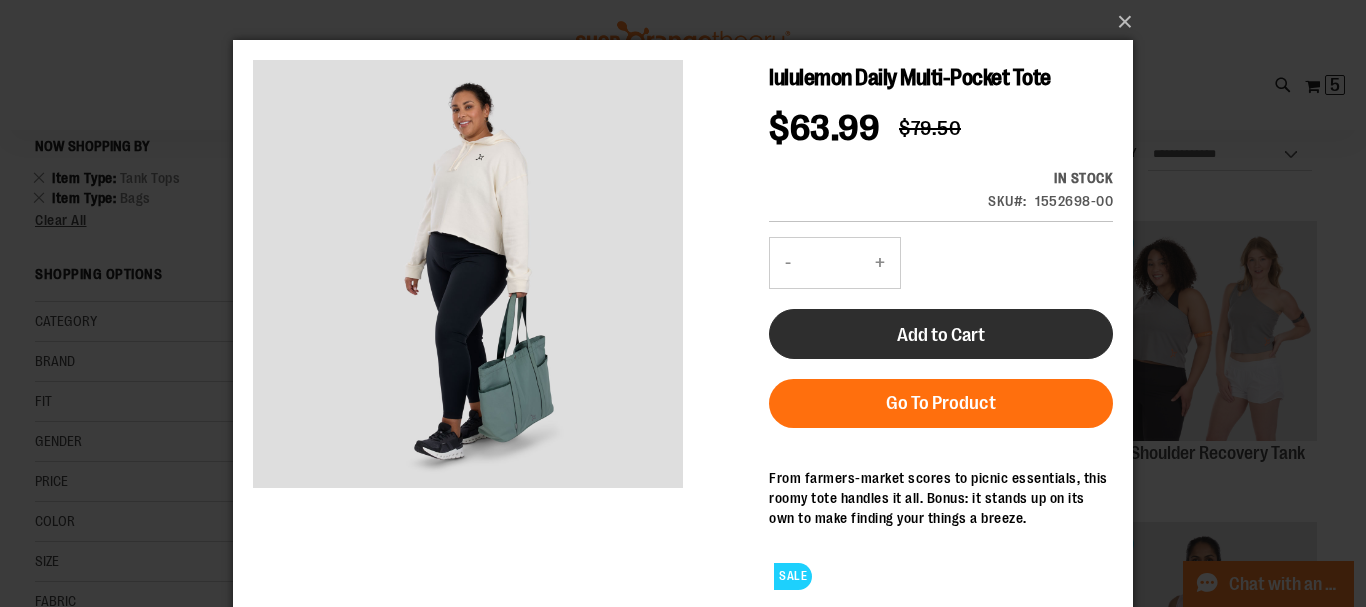 click on "Add to Cart" at bounding box center (941, 335) 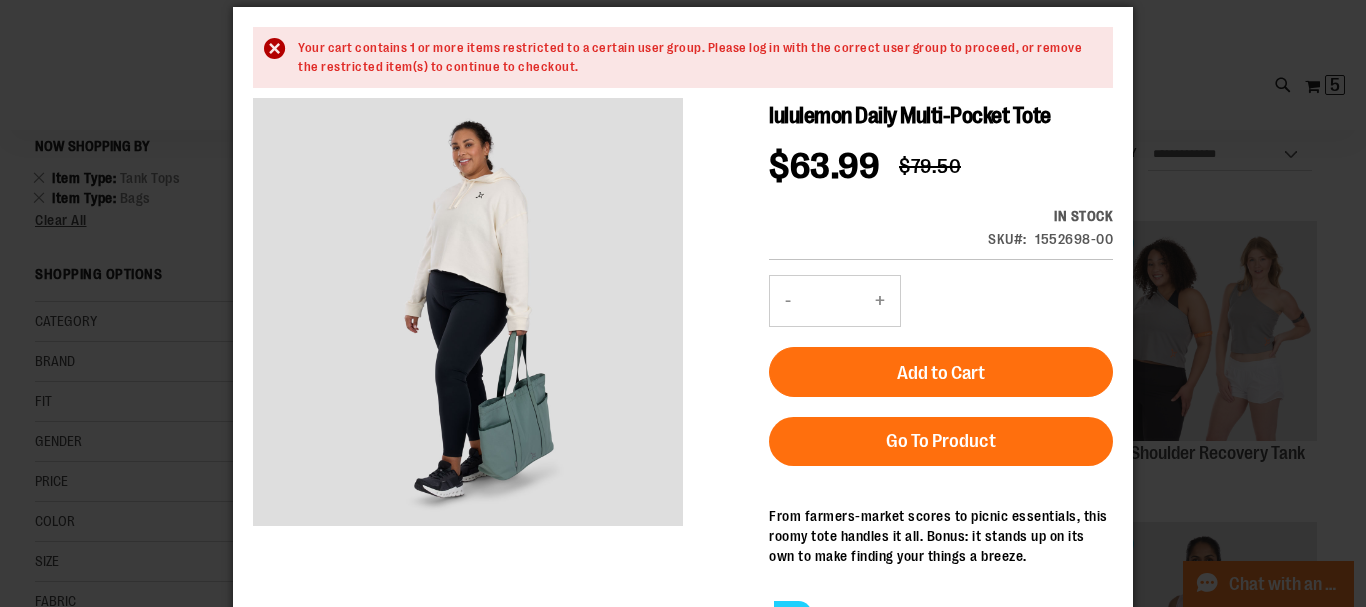 scroll, scrollTop: 0, scrollLeft: 0, axis: both 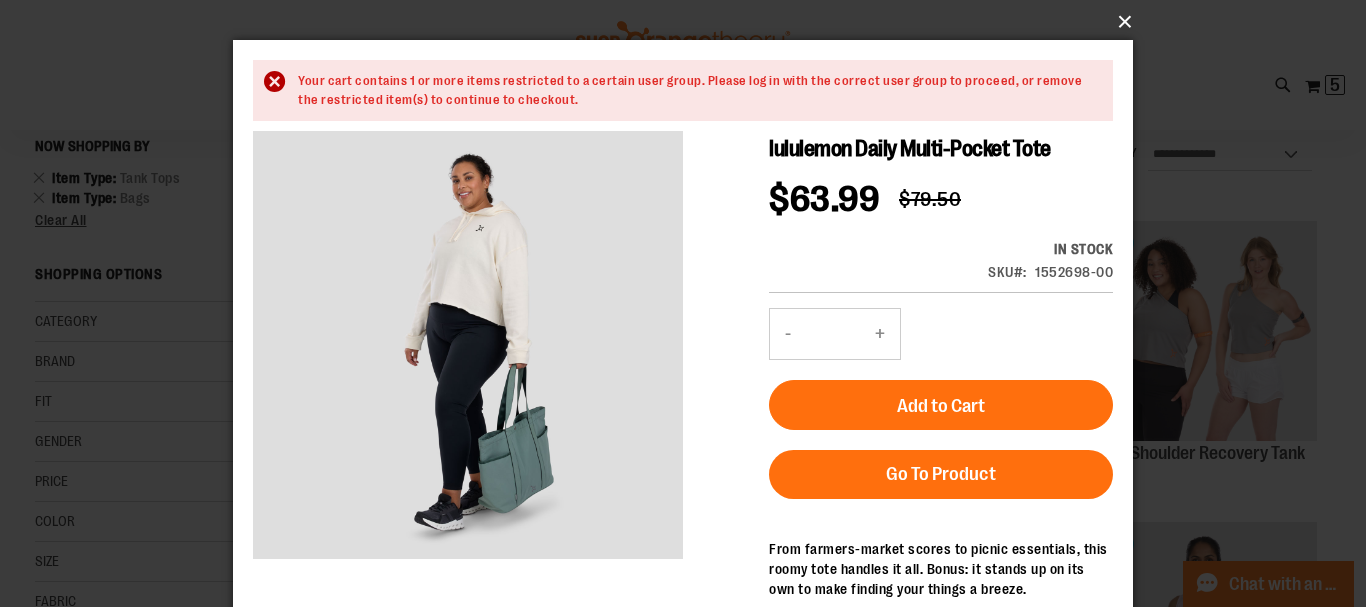 click on "×" at bounding box center [689, 22] 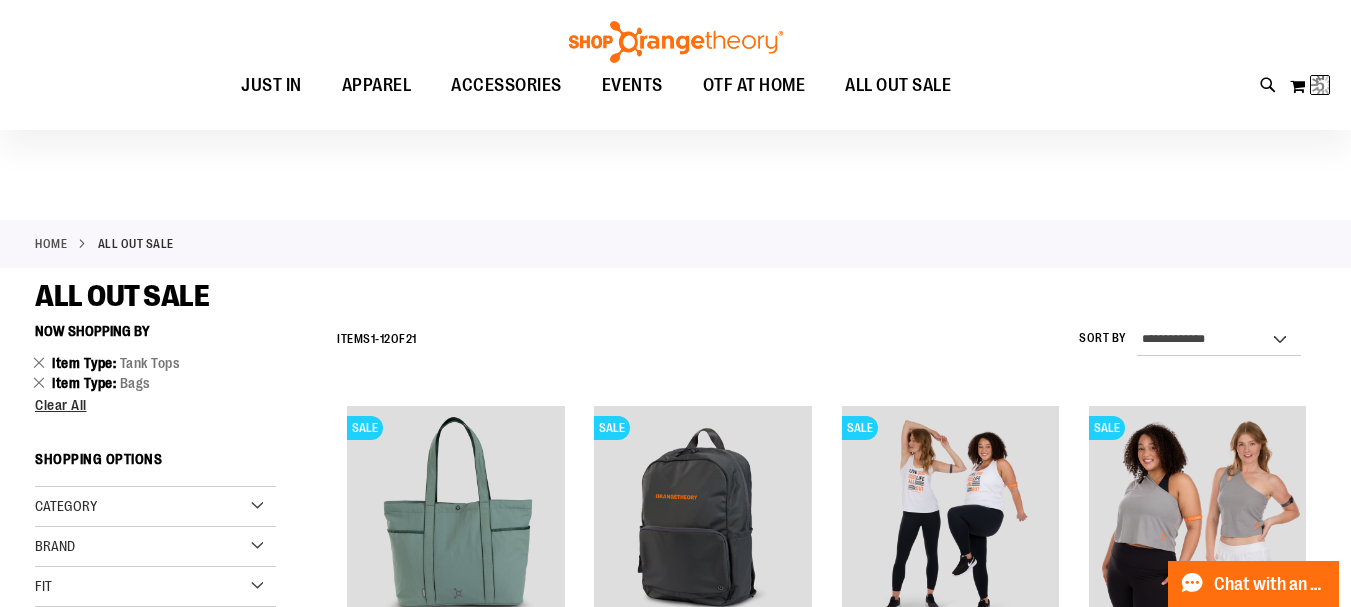 scroll, scrollTop: 0, scrollLeft: 0, axis: both 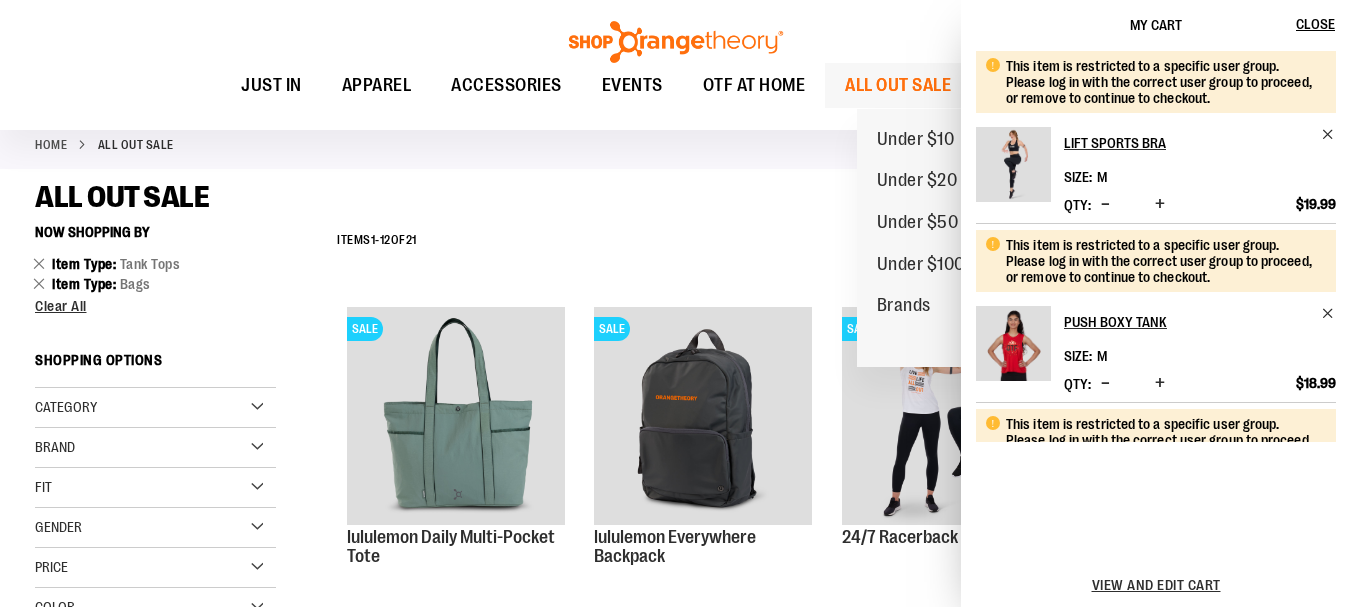 click on "ALL OUT SALE" at bounding box center [898, 85] 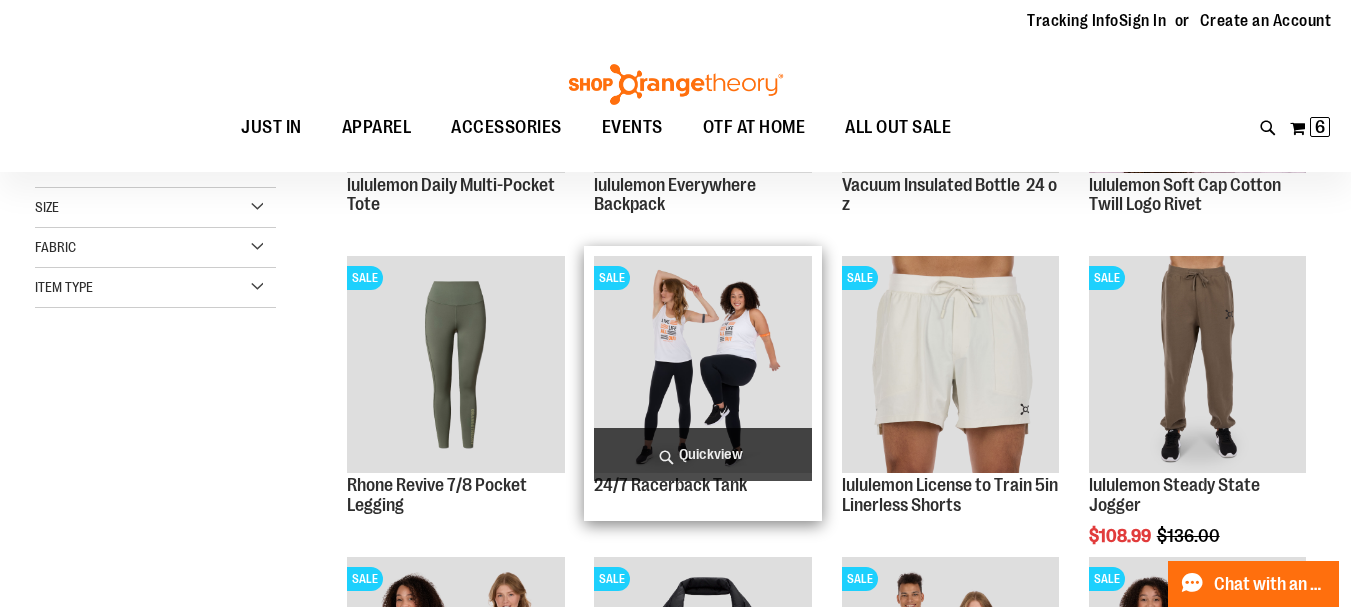 scroll, scrollTop: 293, scrollLeft: 0, axis: vertical 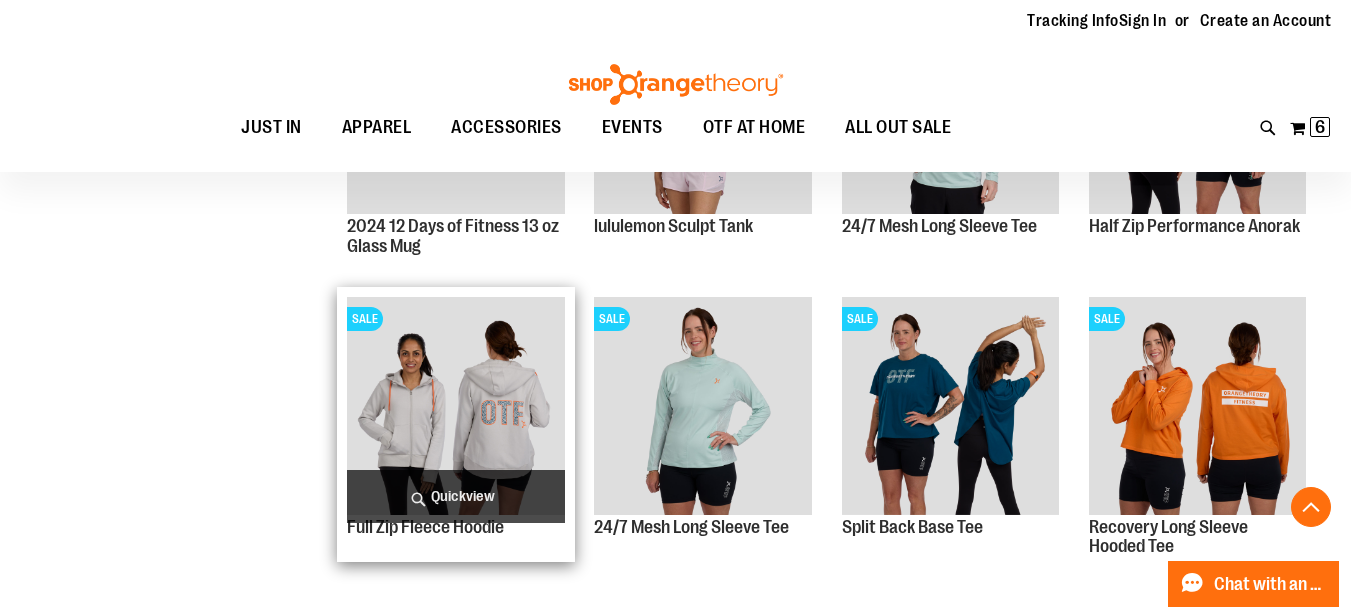 click on "Quickview" at bounding box center [455, 496] 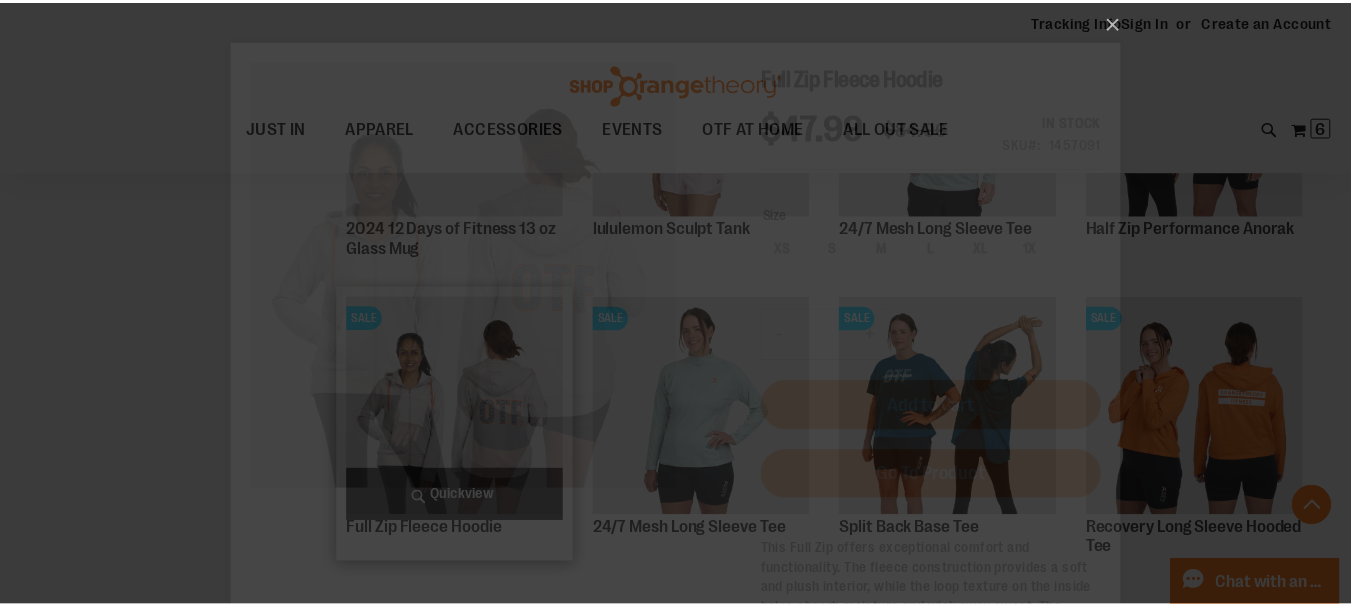 scroll, scrollTop: 0, scrollLeft: 0, axis: both 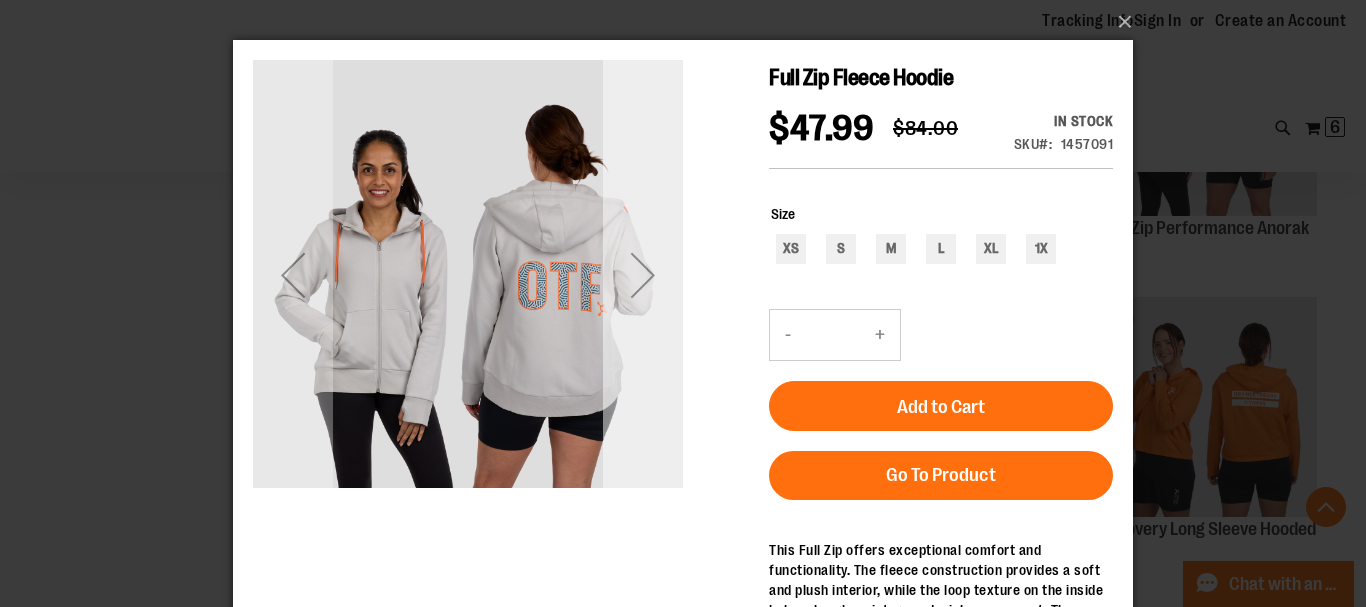 click at bounding box center (643, 275) 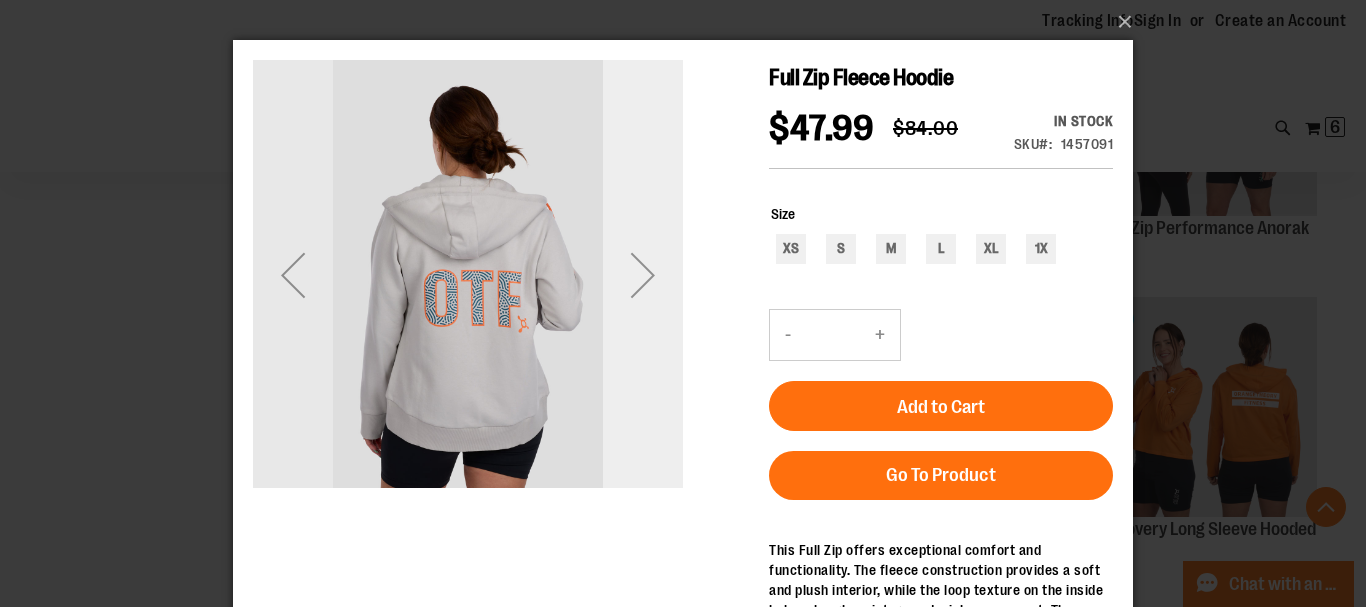 click at bounding box center (643, 275) 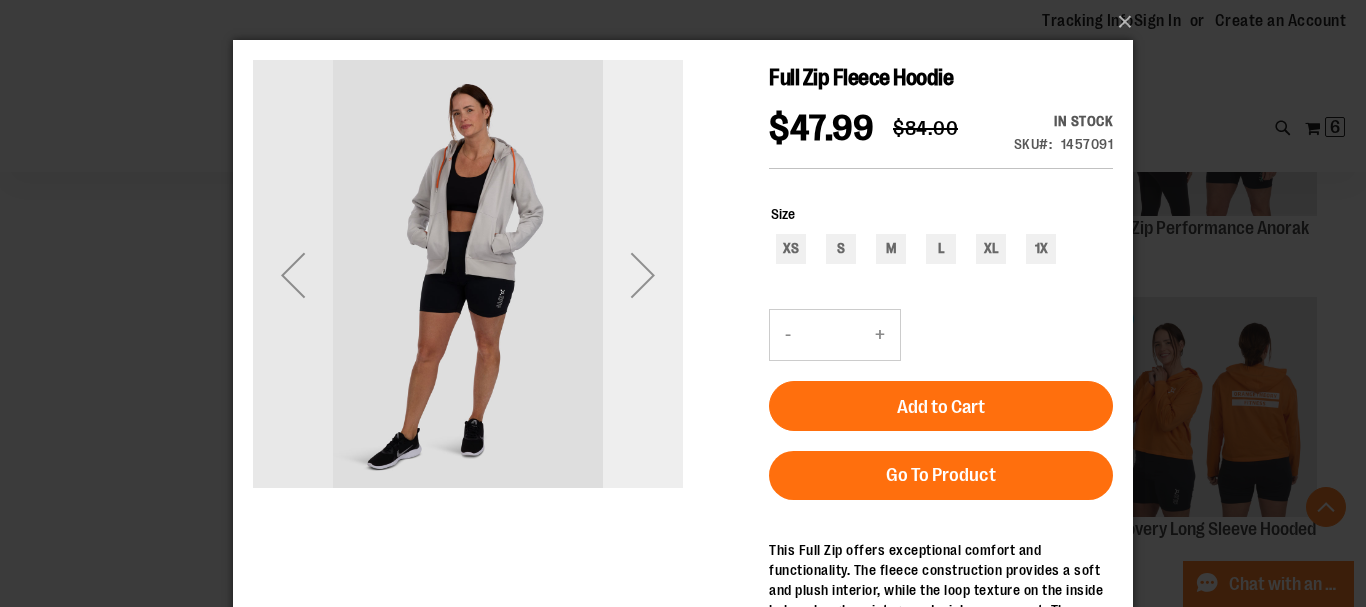 click at bounding box center (643, 275) 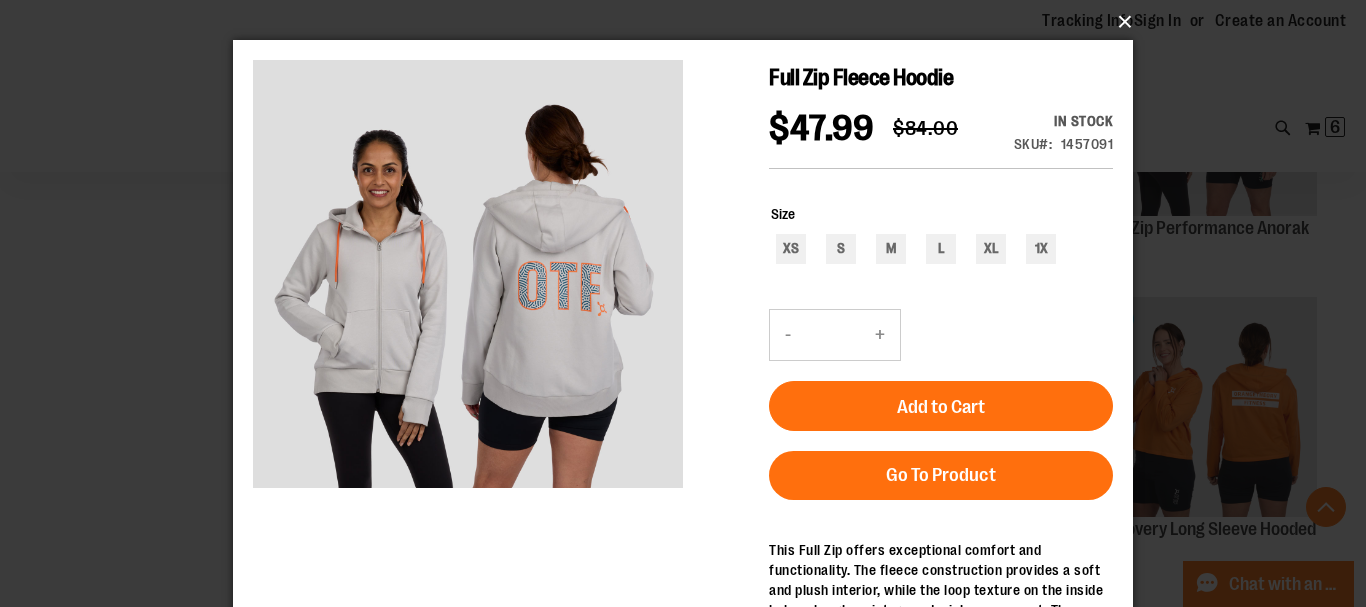 click on "×" at bounding box center [689, 22] 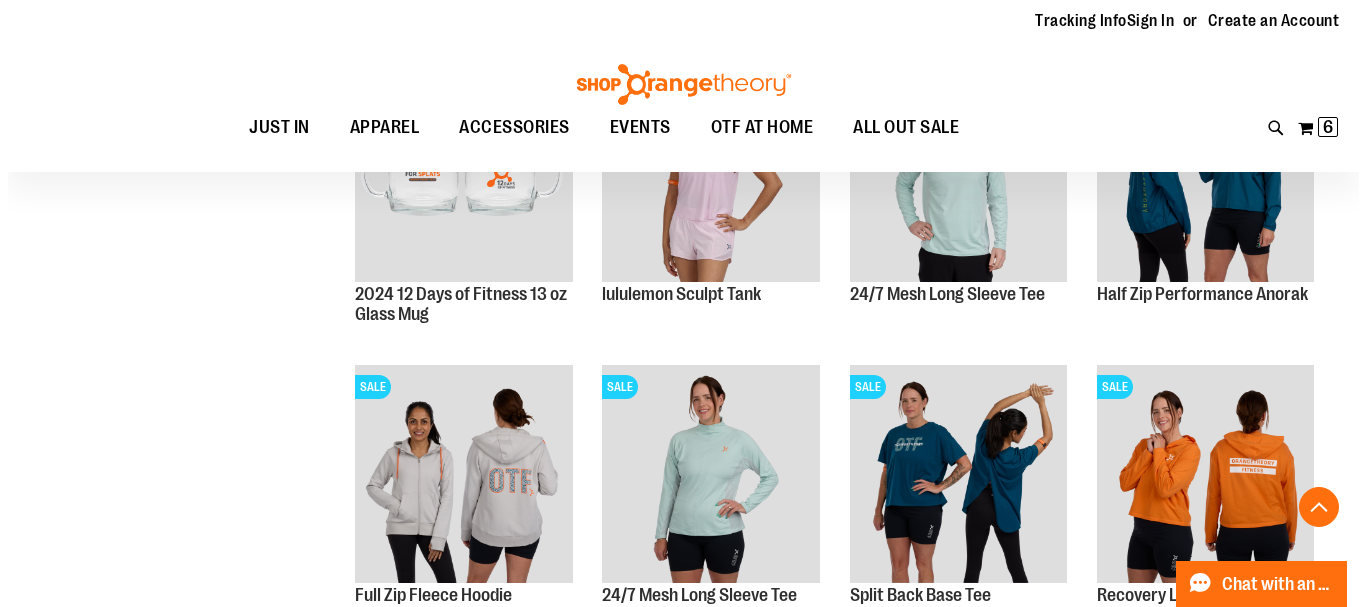 scroll, scrollTop: 1193, scrollLeft: 0, axis: vertical 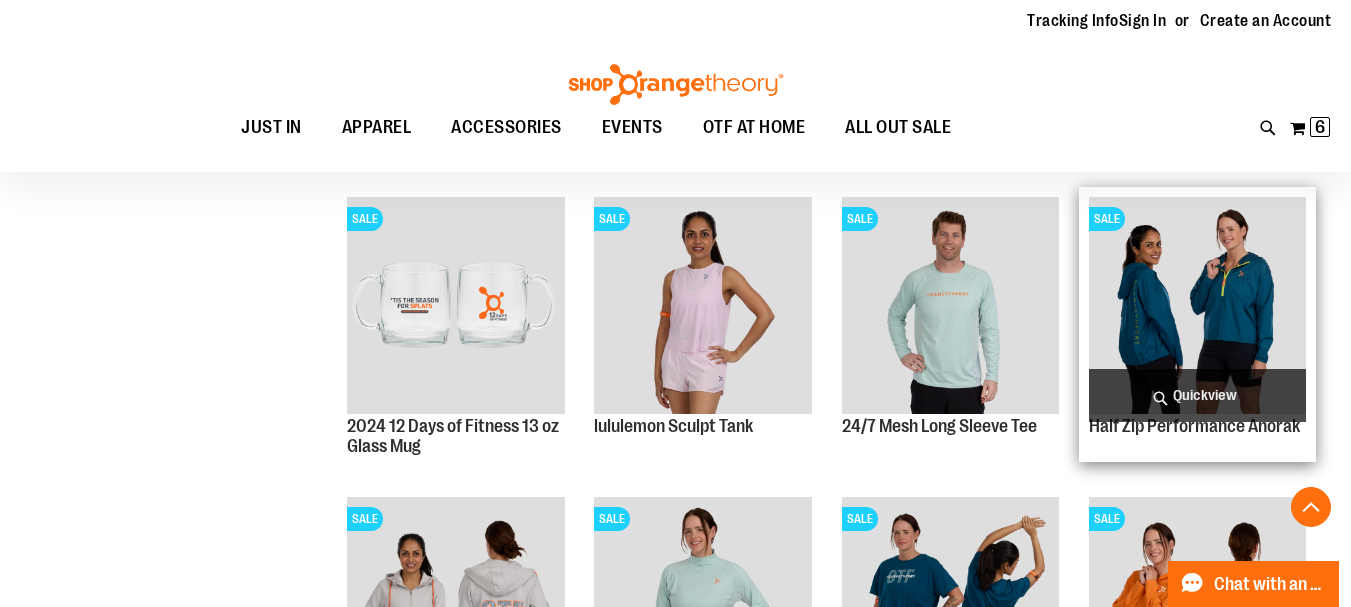 click on "Quickview" at bounding box center [1197, 395] 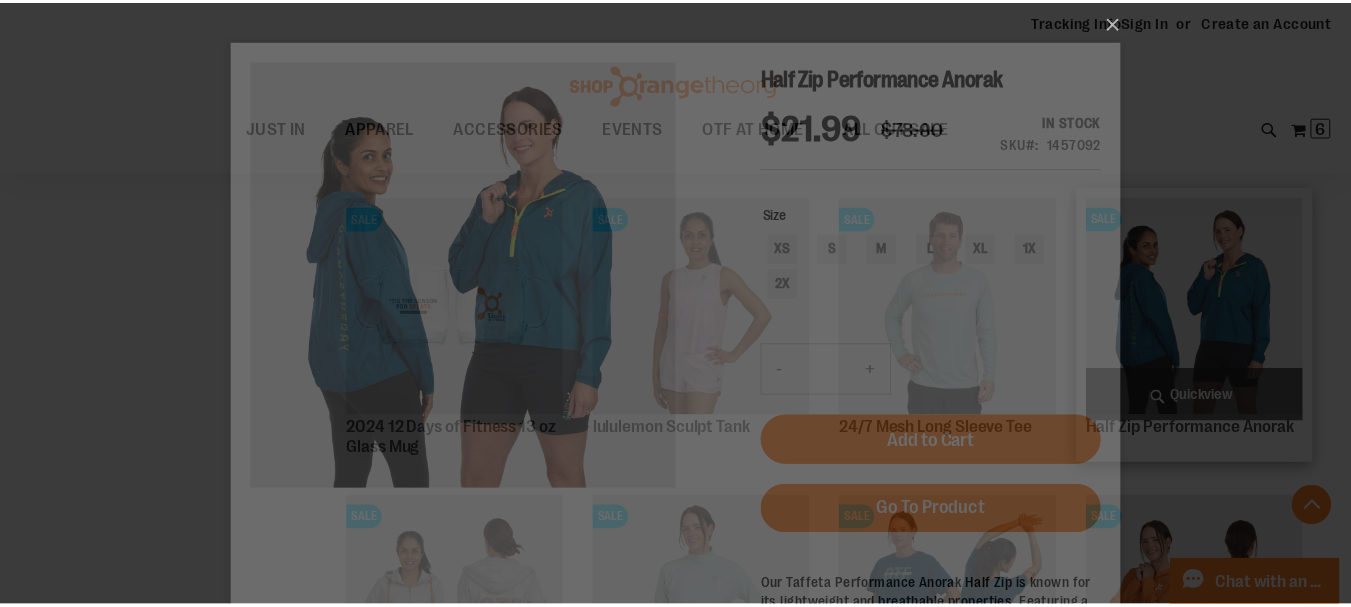 scroll, scrollTop: 0, scrollLeft: 0, axis: both 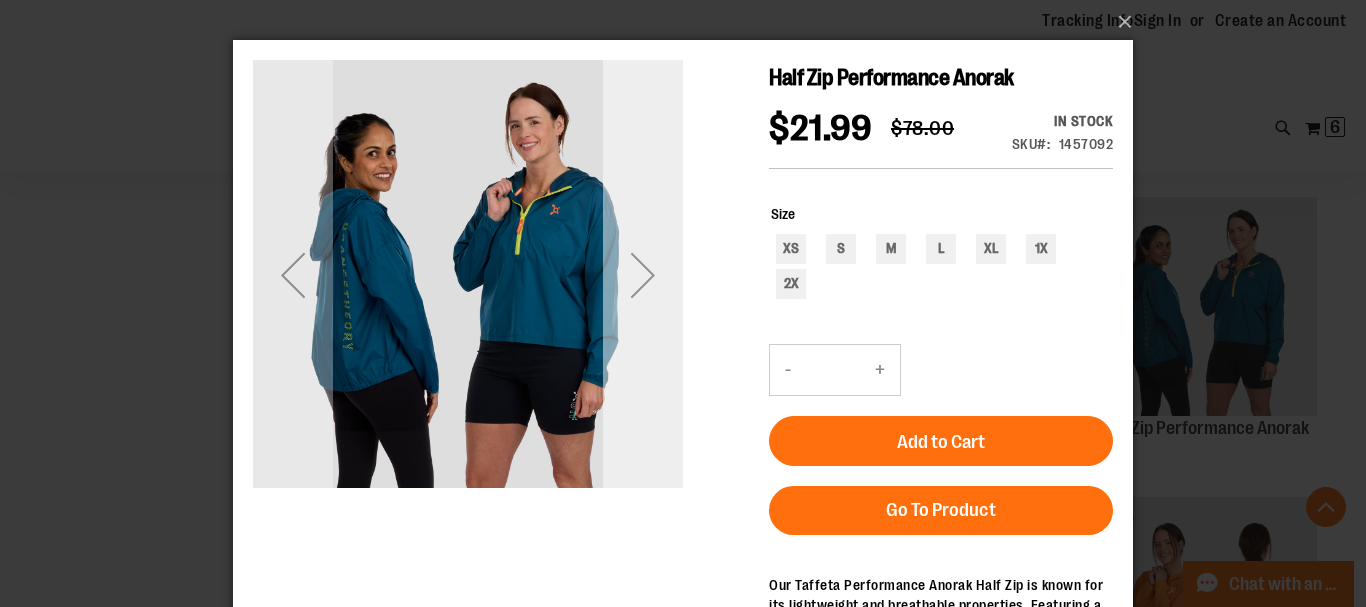 click at bounding box center (643, 275) 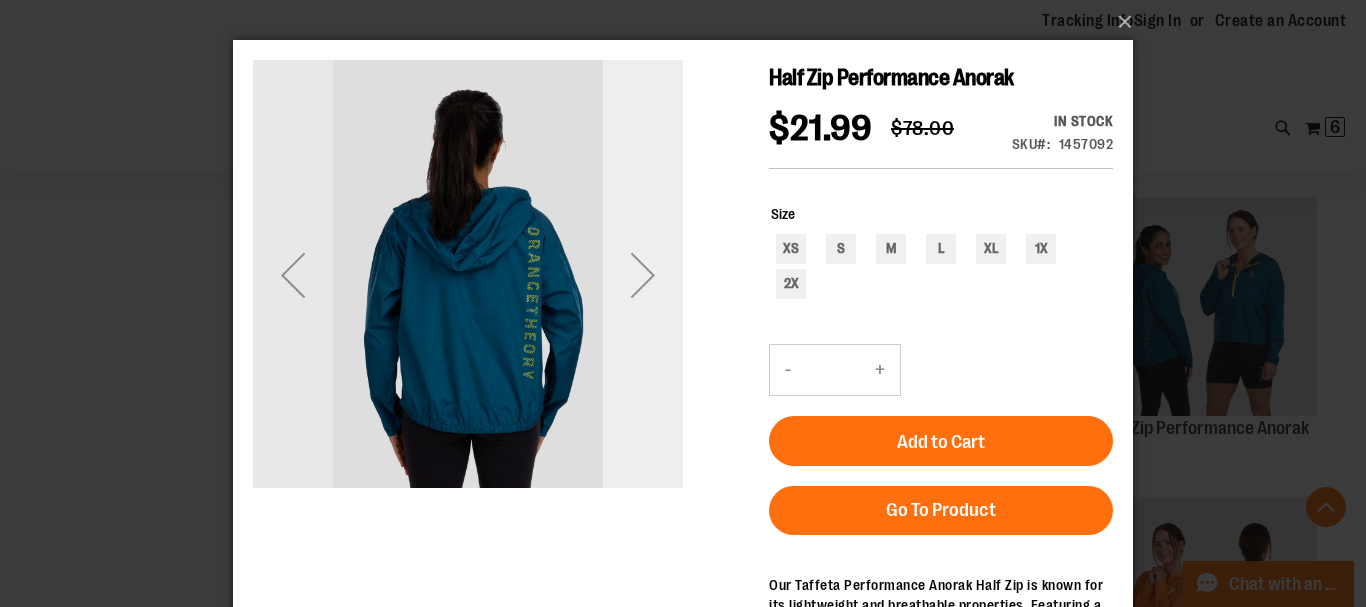 click at bounding box center [643, 275] 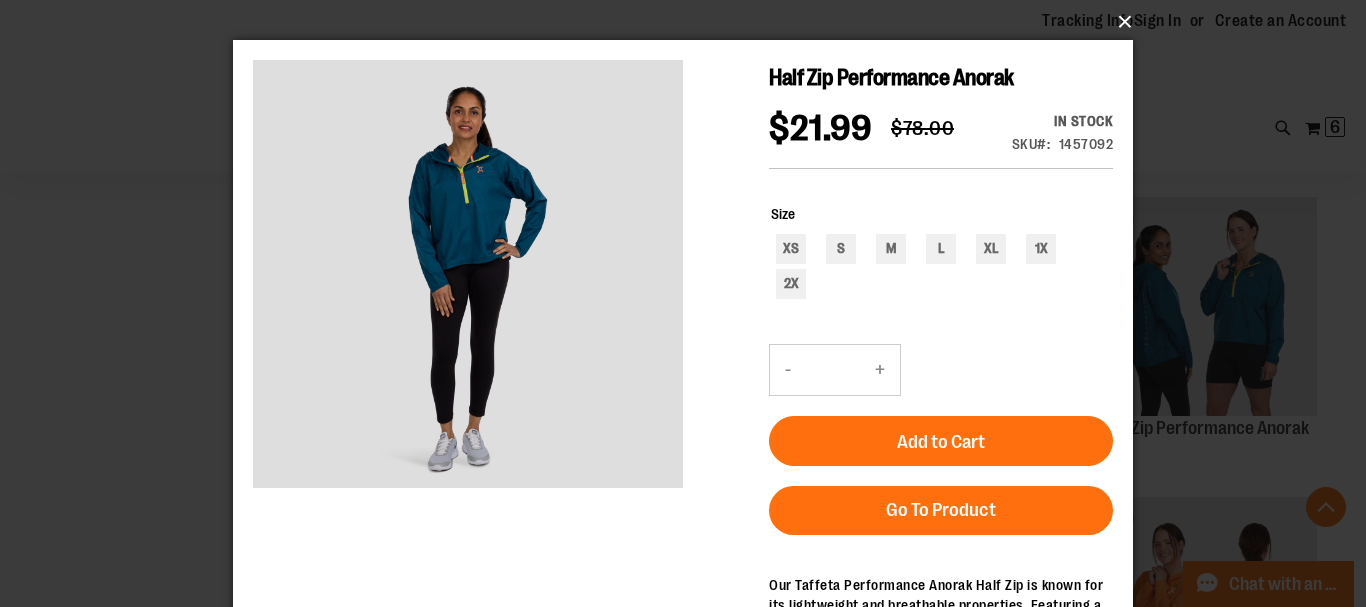 click on "×" at bounding box center [689, 22] 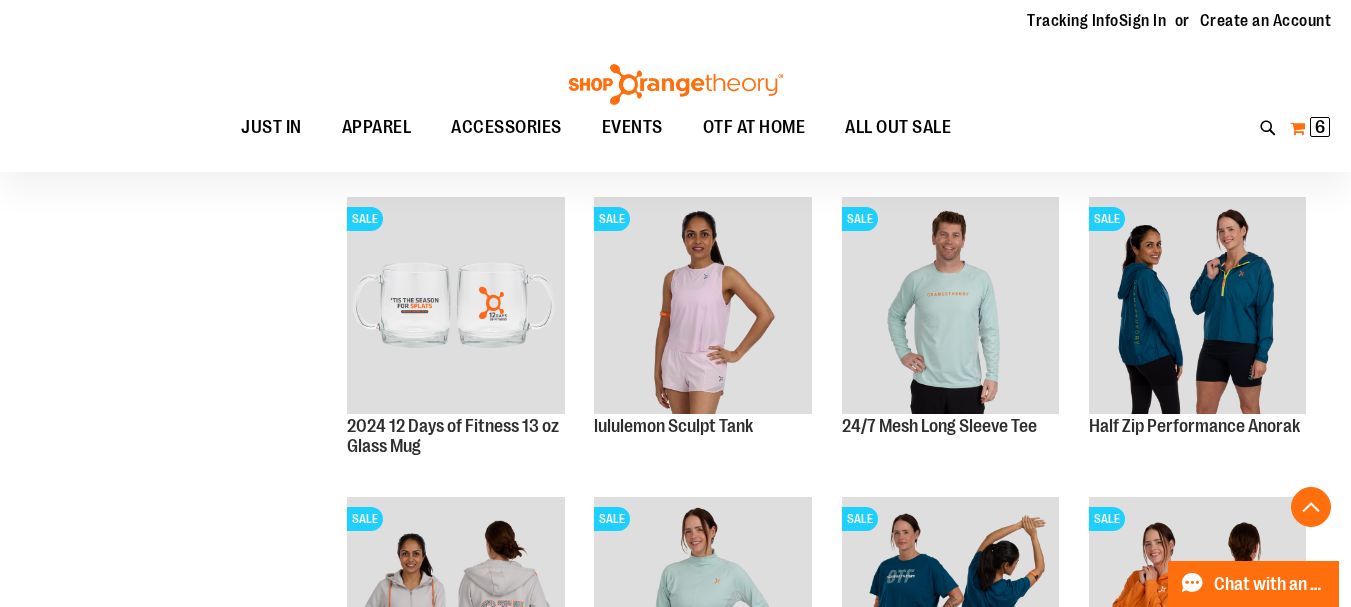 click on "6" at bounding box center [1320, 127] 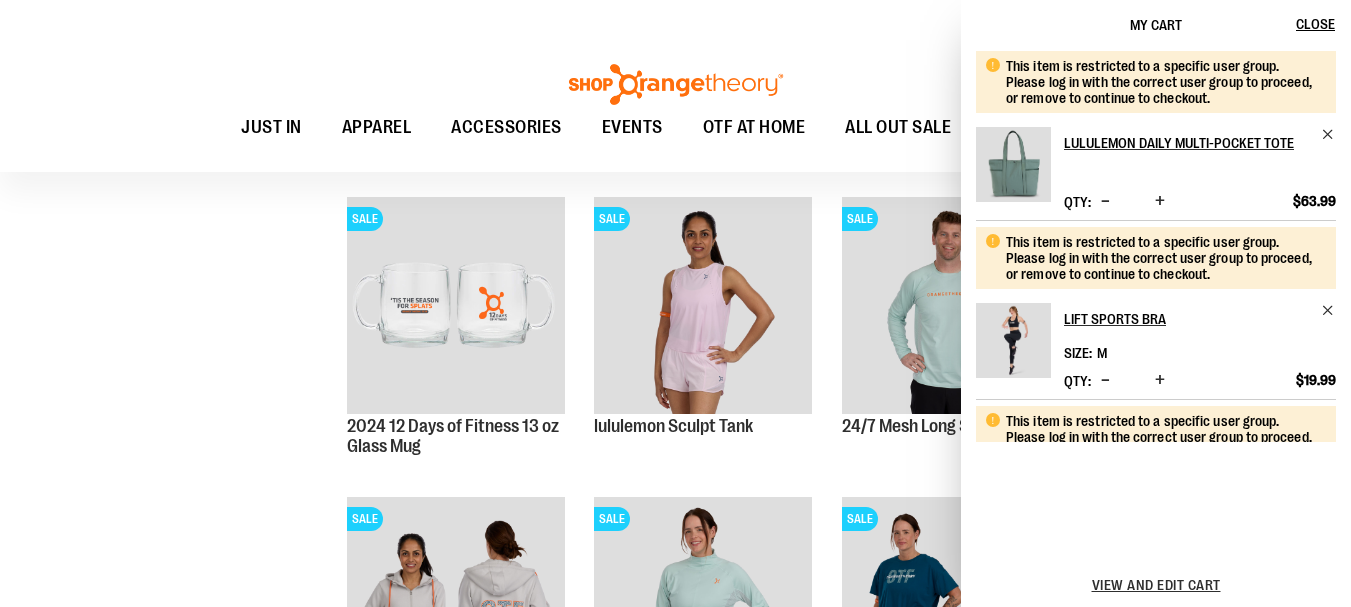 click on "My Cart" at bounding box center [1156, 25] 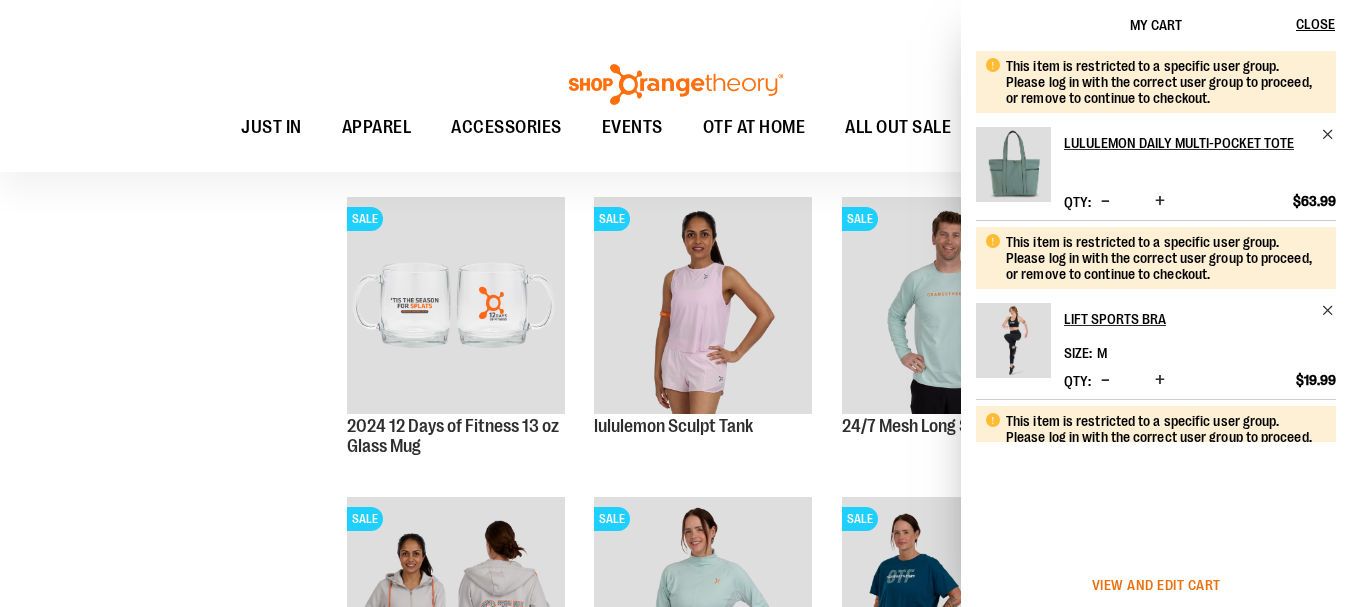 click on "View and edit cart" at bounding box center [1156, 585] 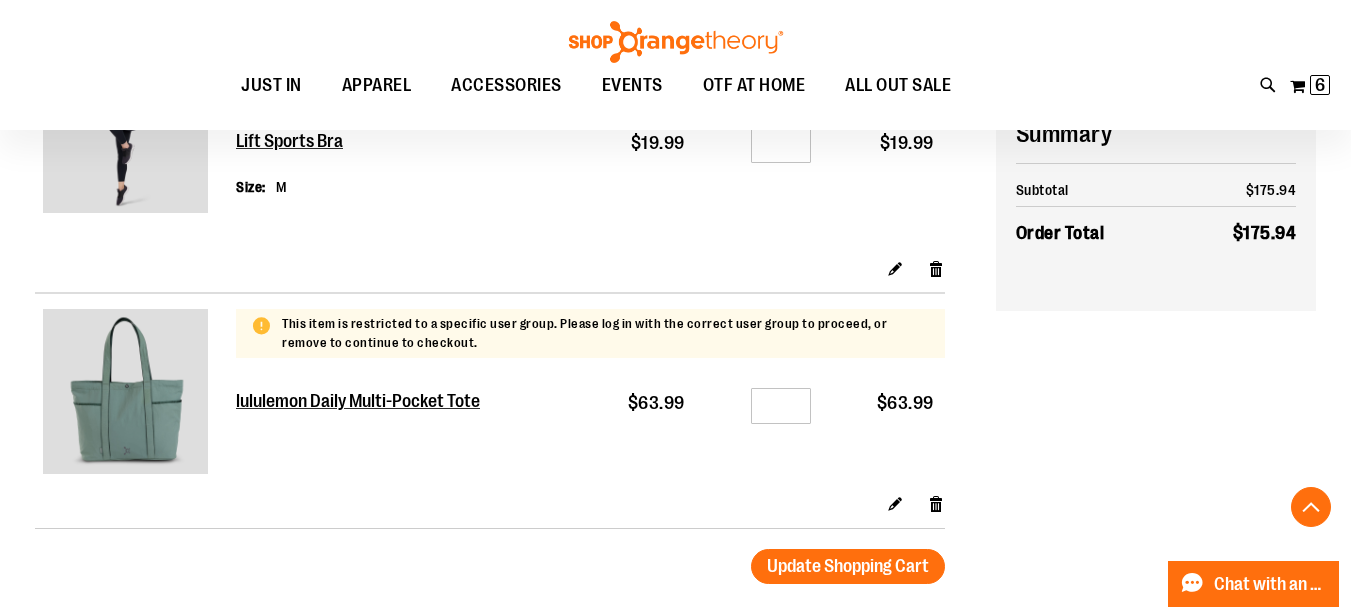 scroll, scrollTop: 1115, scrollLeft: 0, axis: vertical 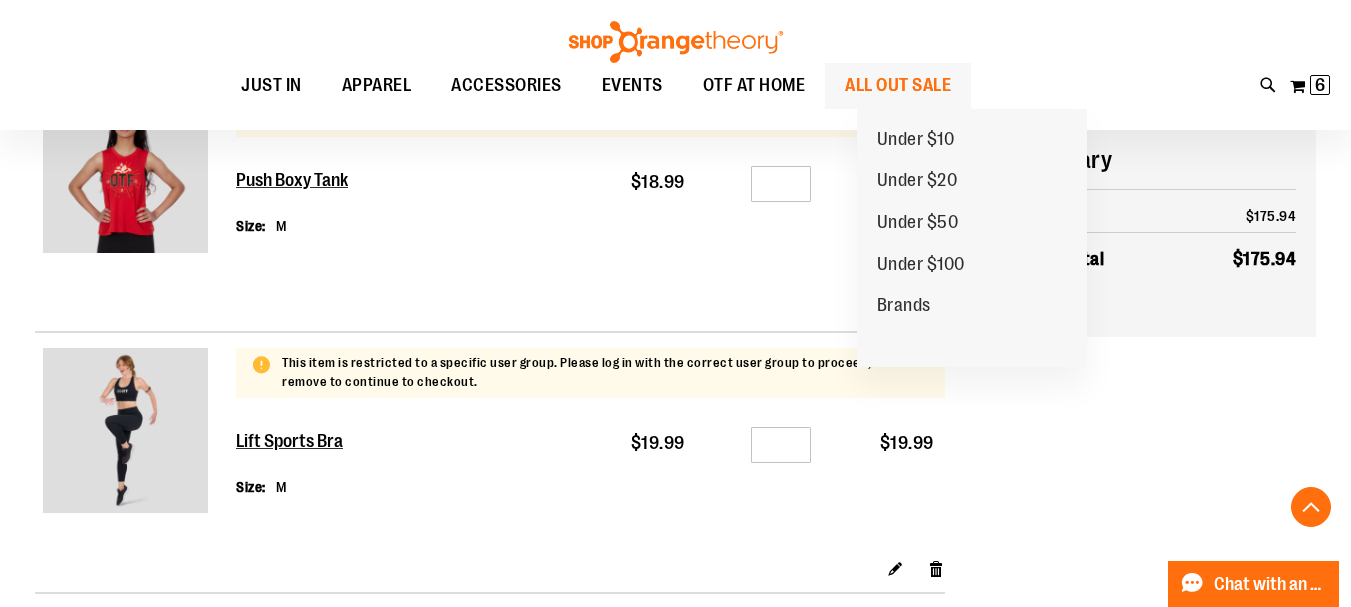 click on "ALL OUT SALE" at bounding box center (898, 85) 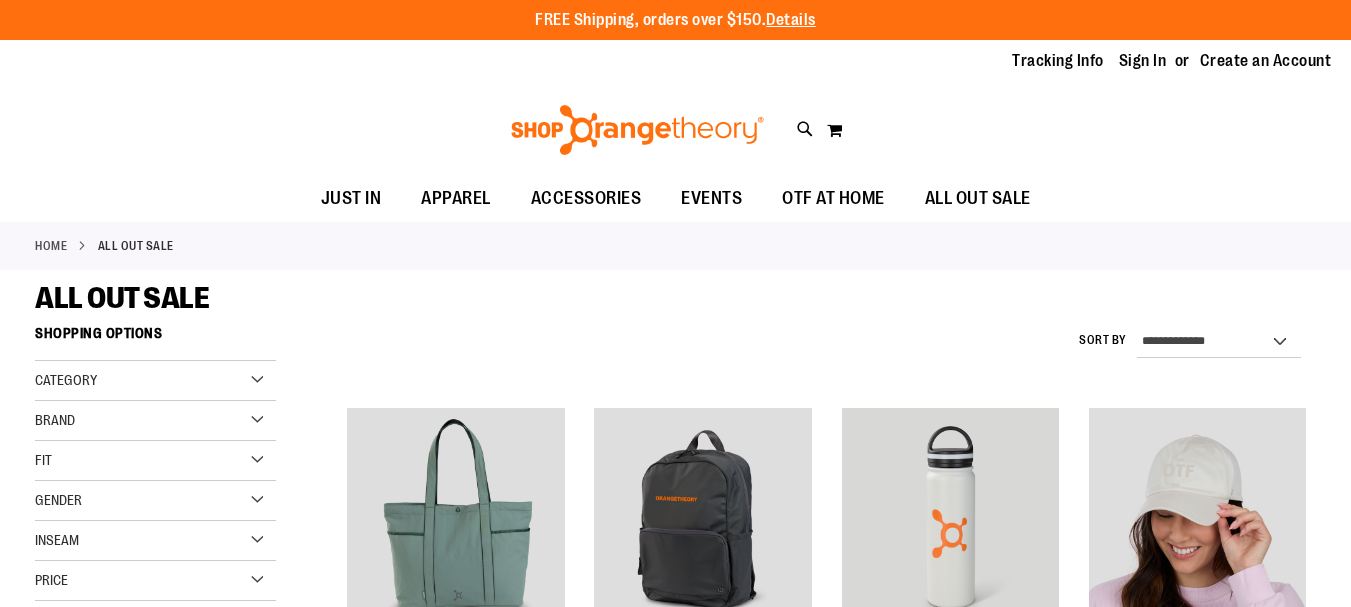 scroll, scrollTop: 0, scrollLeft: 0, axis: both 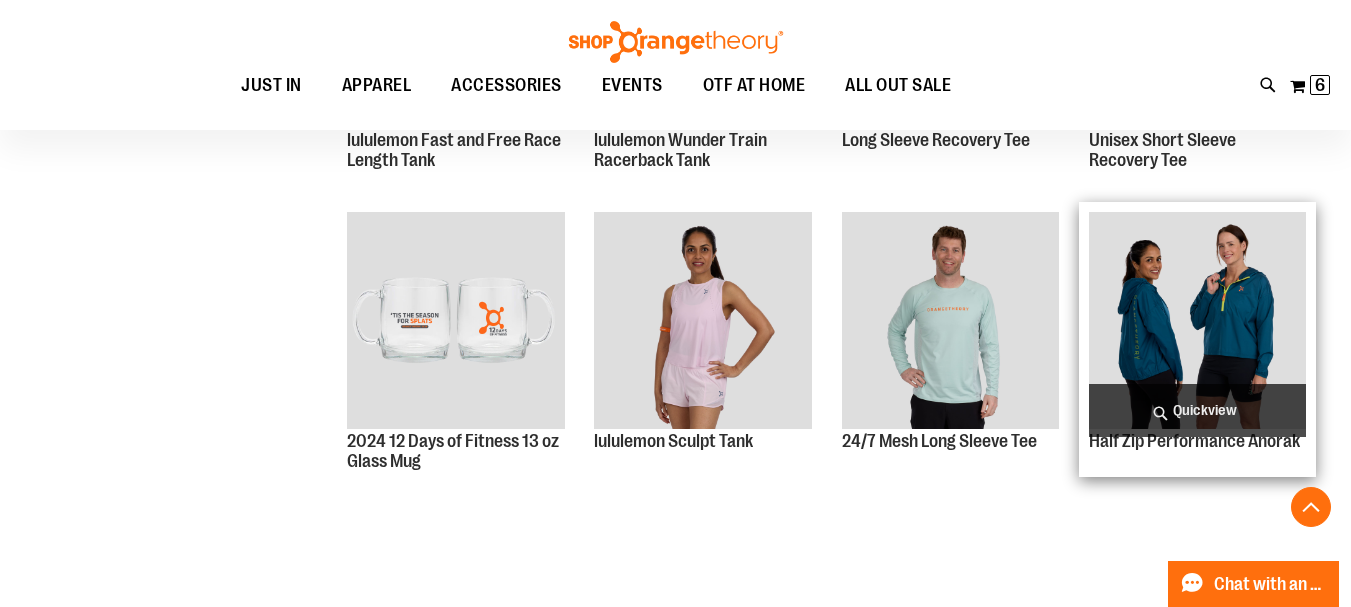 click on "Quickview" at bounding box center [1197, 410] 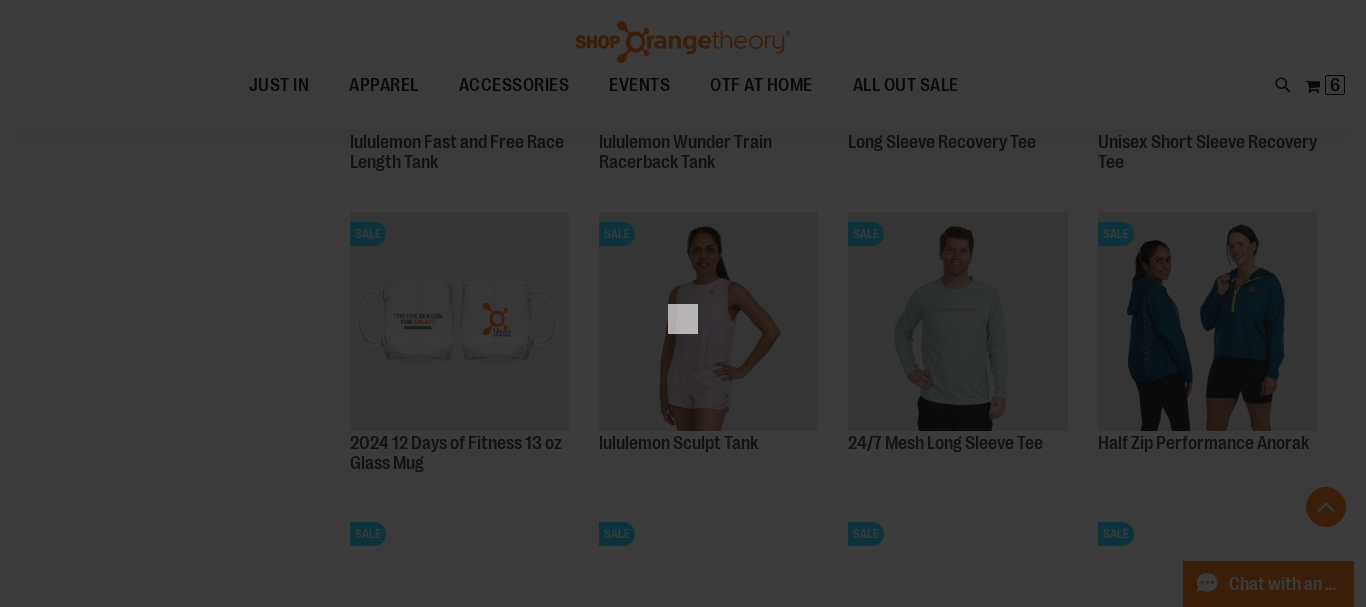 scroll, scrollTop: 0, scrollLeft: 0, axis: both 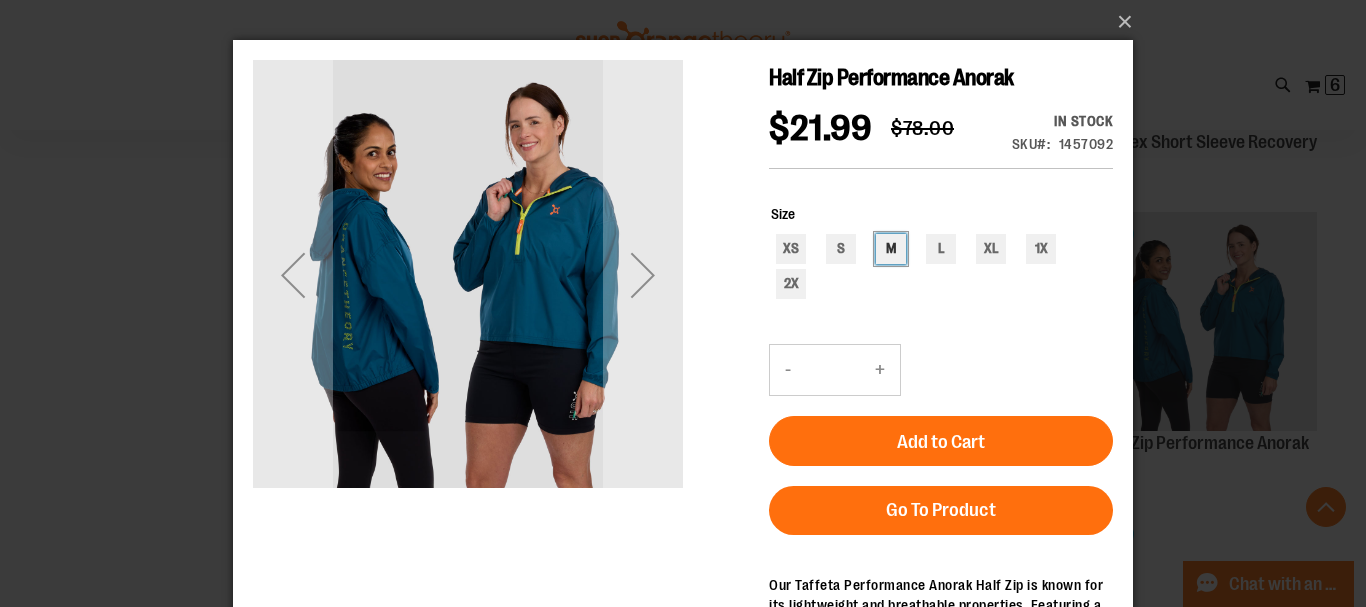 click on "M" at bounding box center [891, 249] 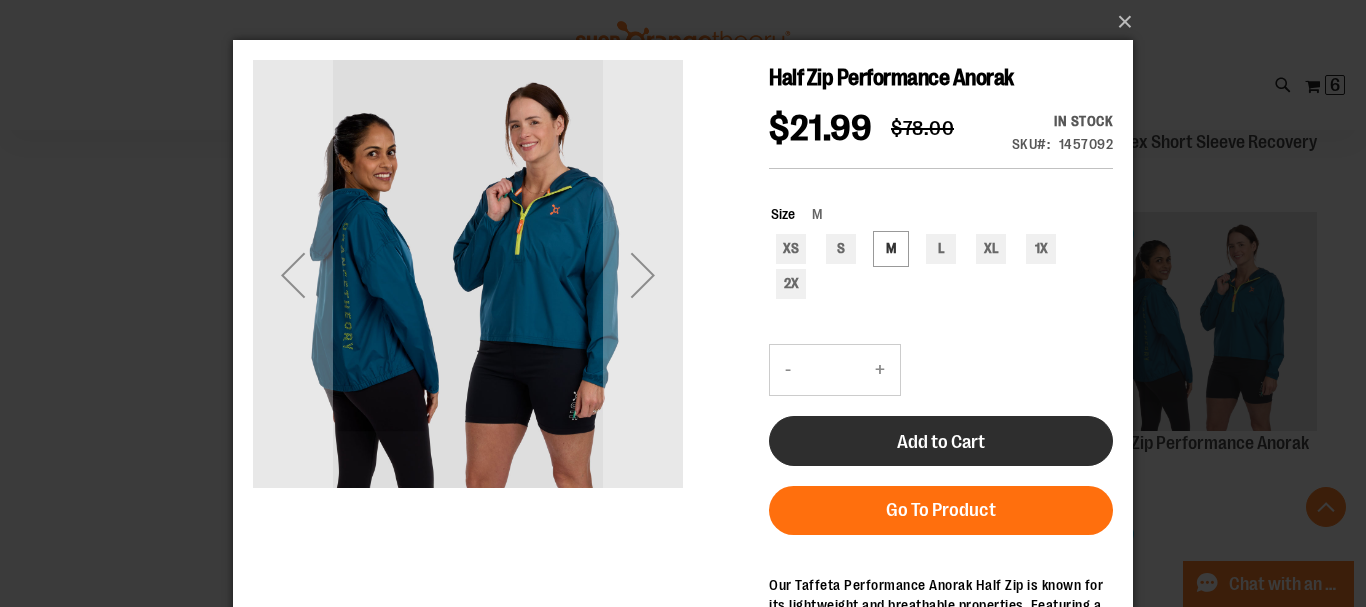 click on "Add to Cart" at bounding box center [941, 442] 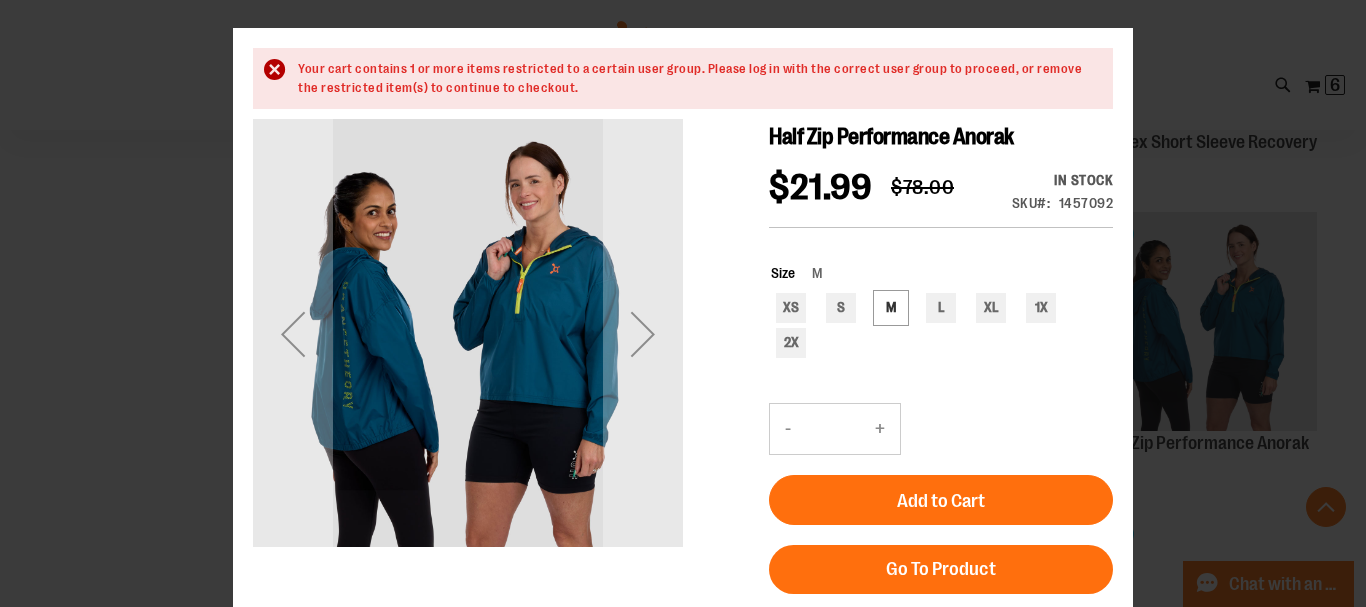 scroll, scrollTop: 0, scrollLeft: 0, axis: both 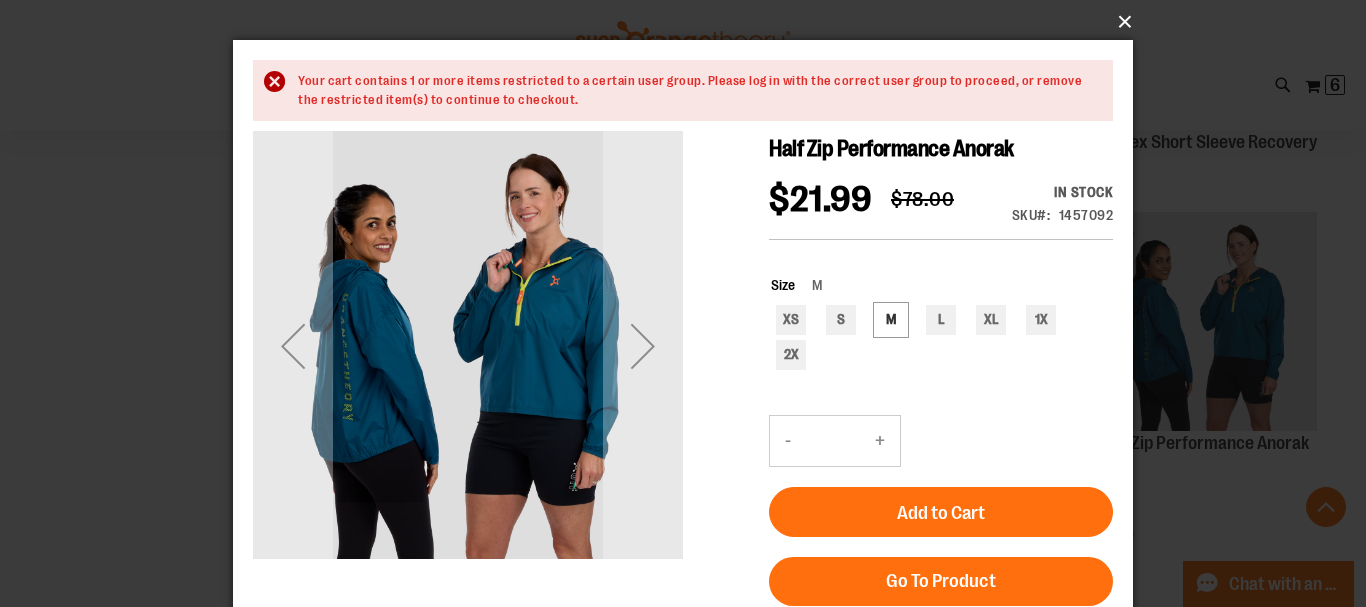 click on "×" at bounding box center (689, 22) 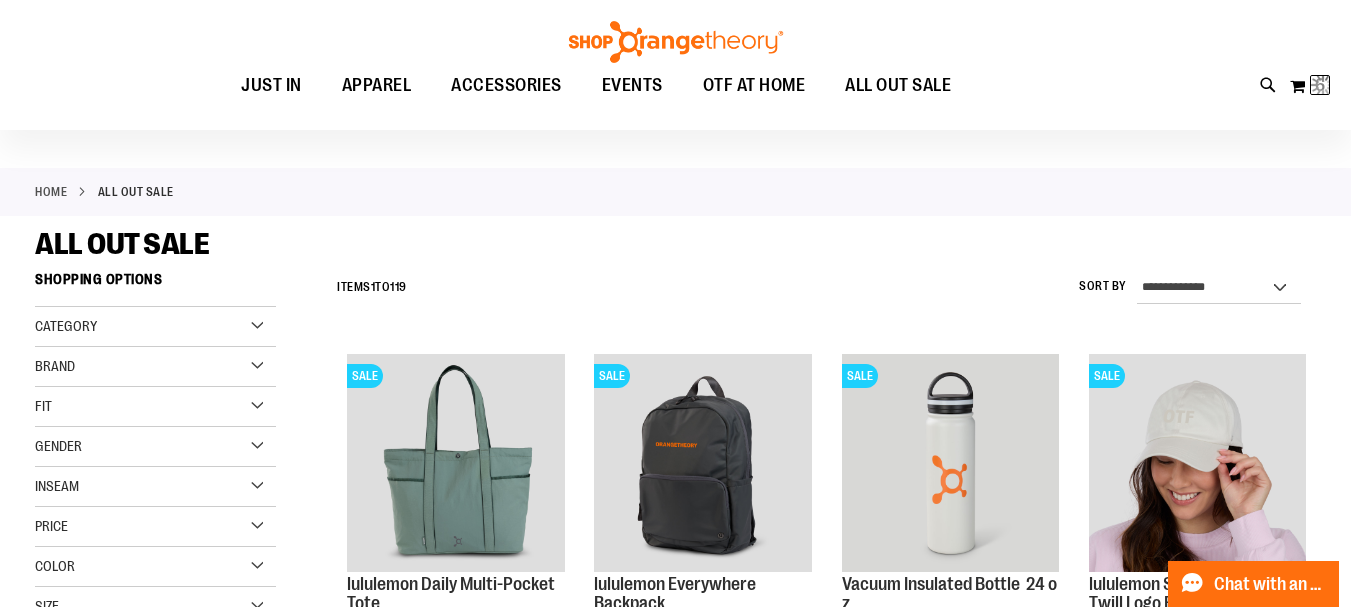 scroll, scrollTop: 0, scrollLeft: 0, axis: both 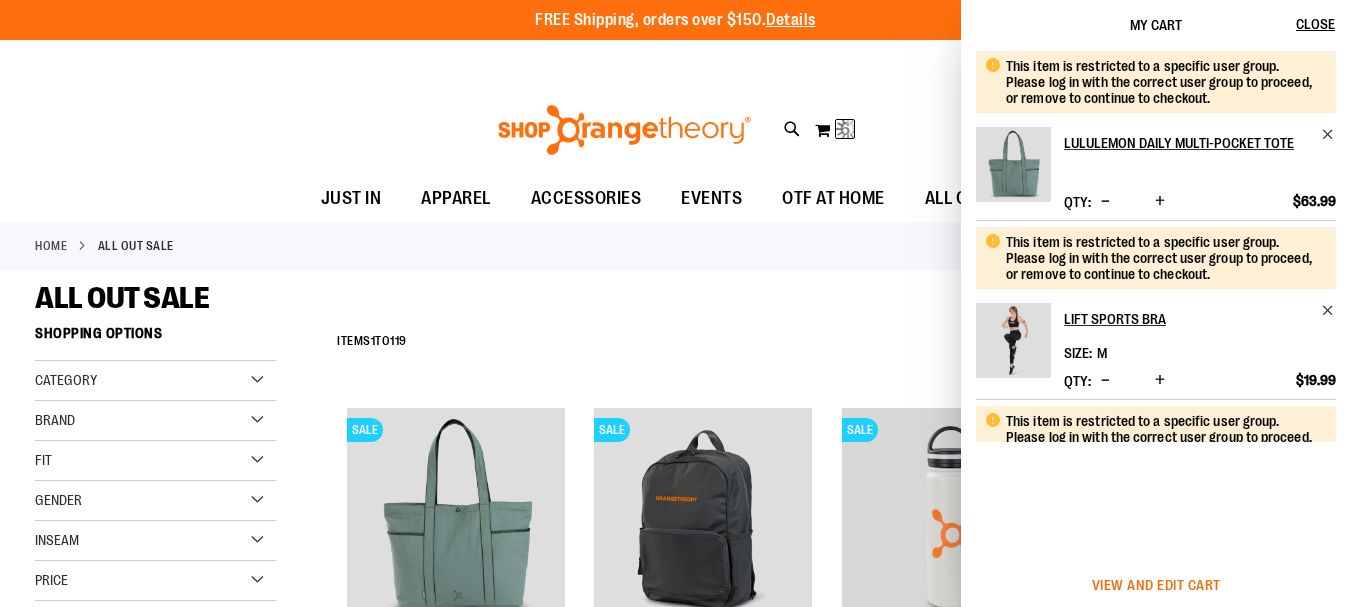 click on "View and edit cart" at bounding box center (1156, 585) 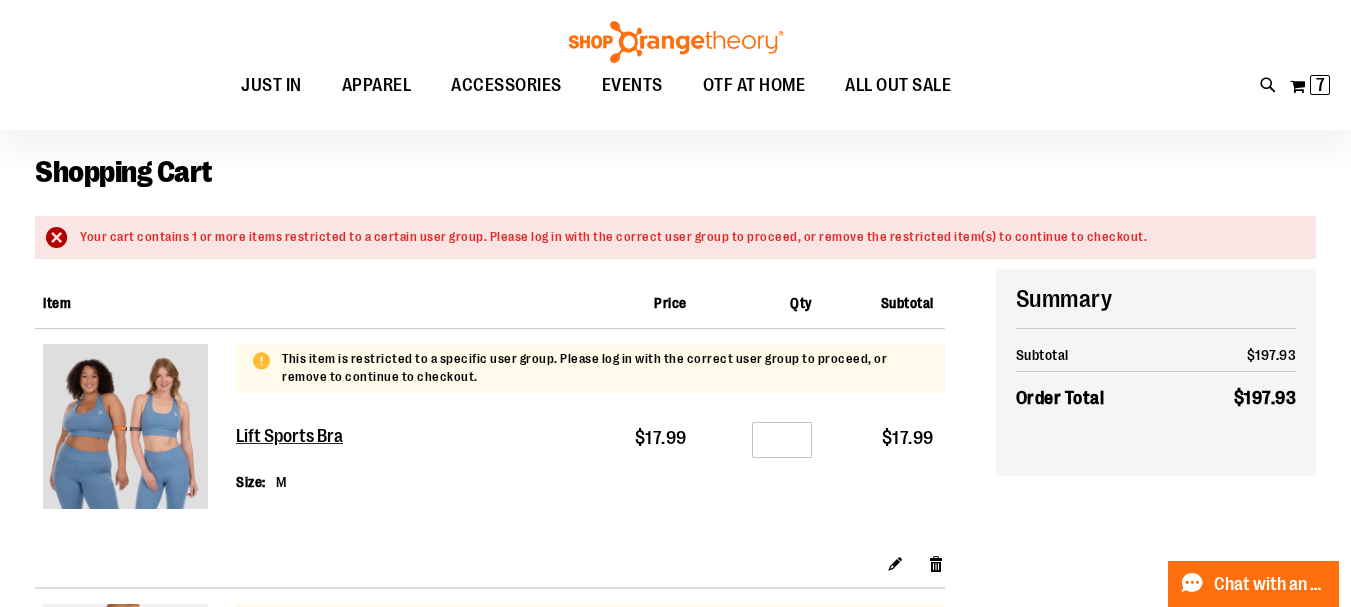 scroll, scrollTop: 0, scrollLeft: 0, axis: both 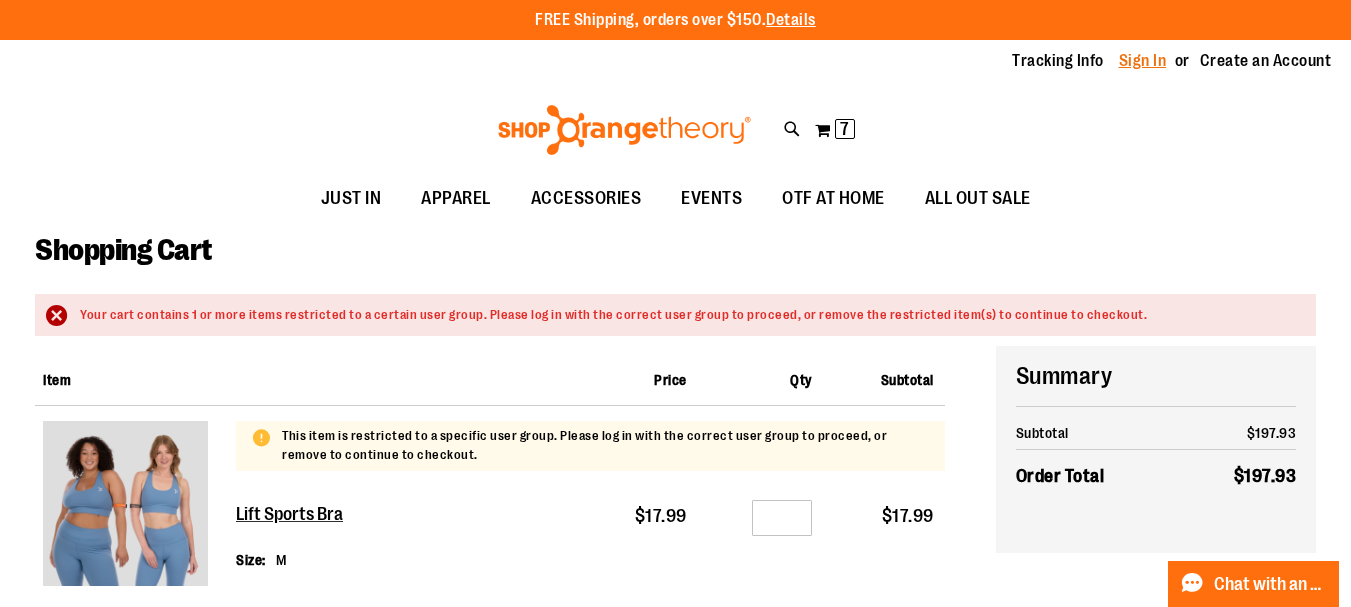 click on "Sign In" at bounding box center (1143, 61) 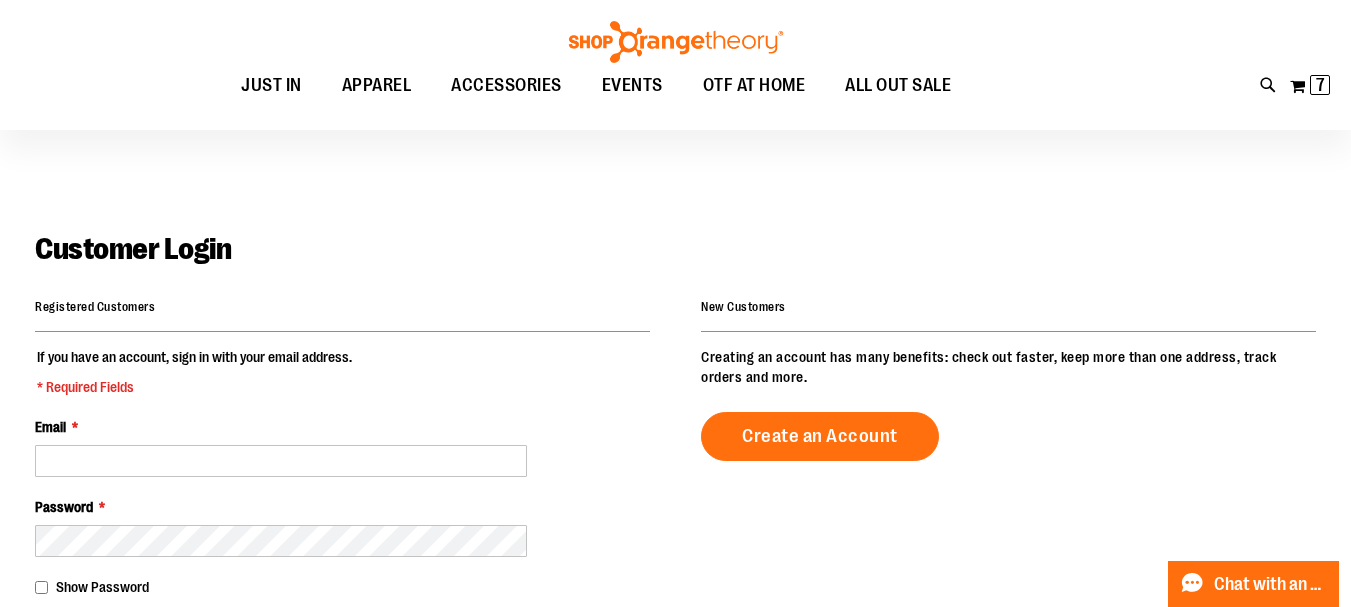 scroll, scrollTop: 99, scrollLeft: 0, axis: vertical 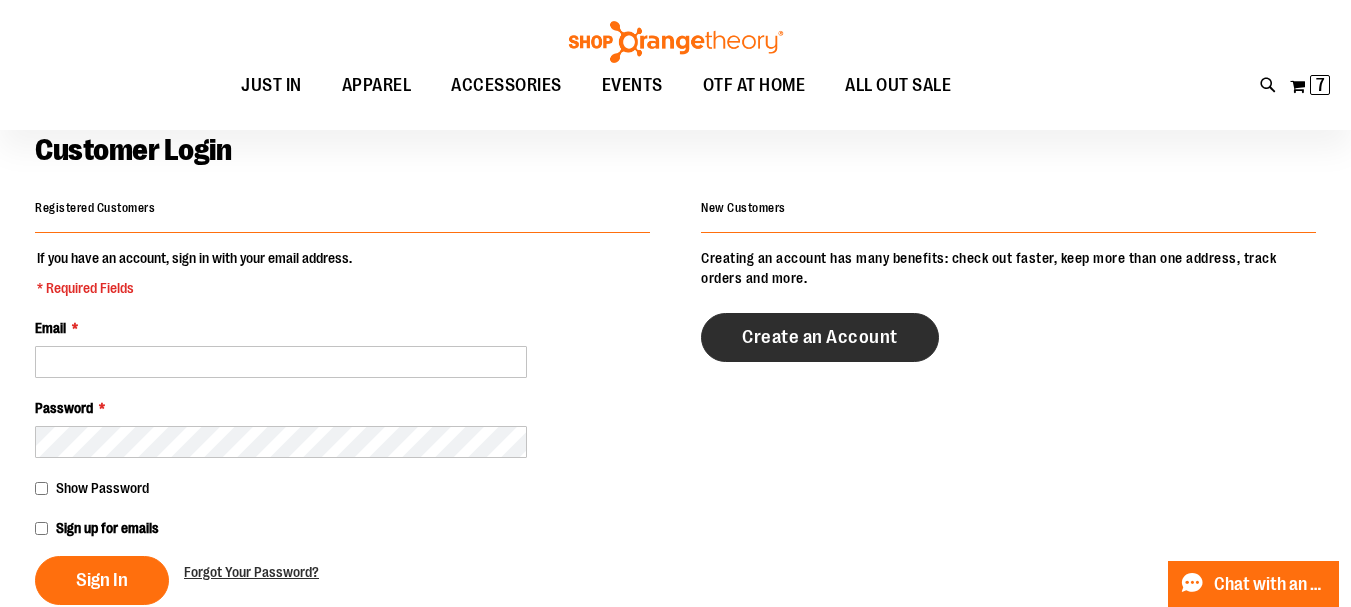 click on "Create an Account" at bounding box center (820, 337) 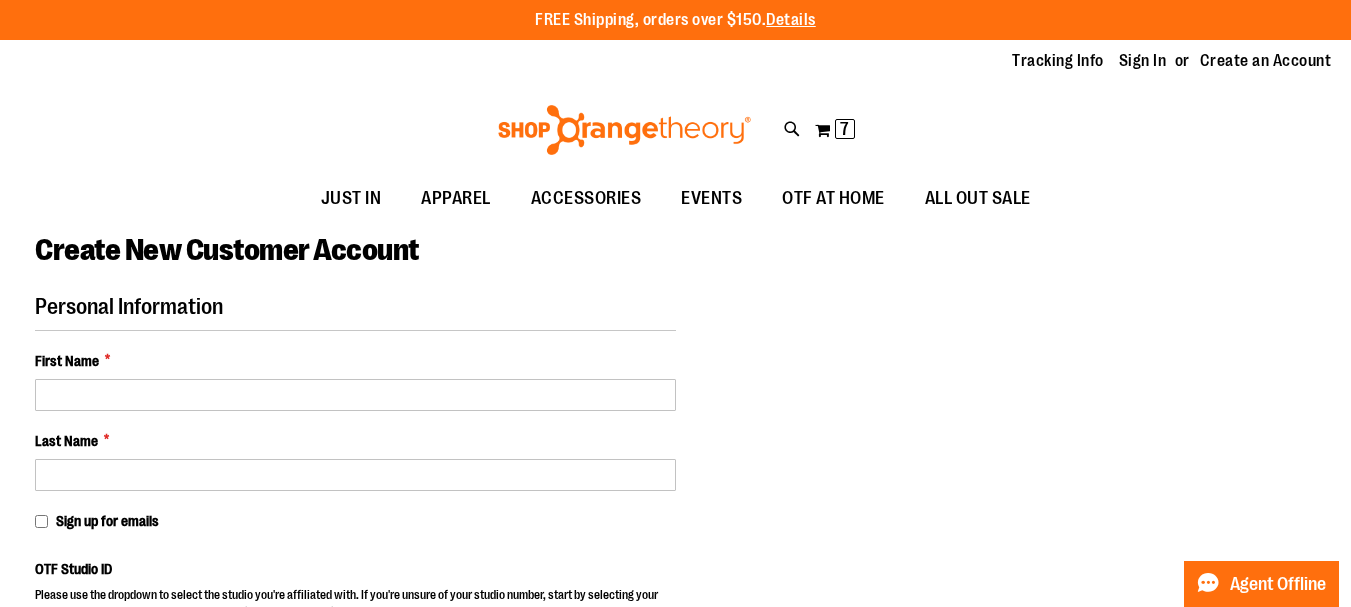 scroll, scrollTop: 0, scrollLeft: 0, axis: both 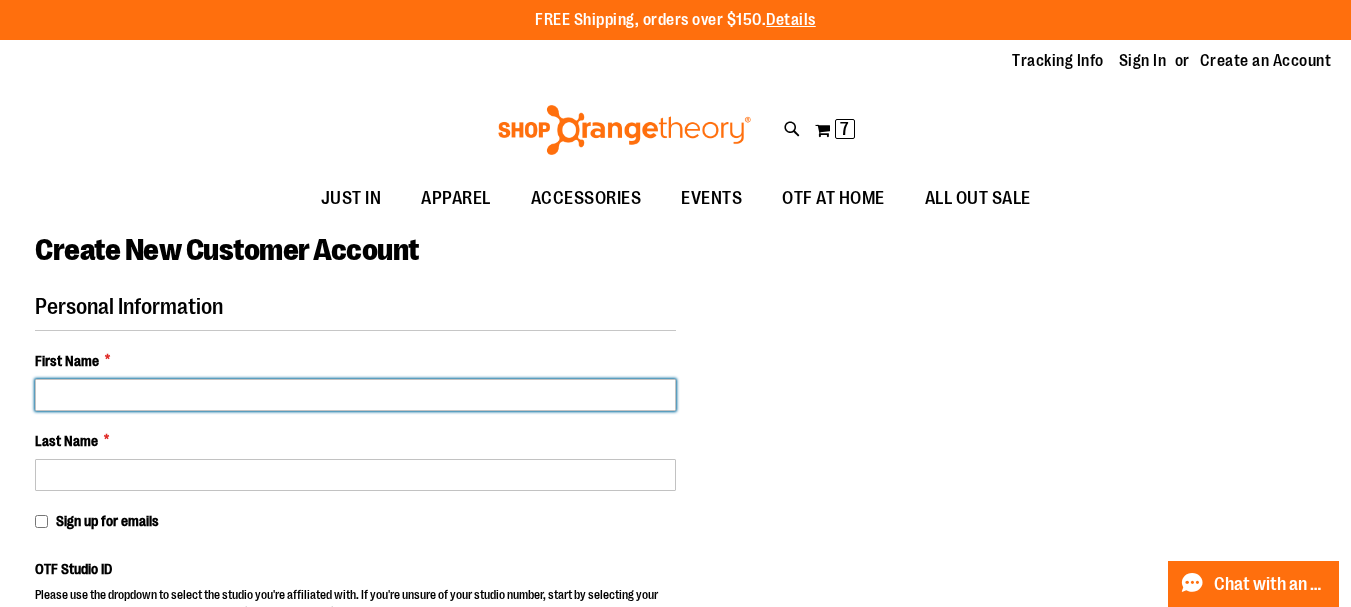 click on "First Name *" at bounding box center [355, 395] 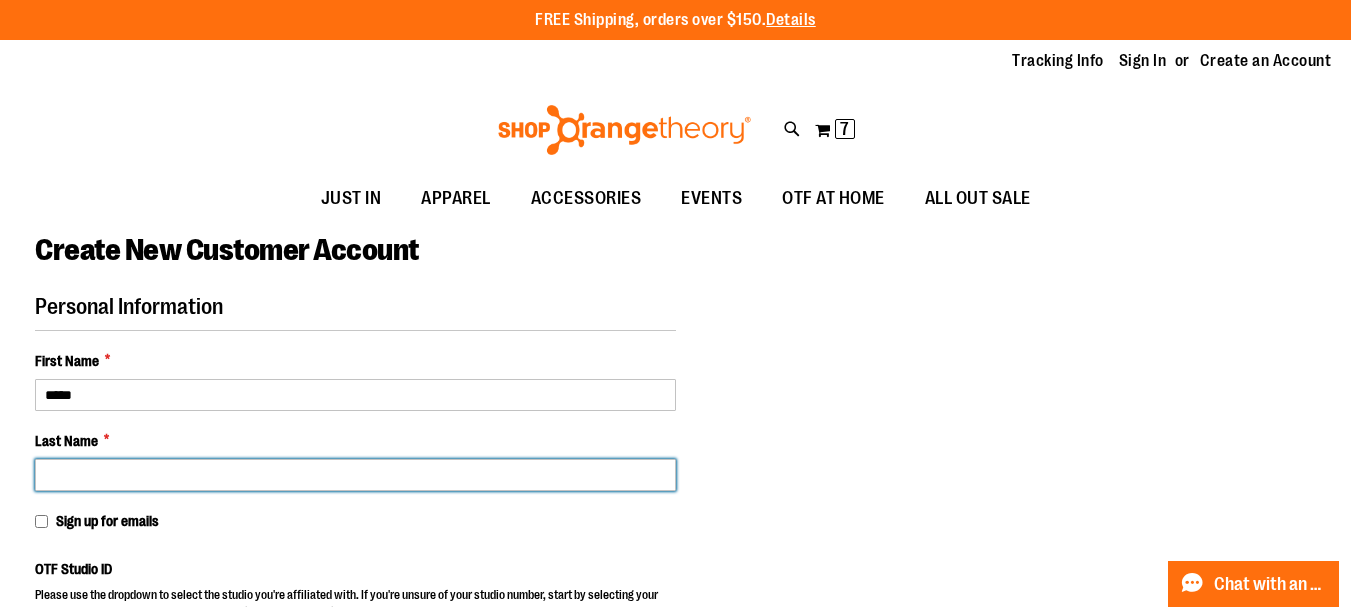 type on "*******" 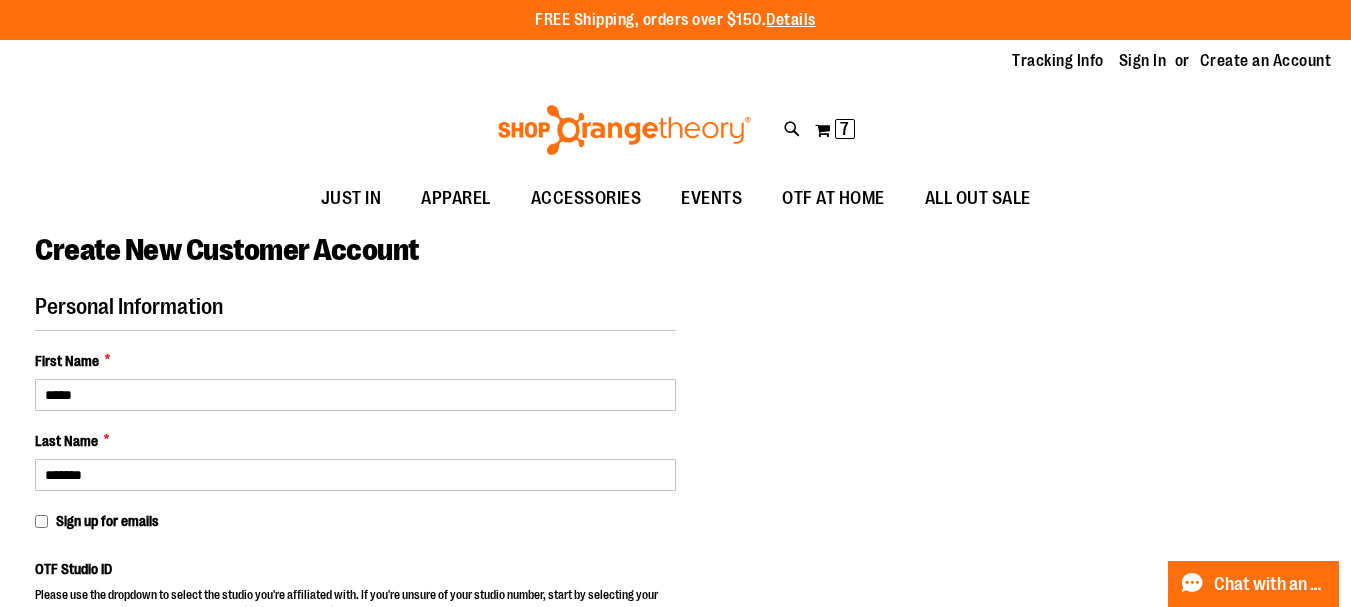 type on "**********" 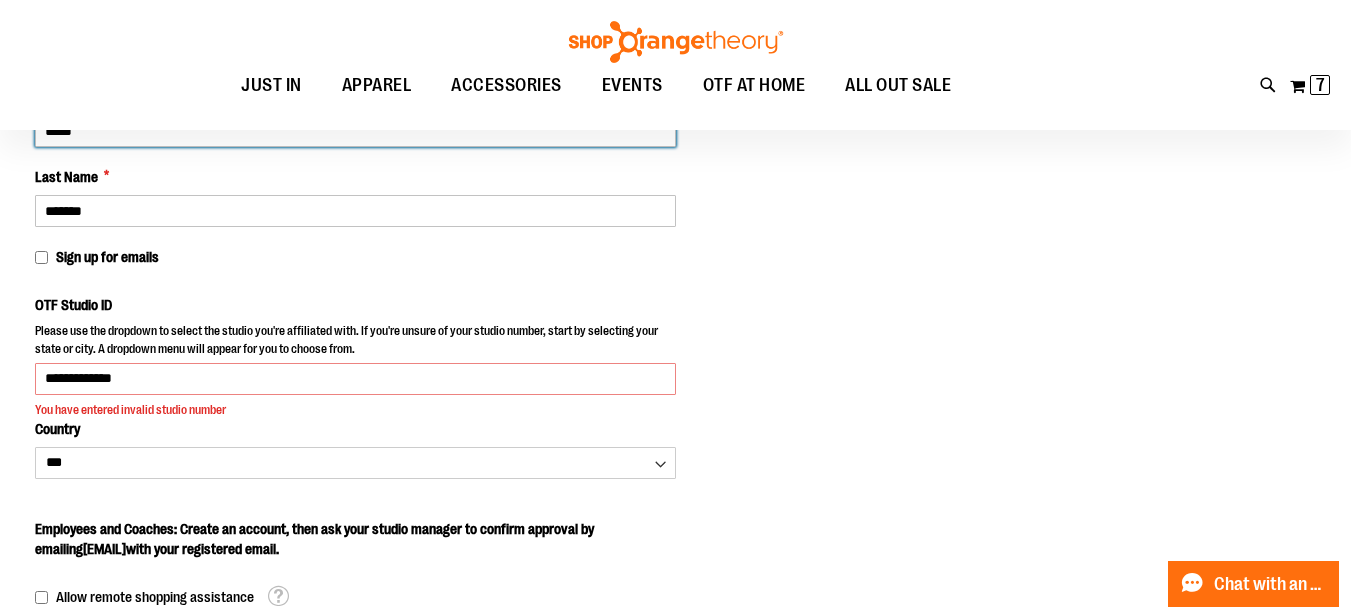scroll, scrollTop: 299, scrollLeft: 0, axis: vertical 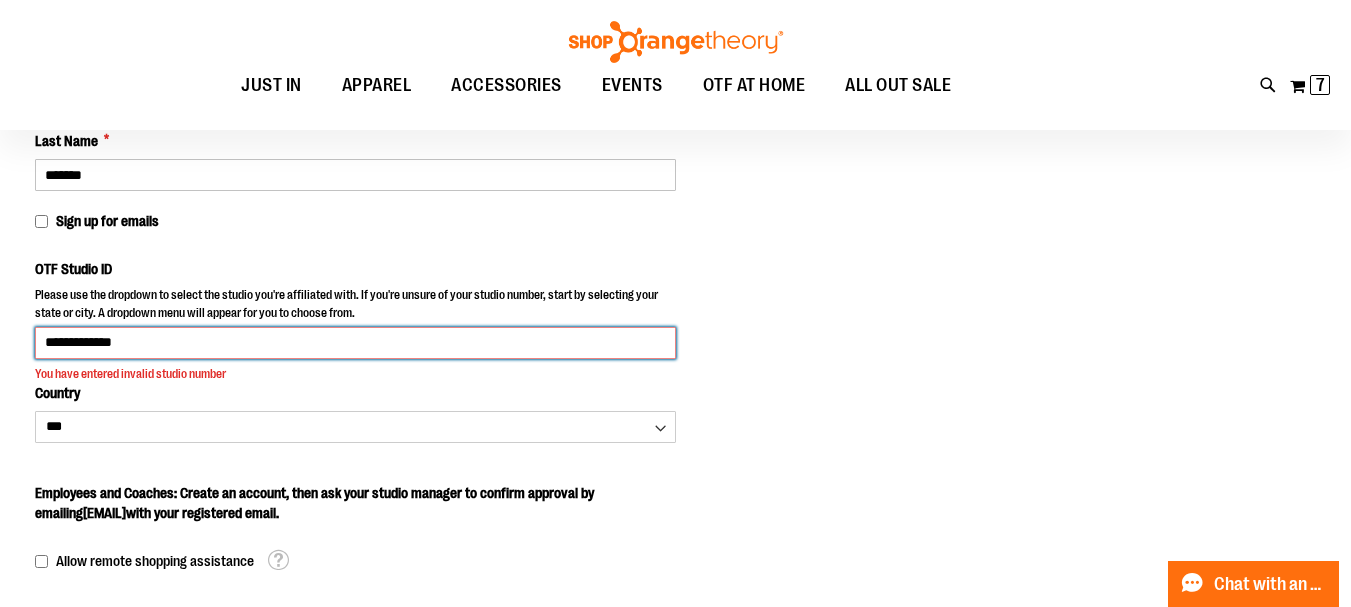 click on "**********" at bounding box center [355, 343] 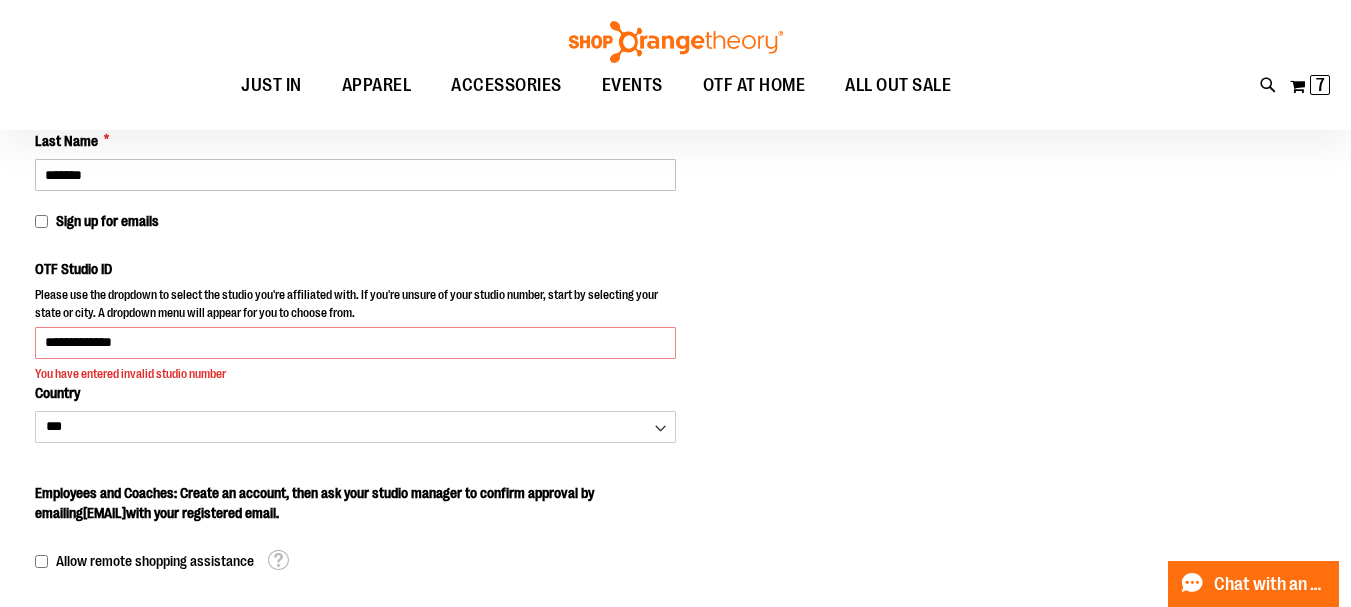 click on "Personal Information
First Name *
[FIRST]
Last Name *
[LAST]
Sign up for emails
OTF Studio ID
[ID]
You have entered invalid studio number
Country" at bounding box center [675, 621] 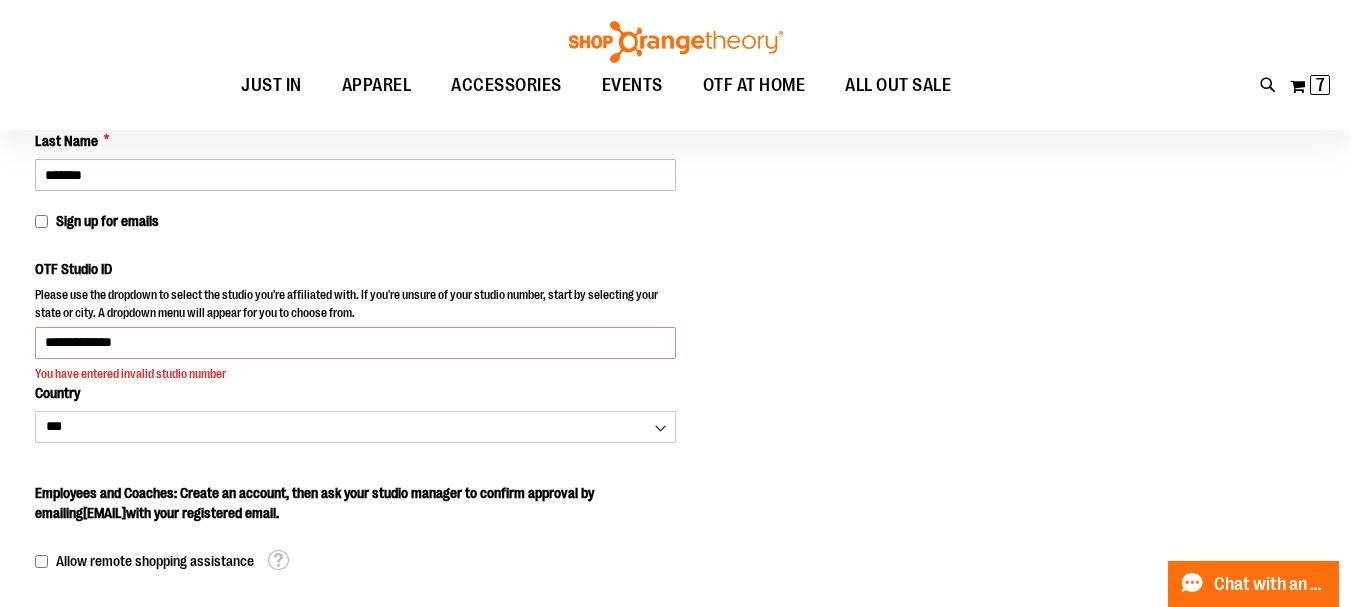 click on "Please use the dropdown to select the studio you're affiliated with. If you're unsure of your studio number, start by selecting your state or city. A dropdown menu will appear for you to choose from." at bounding box center [355, 306] 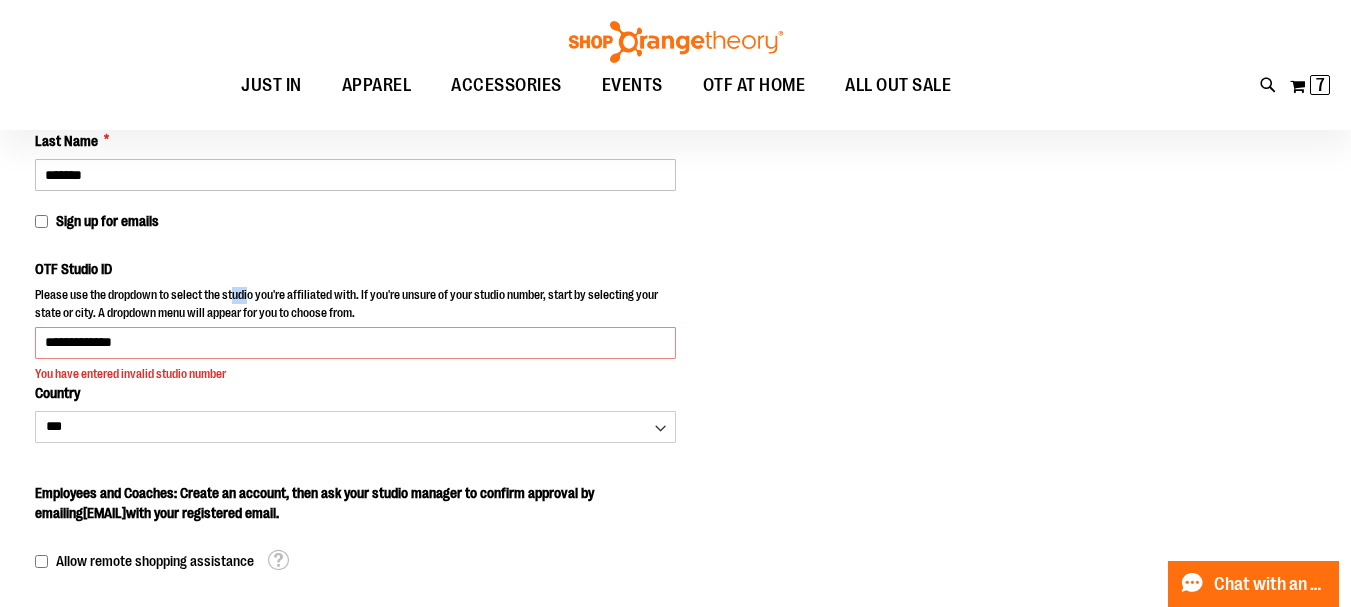 drag, startPoint x: 269, startPoint y: 297, endPoint x: 81, endPoint y: 288, distance: 188.2153 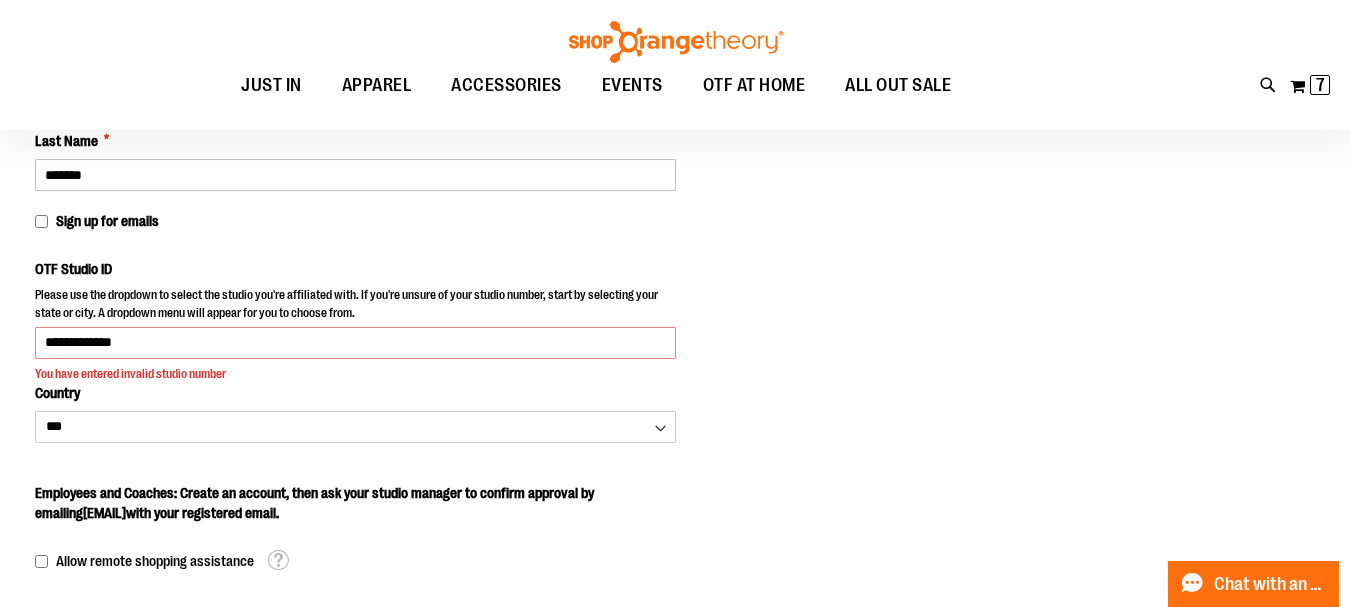drag, startPoint x: 81, startPoint y: 288, endPoint x: 60, endPoint y: 301, distance: 24.698177 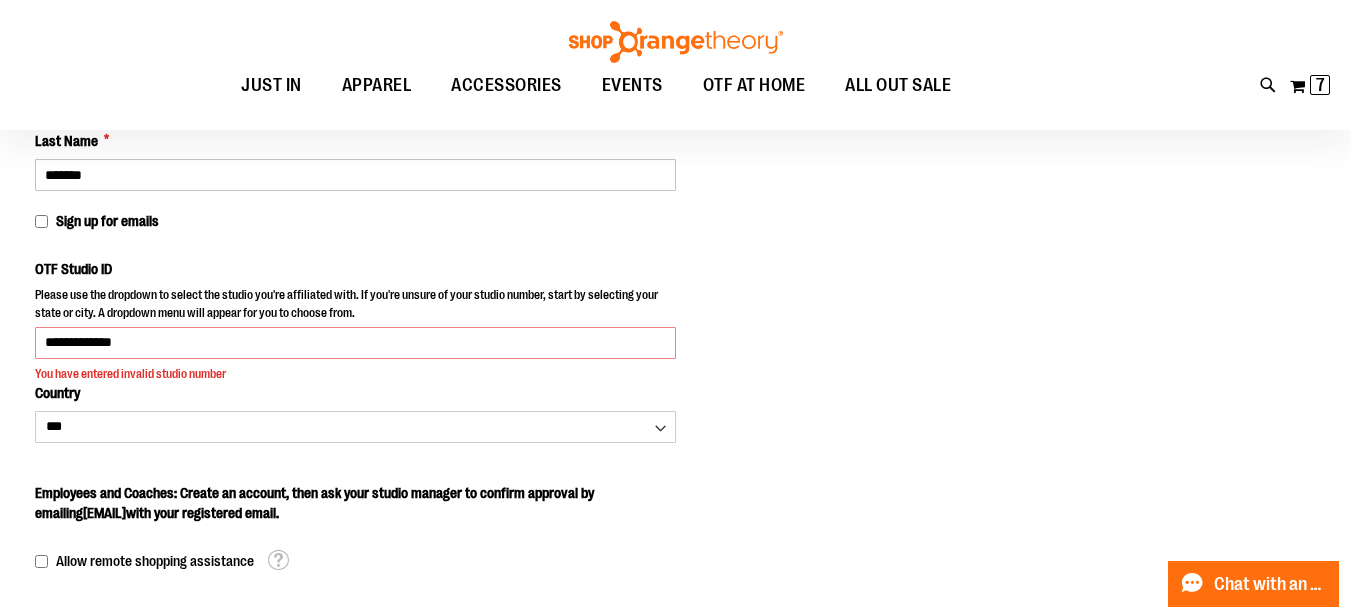 click on "Create New Customer Account
Personal Information
First Name *
[FIRST]
Last Name *
[LAST]
Sign up for emails
OTF Studio ID
[ID] **" at bounding box center [675, 590] 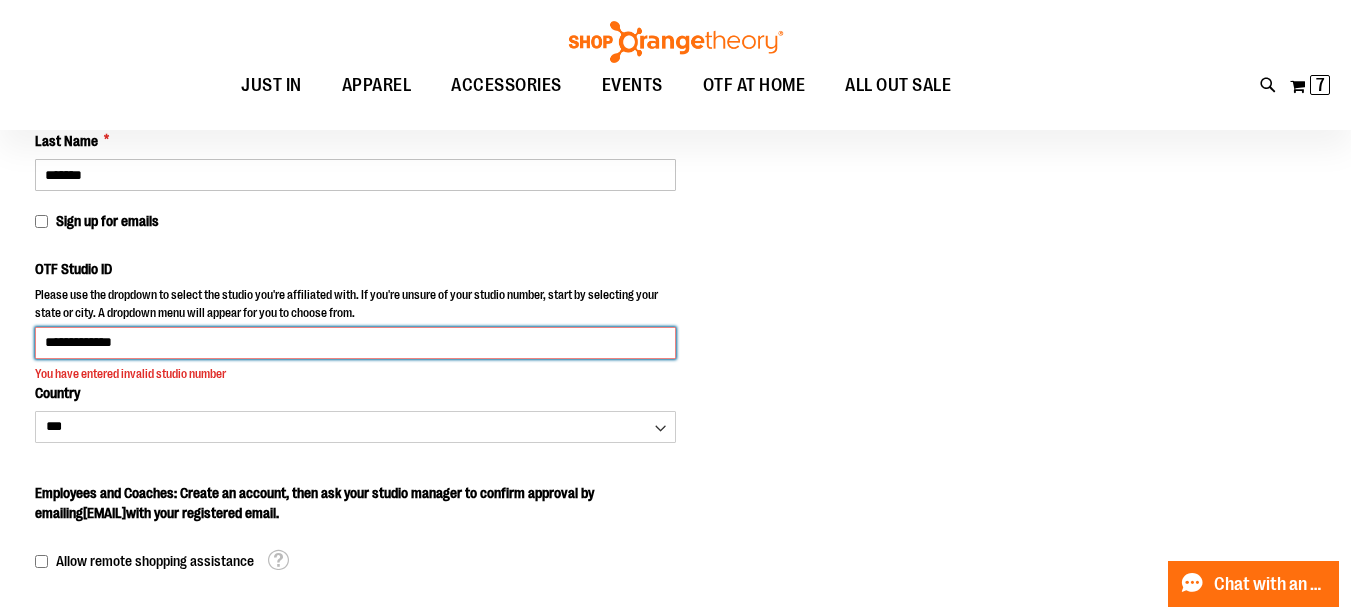 click on "**********" at bounding box center [355, 343] 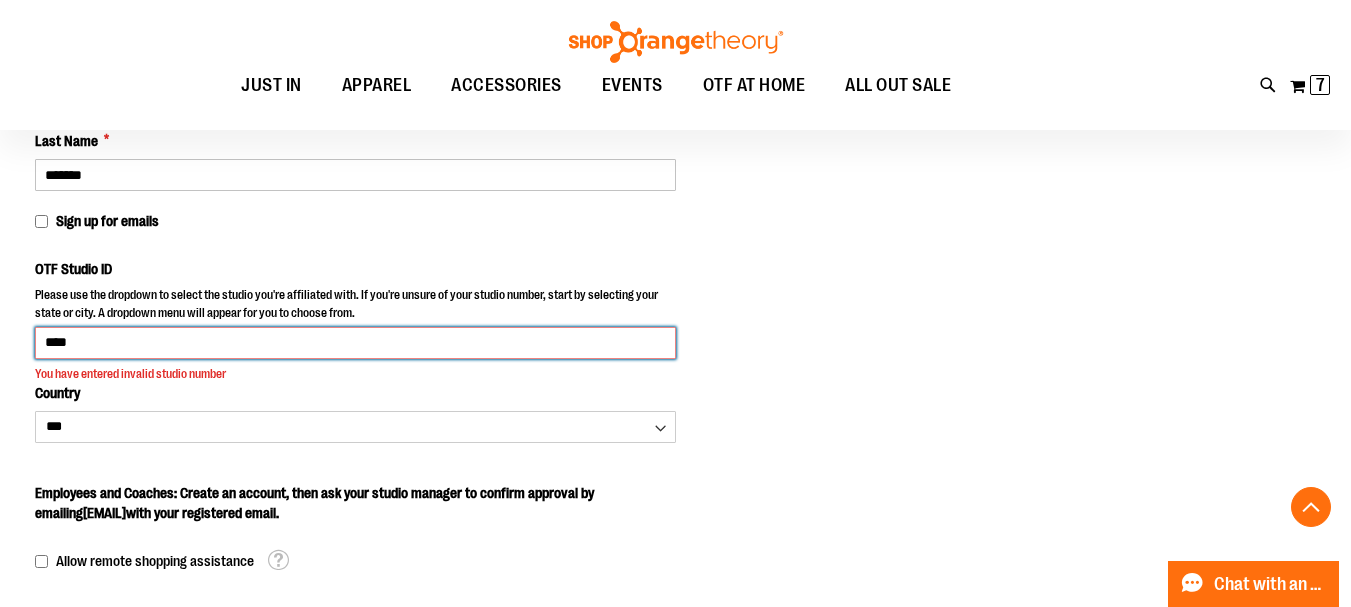 scroll, scrollTop: 399, scrollLeft: 0, axis: vertical 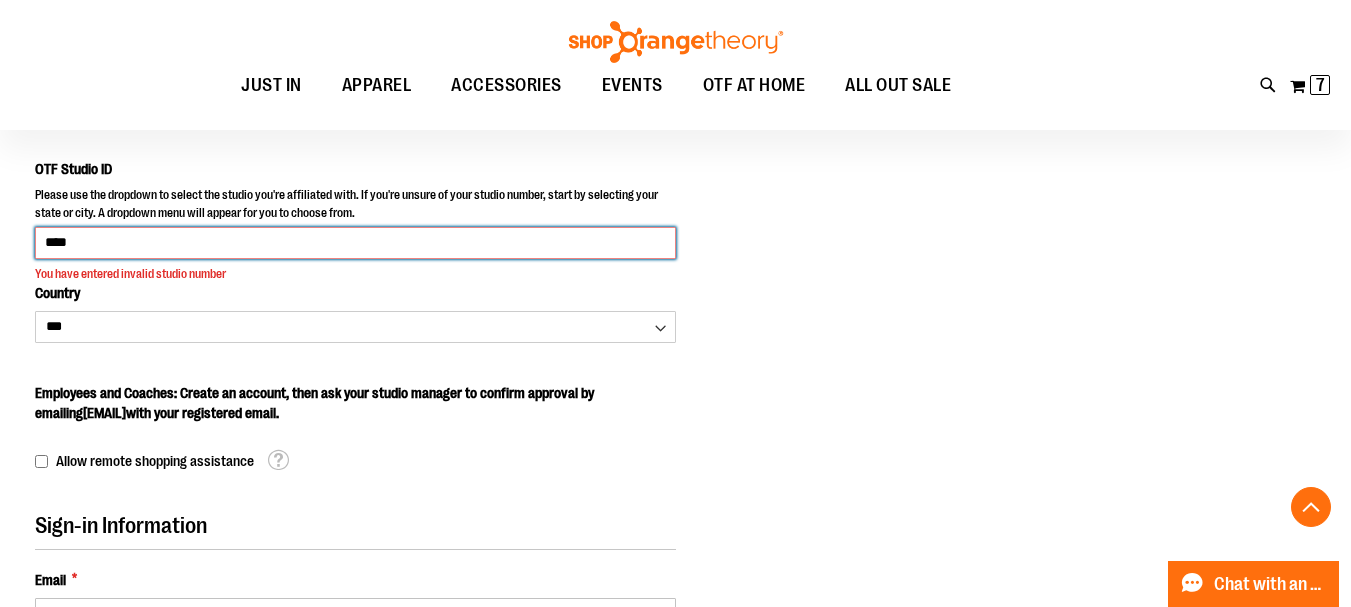 type on "****" 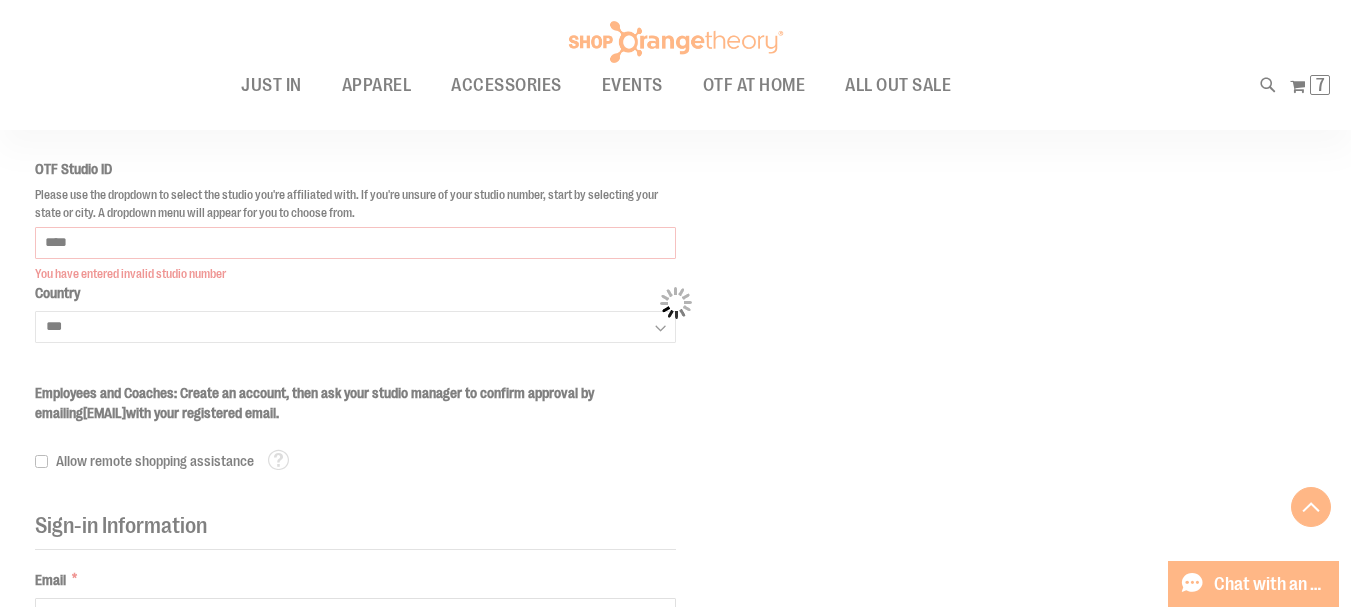 click on "Please wait...
Skip to Content
The store will not work correctly when cookies are disabled.
FREE Shipping, orders over $150.  Details
To order the Spring Dri Tri event bundle please email  shoporangetheory@bdainc.com .
Tracking Info
Sign In
Return to Procurement
Create an Account
Toggle Nav
Search" at bounding box center [675, -96] 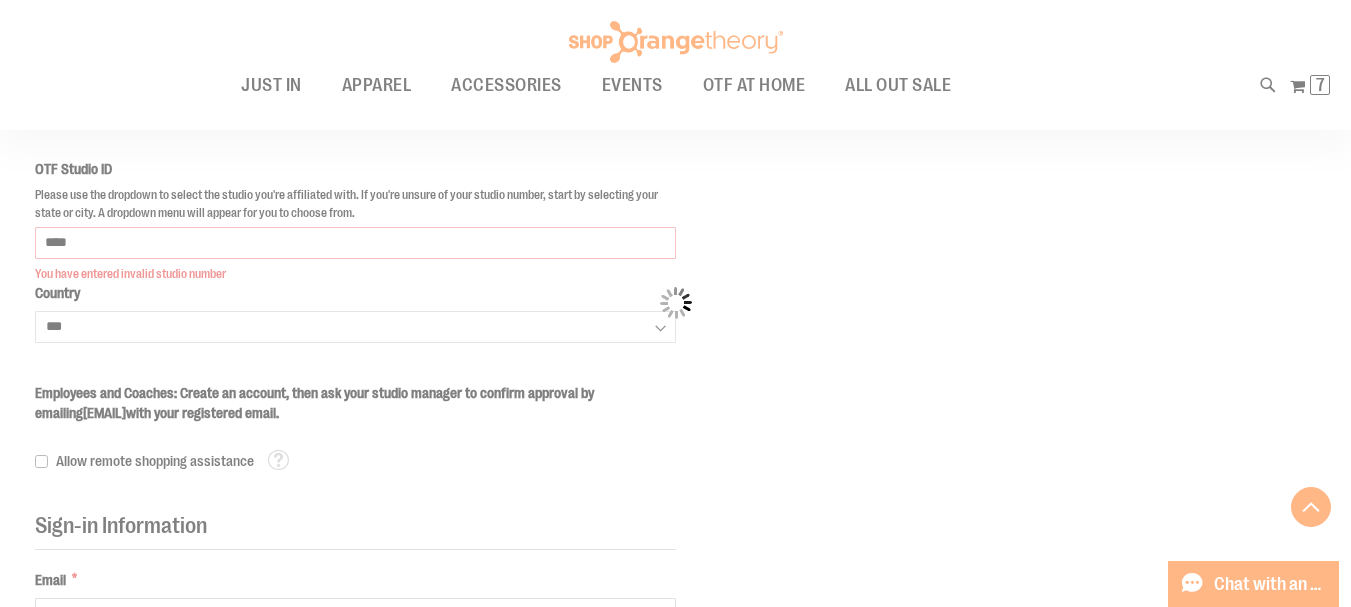 select on "*********" 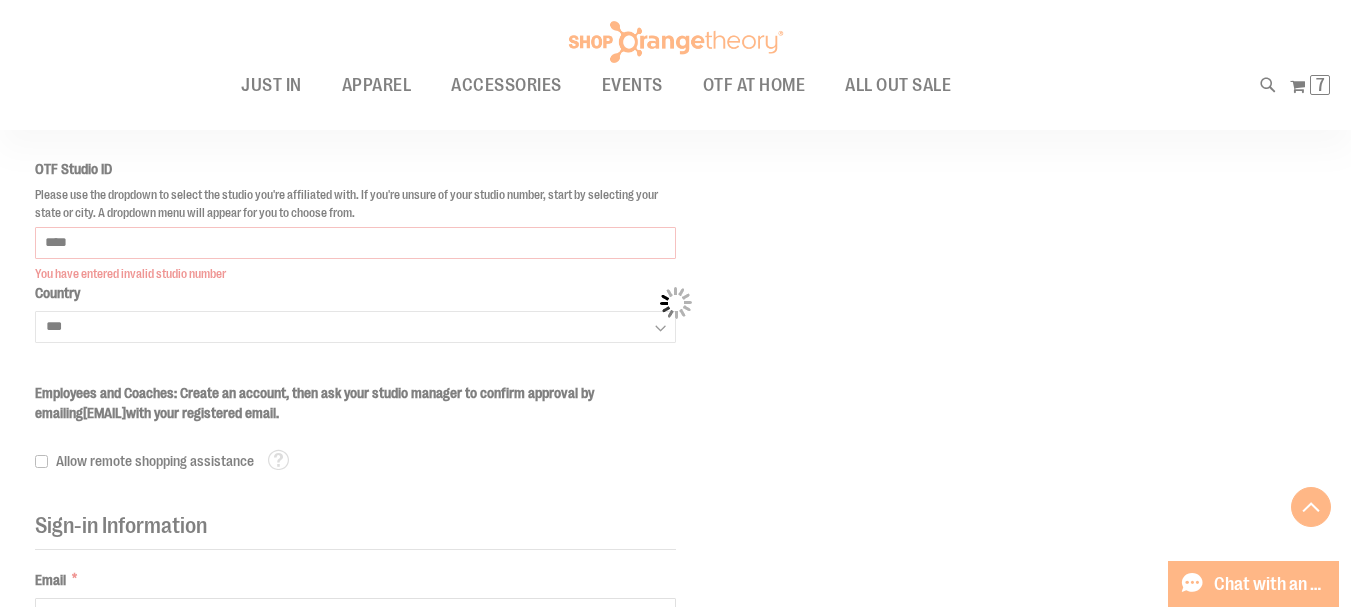 select on "********" 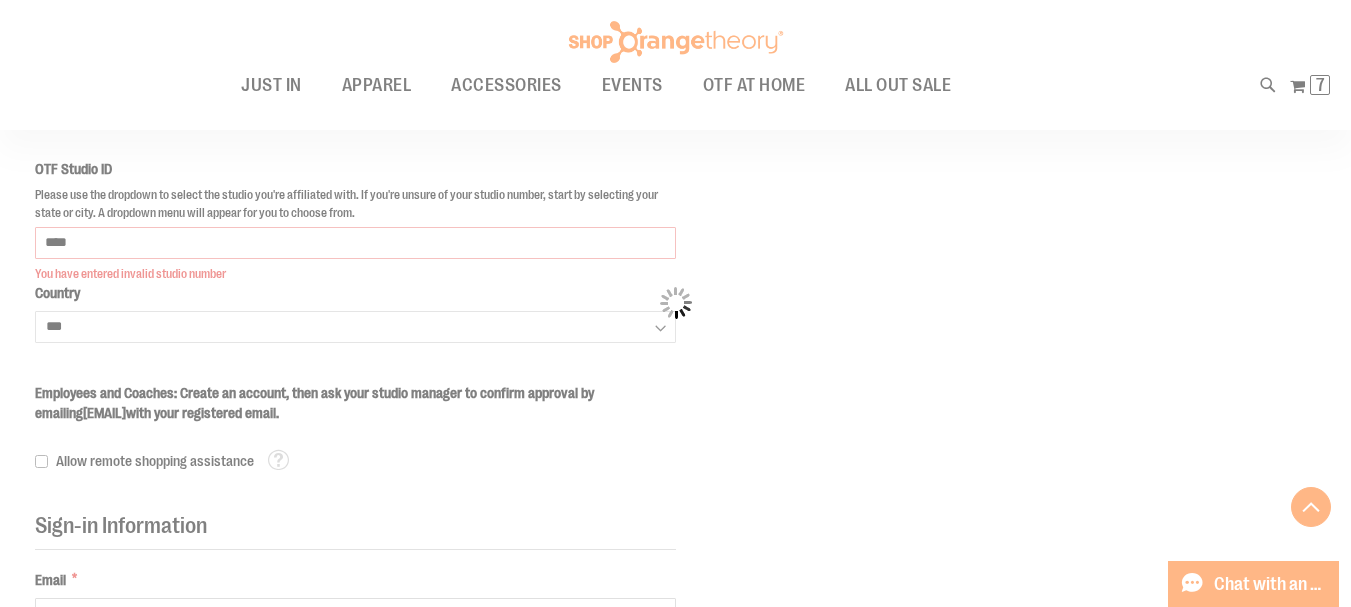 select on "****" 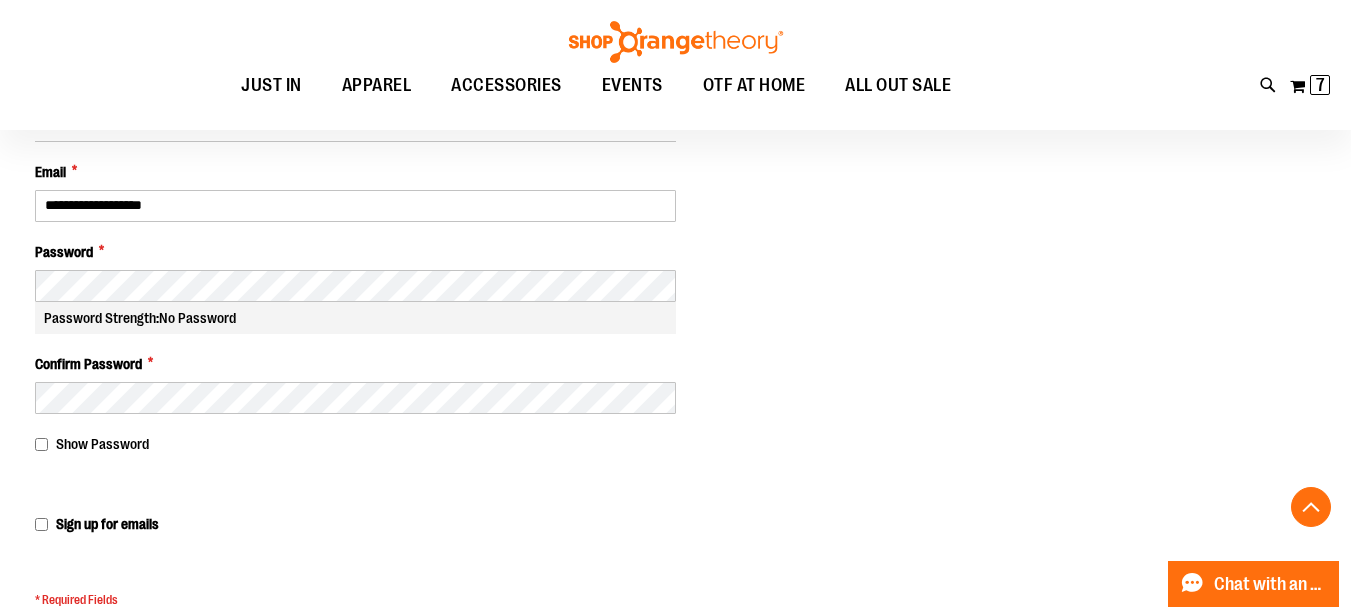 scroll, scrollTop: 999, scrollLeft: 0, axis: vertical 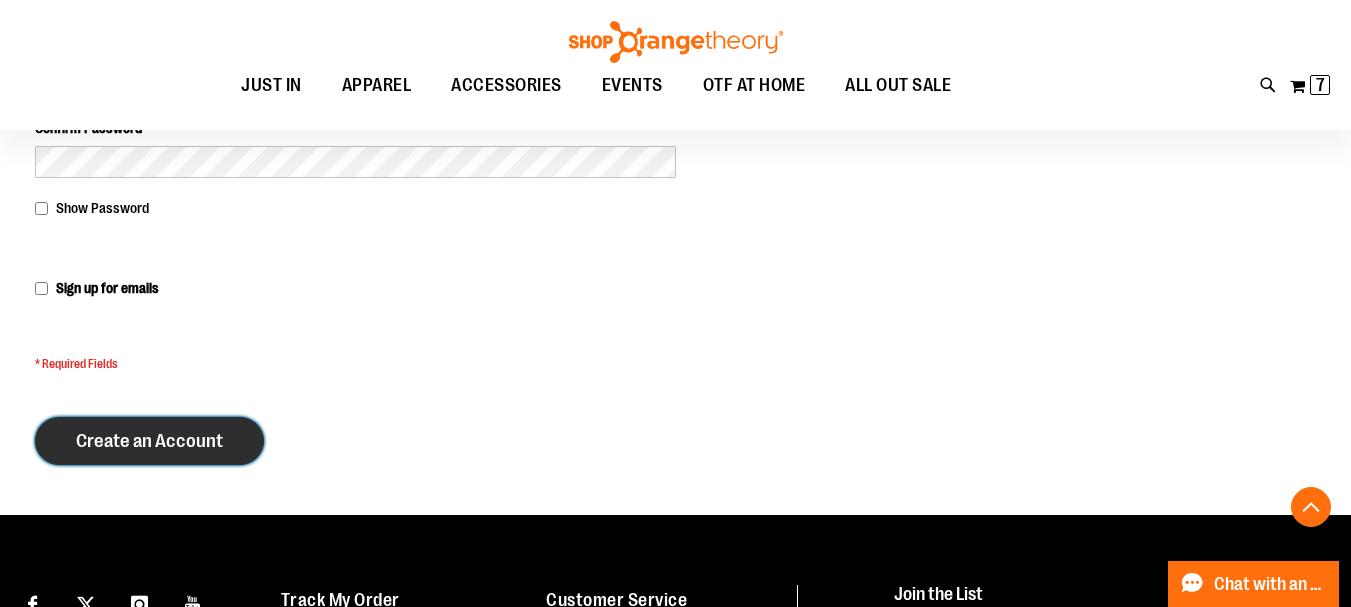 click on "Create an Account" at bounding box center (149, 441) 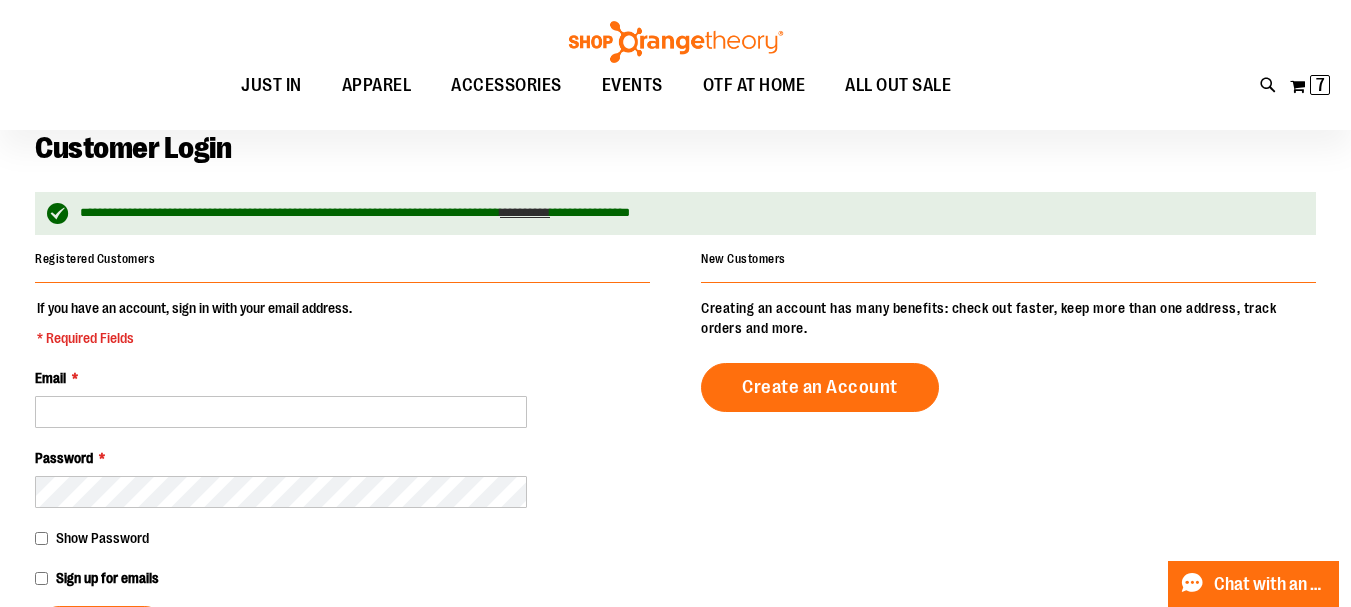 scroll, scrollTop: 99, scrollLeft: 0, axis: vertical 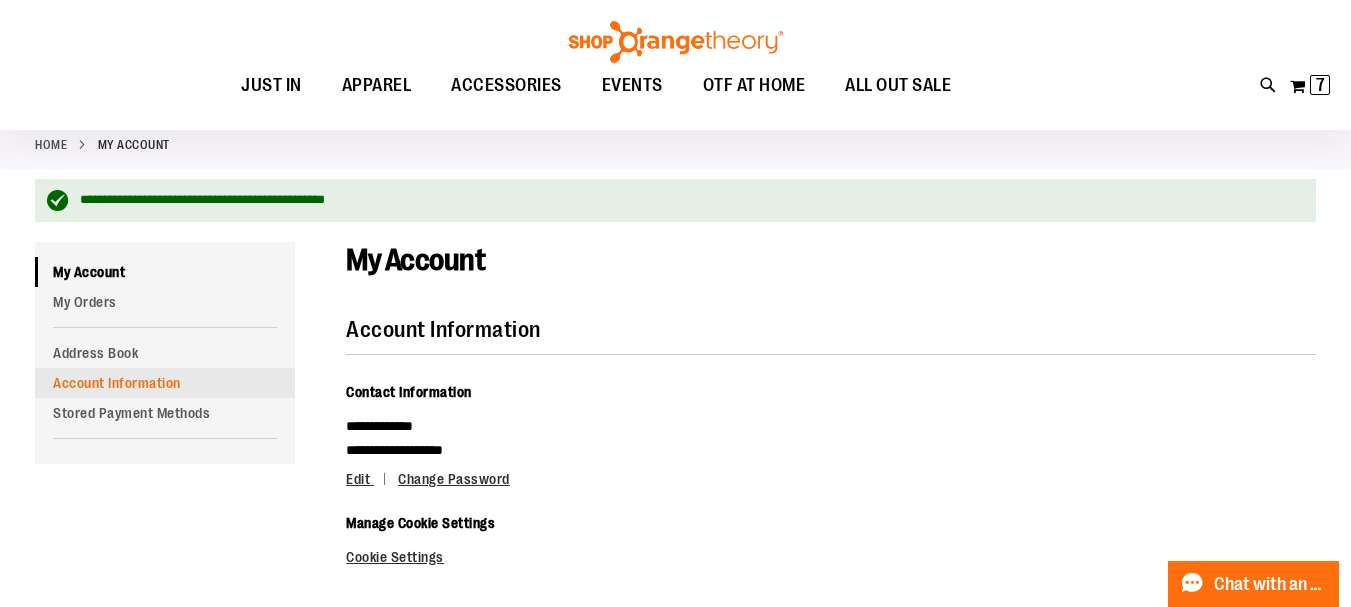 click on "Account Information" at bounding box center [165, 383] 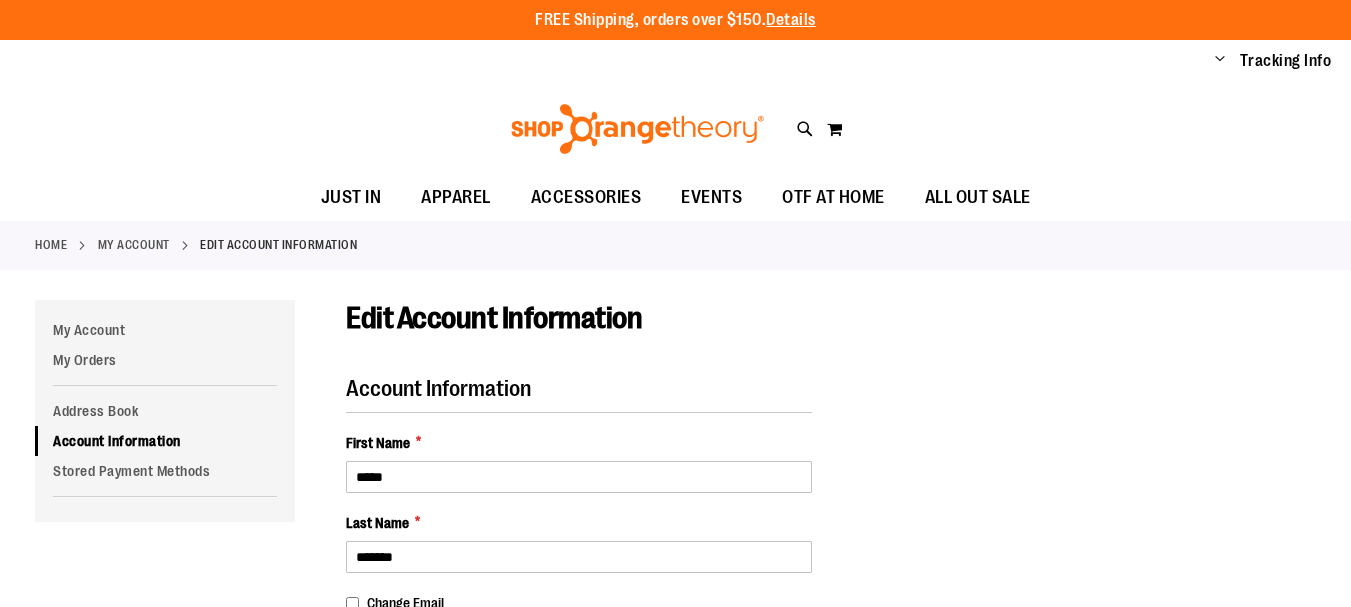type on "****" 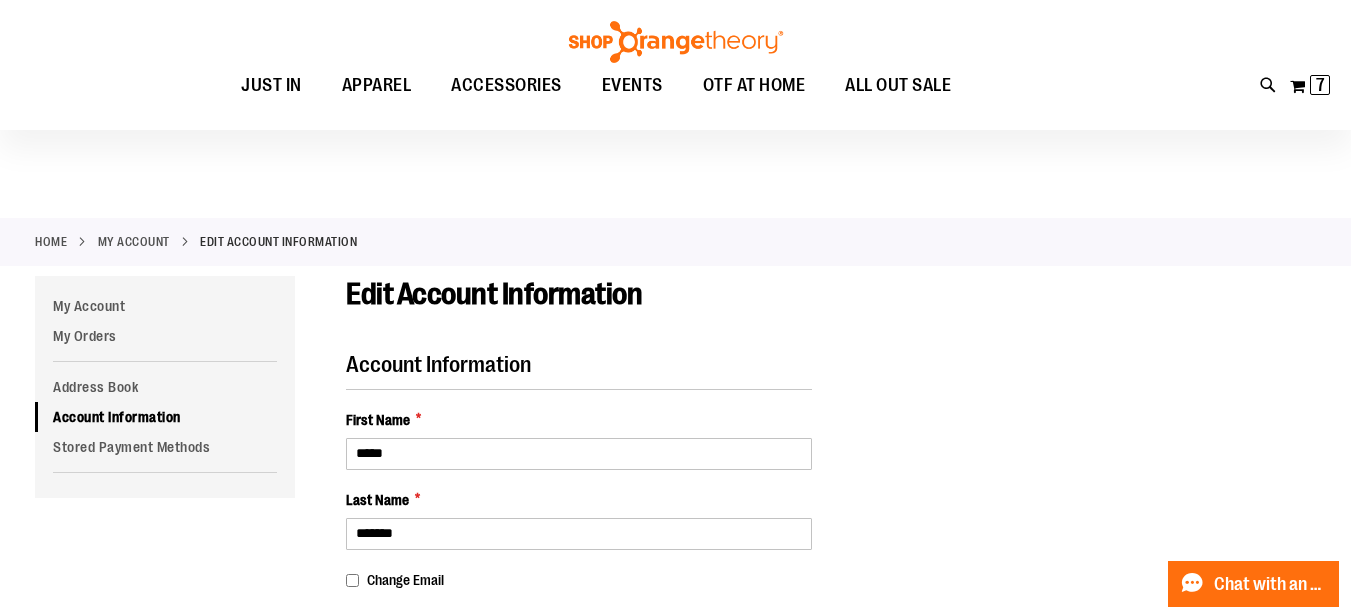 scroll, scrollTop: 0, scrollLeft: 0, axis: both 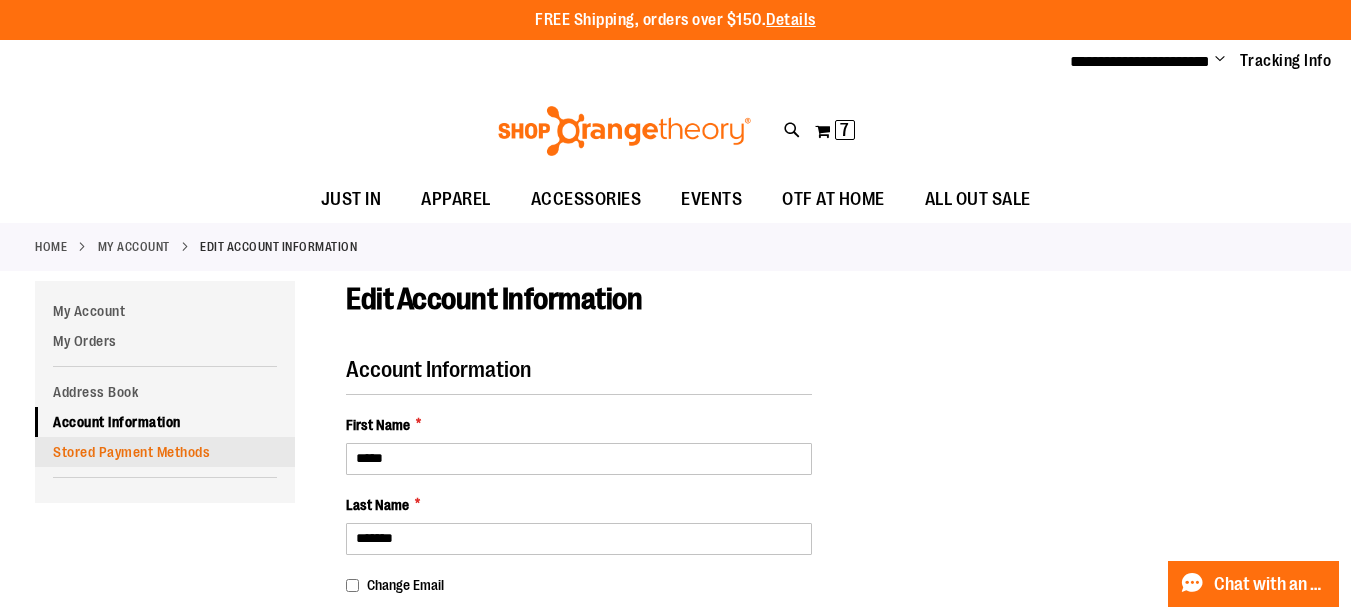 click on "Stored Payment Methods" at bounding box center (165, 452) 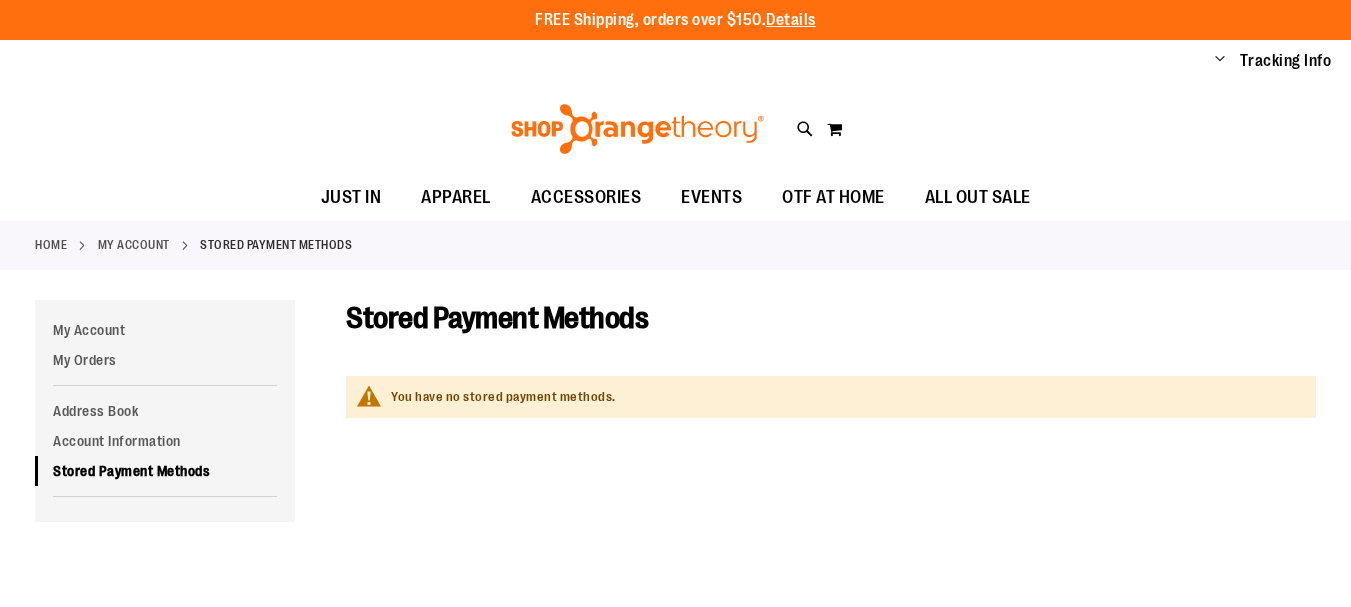 scroll, scrollTop: 0, scrollLeft: 0, axis: both 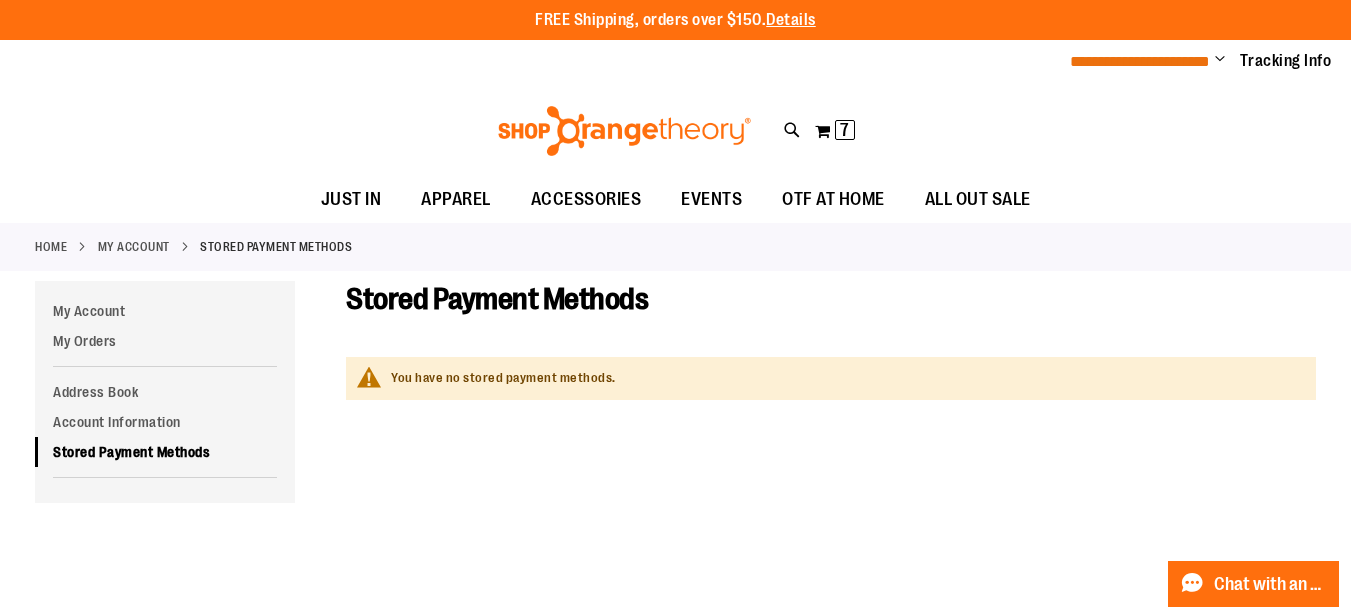 click on "**********" at bounding box center [1140, 61] 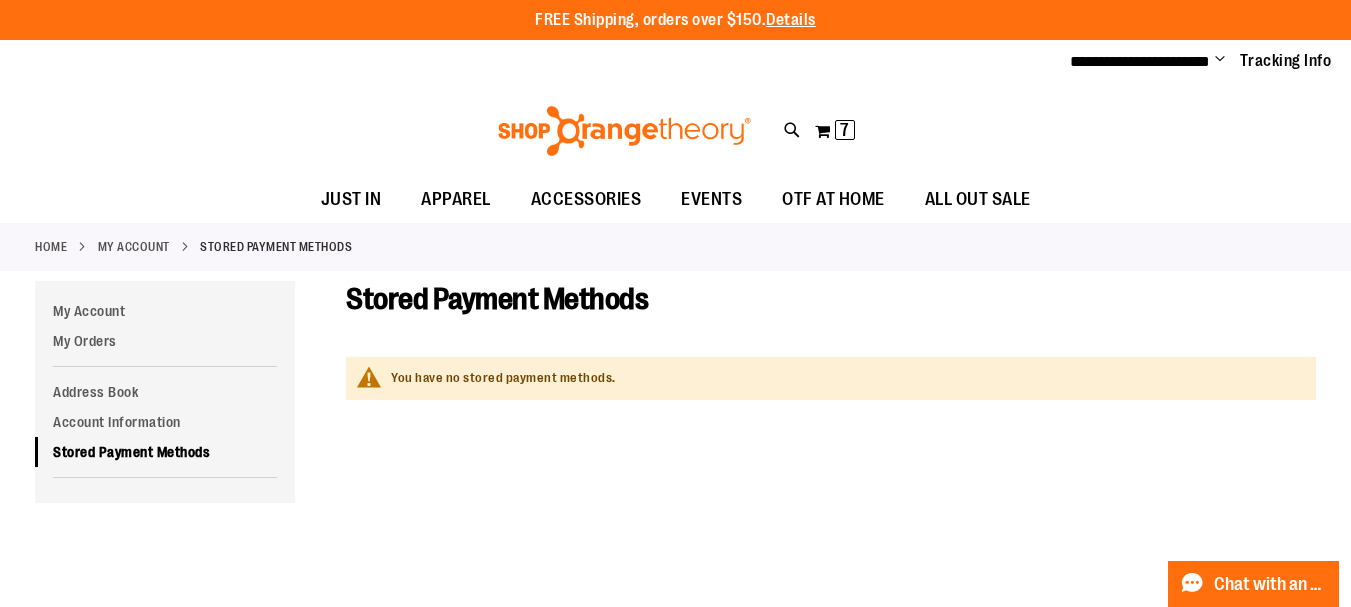 click on "Change" at bounding box center (1220, 60) 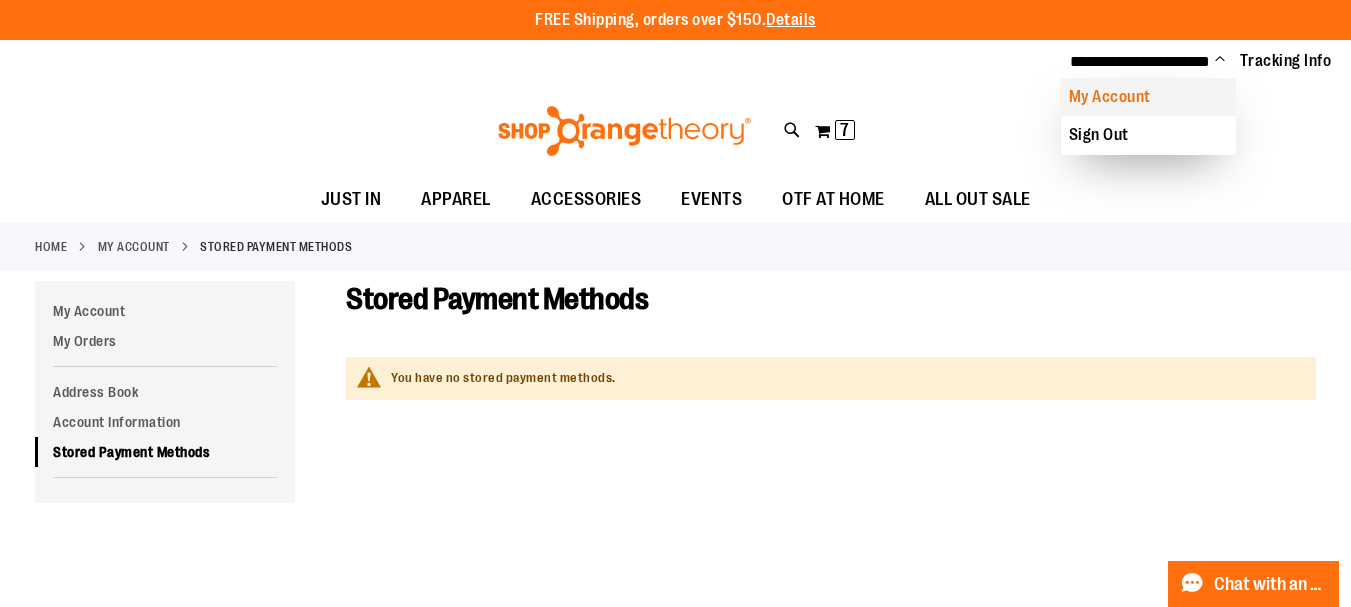 click on "My Account" at bounding box center (1148, 97) 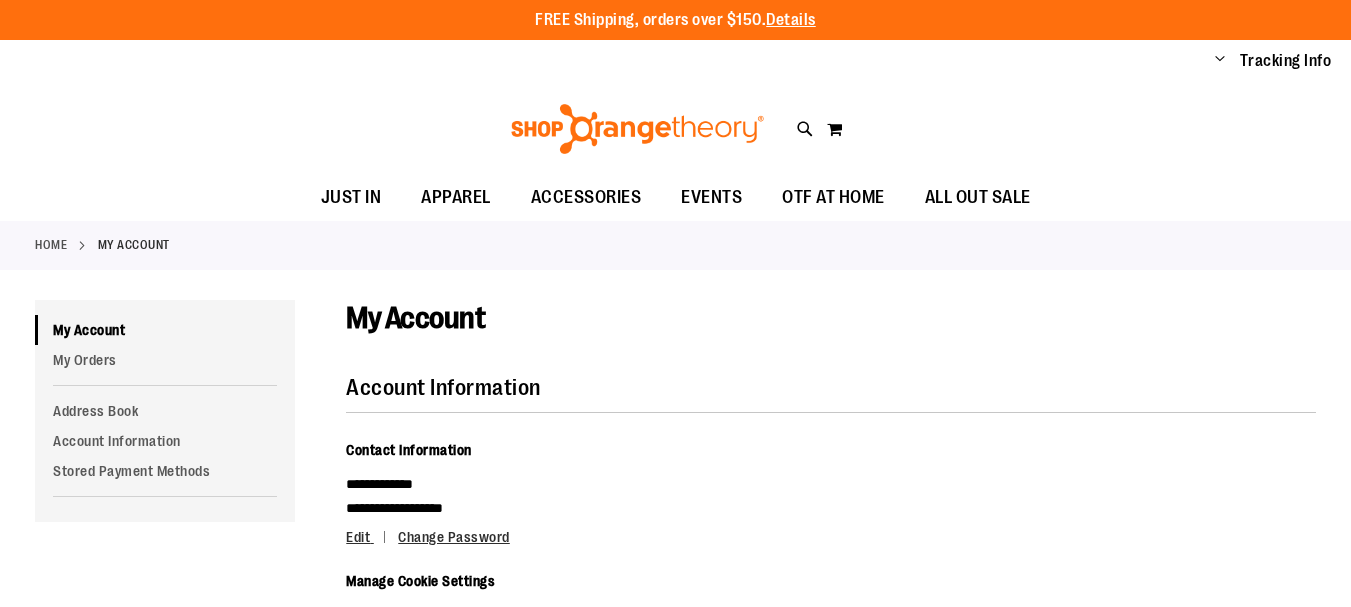 scroll, scrollTop: 0, scrollLeft: 0, axis: both 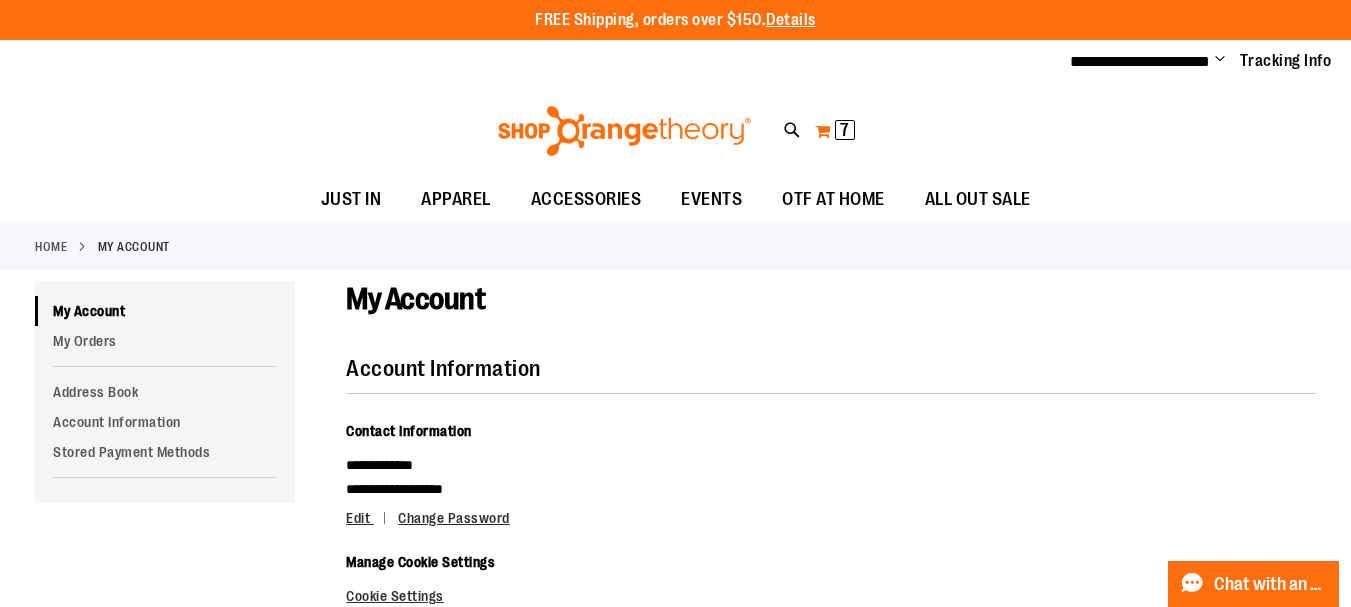 click on "My Cart
7
7
items" at bounding box center [835, 131] 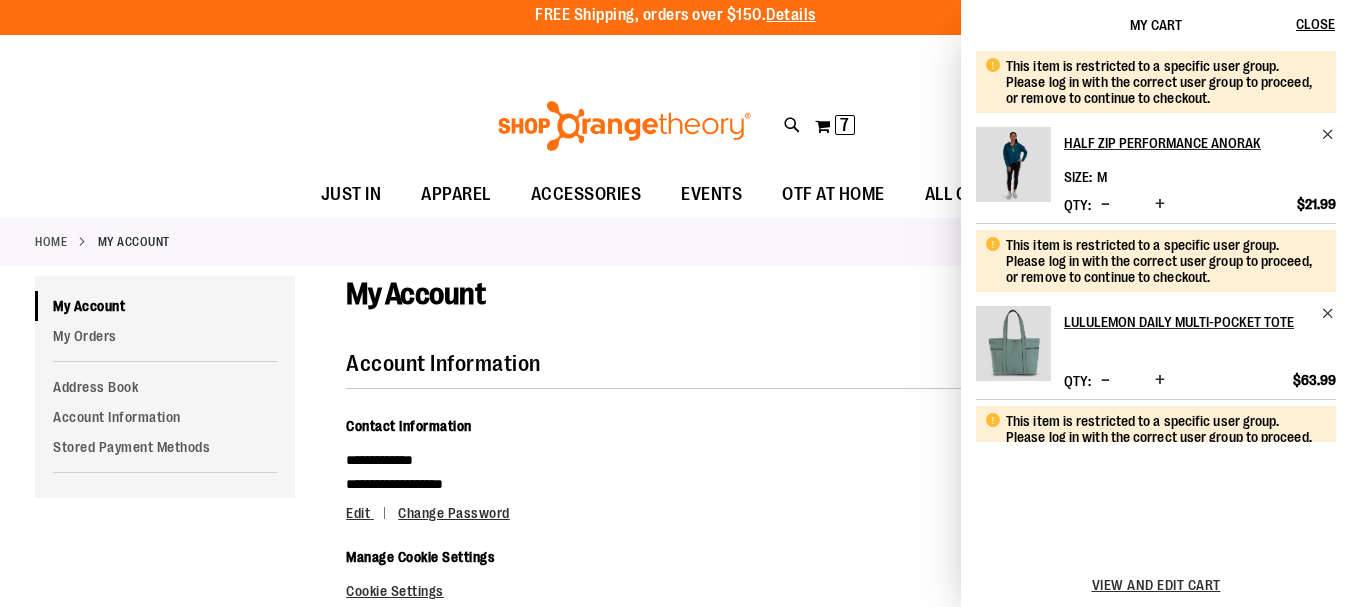 scroll, scrollTop: 99, scrollLeft: 0, axis: vertical 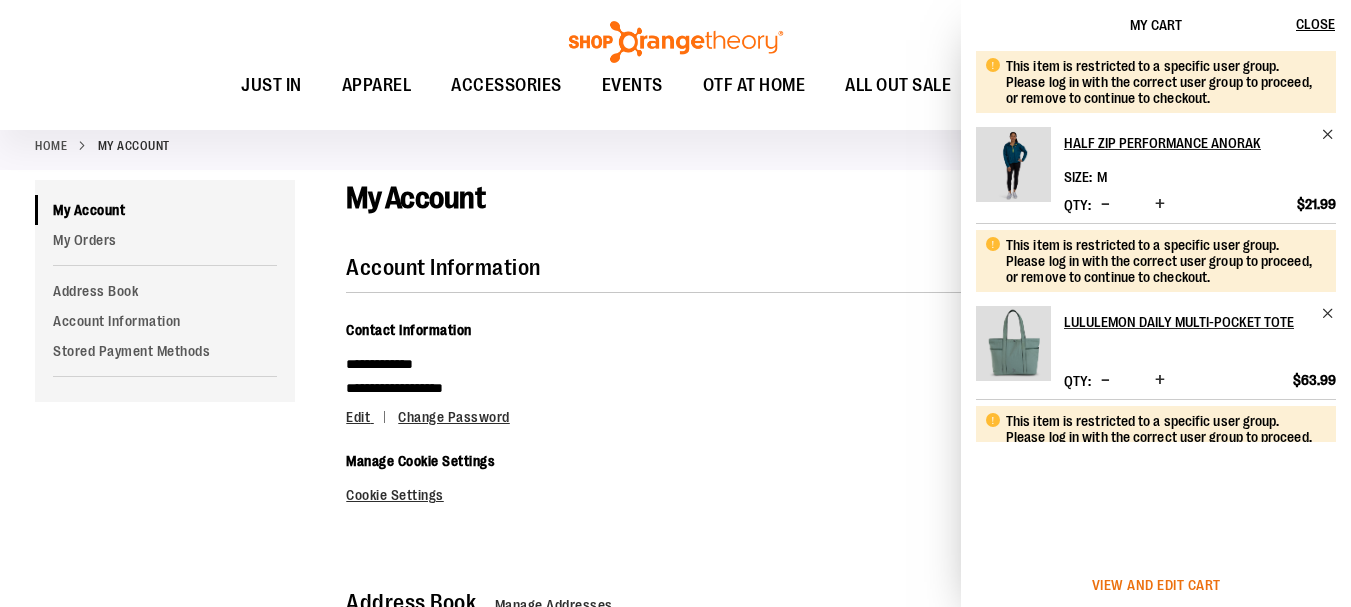 click on "View and edit cart" at bounding box center [1156, 585] 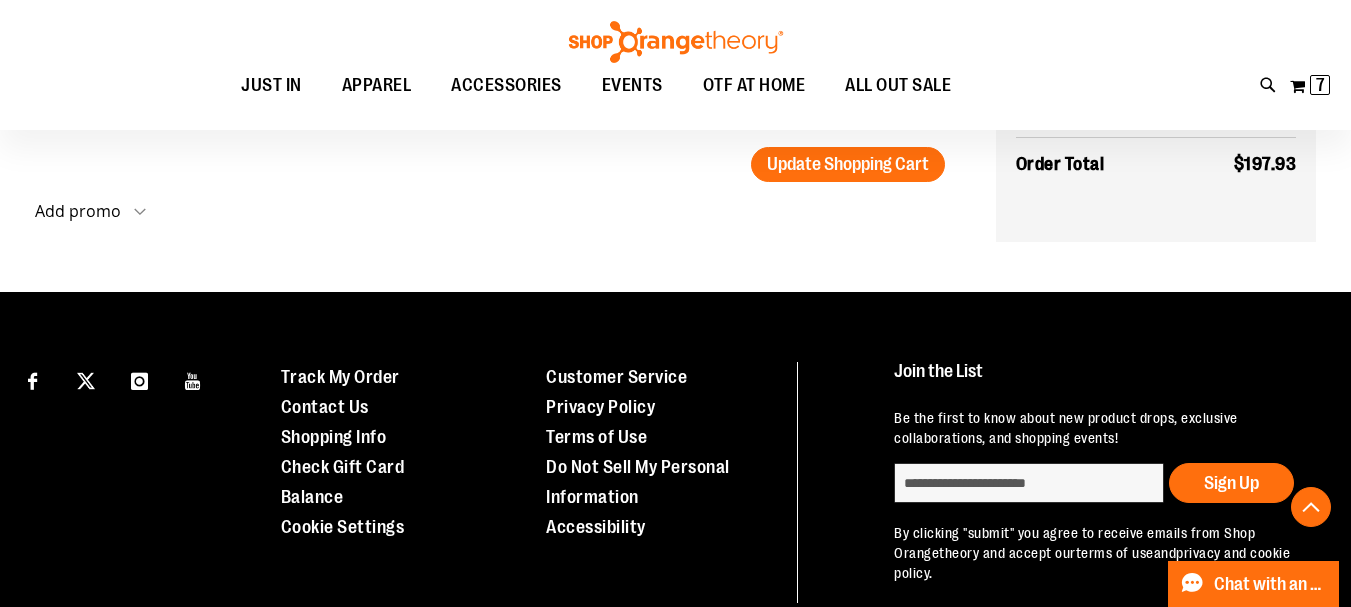 scroll, scrollTop: 2099, scrollLeft: 0, axis: vertical 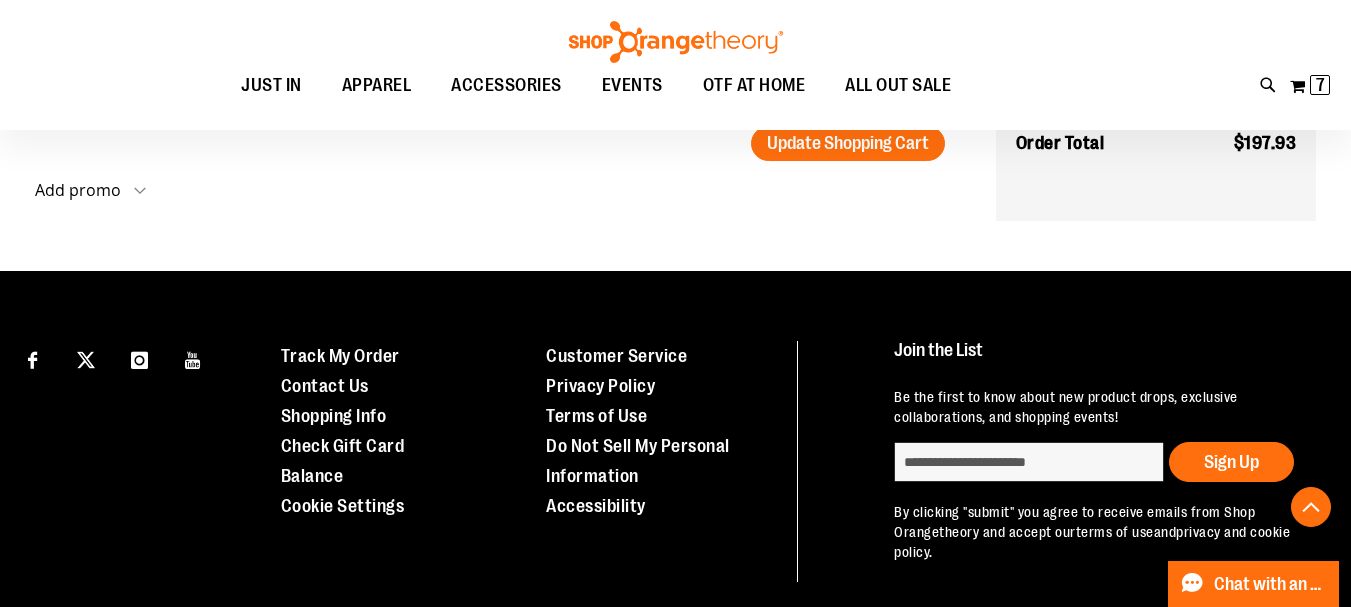 click on "Add promo" at bounding box center (90, 195) 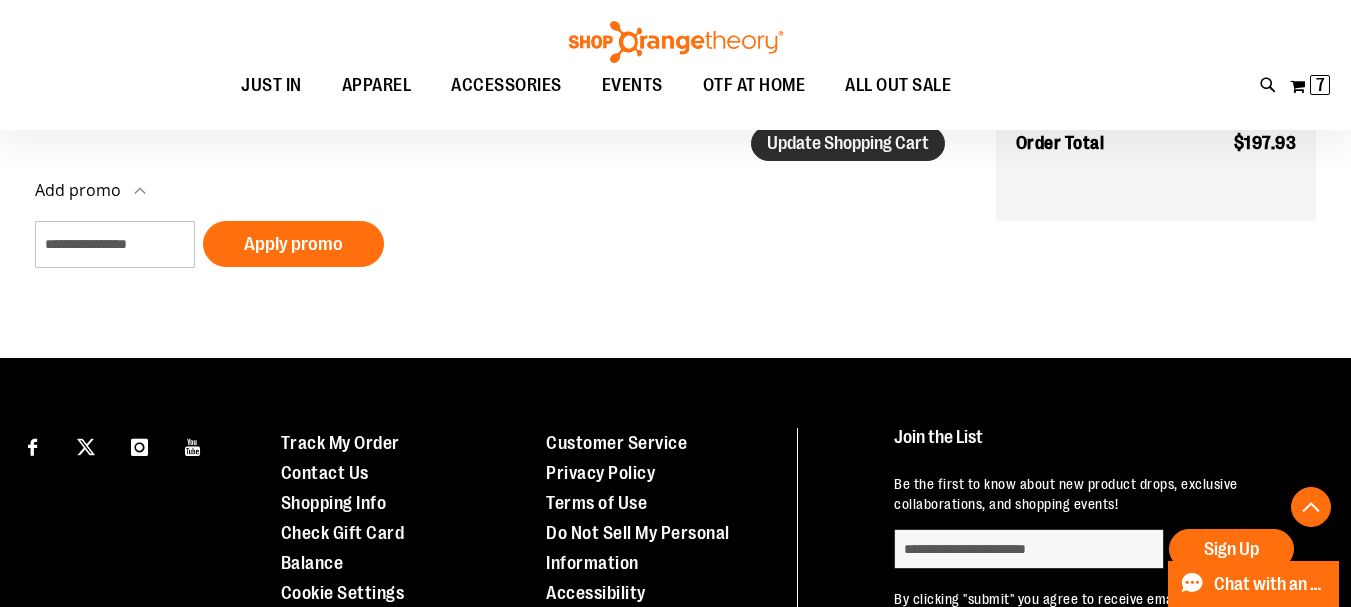 click on "Update Shopping Cart" at bounding box center [848, 143] 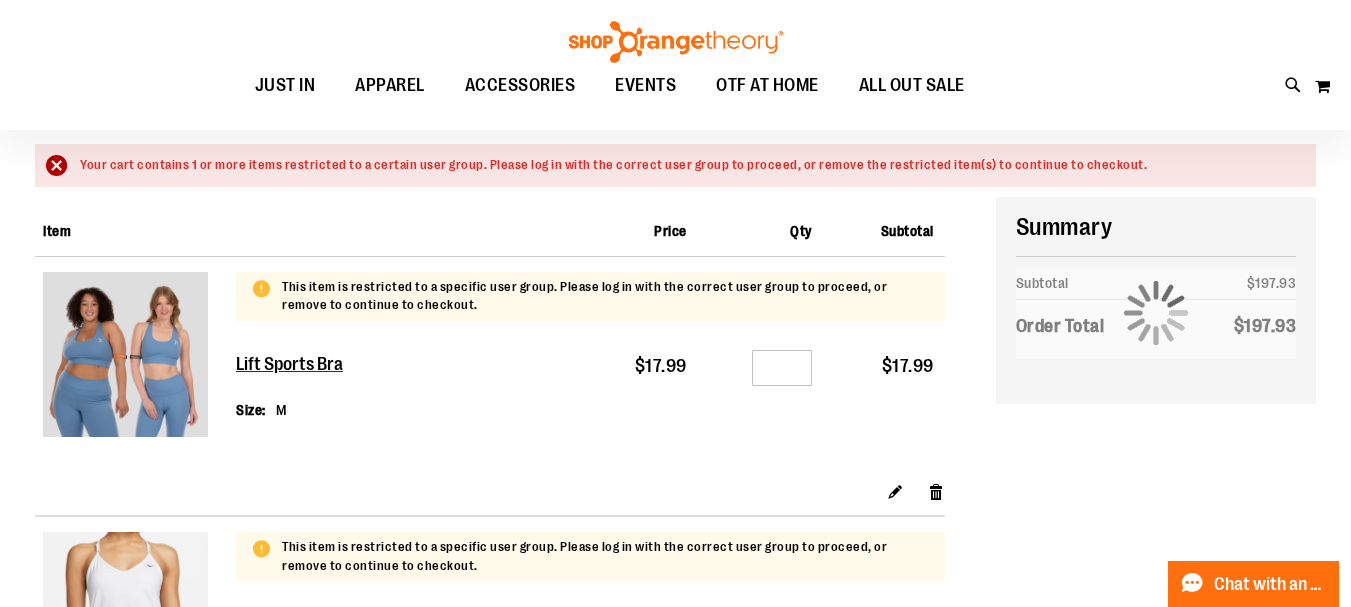 scroll, scrollTop: 199, scrollLeft: 0, axis: vertical 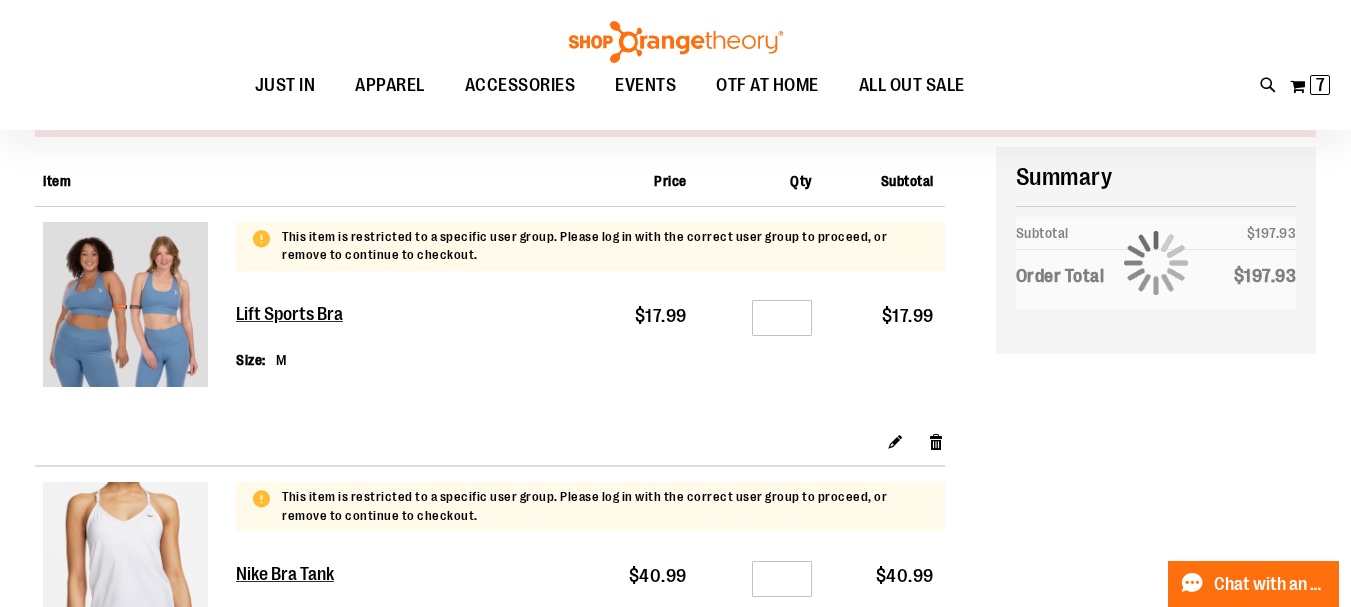 click 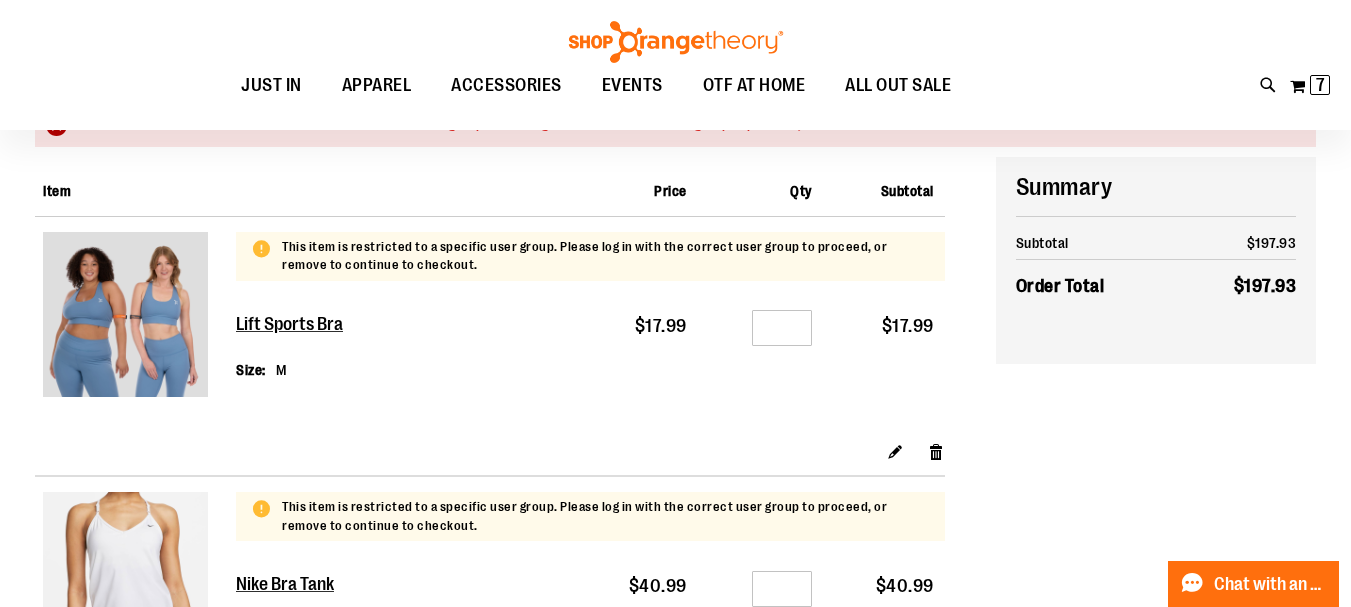 scroll, scrollTop: 199, scrollLeft: 0, axis: vertical 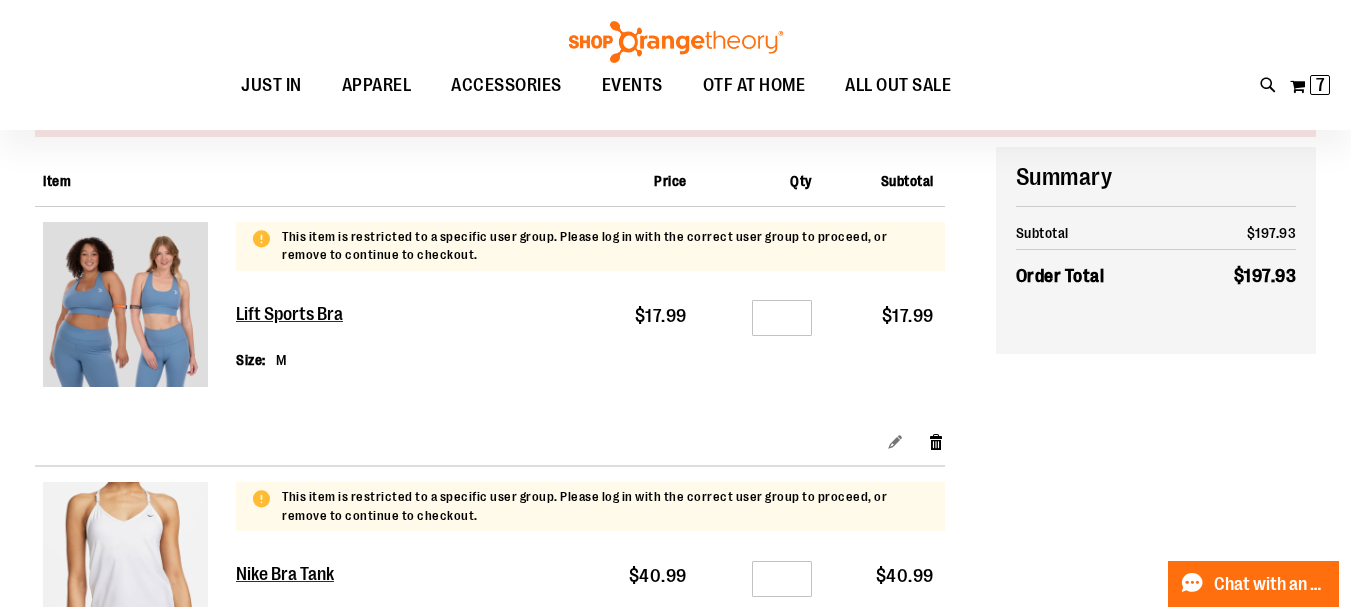 click on "Edit" at bounding box center (895, 440) 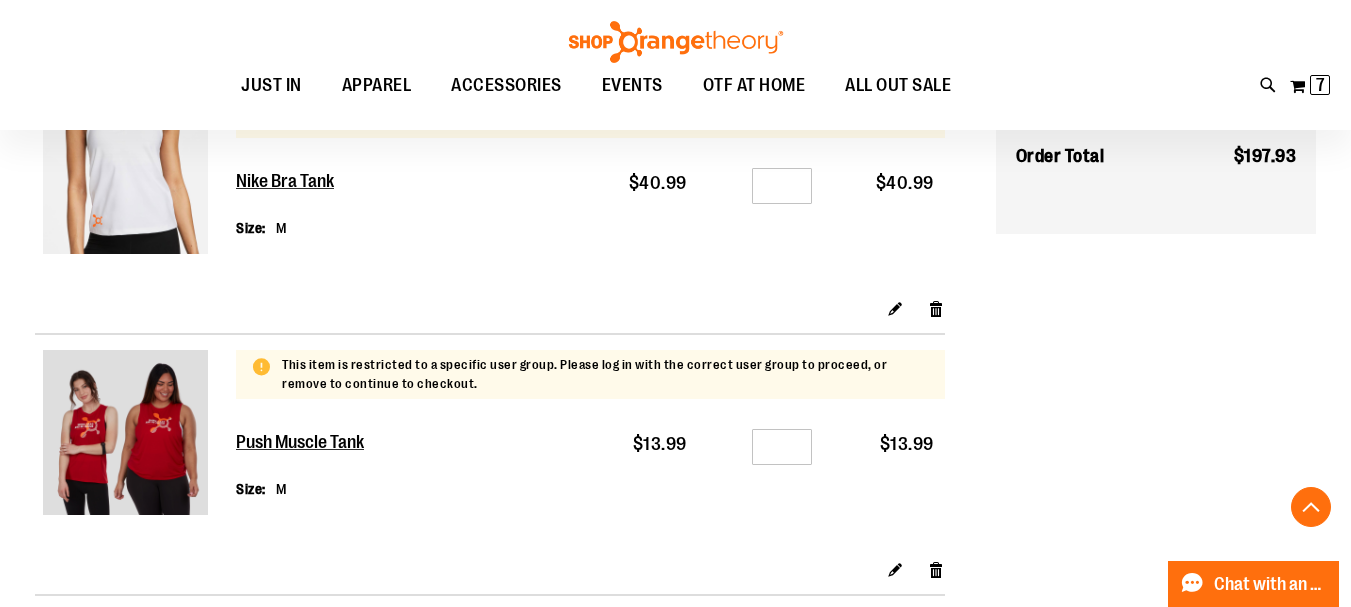 scroll, scrollTop: 599, scrollLeft: 0, axis: vertical 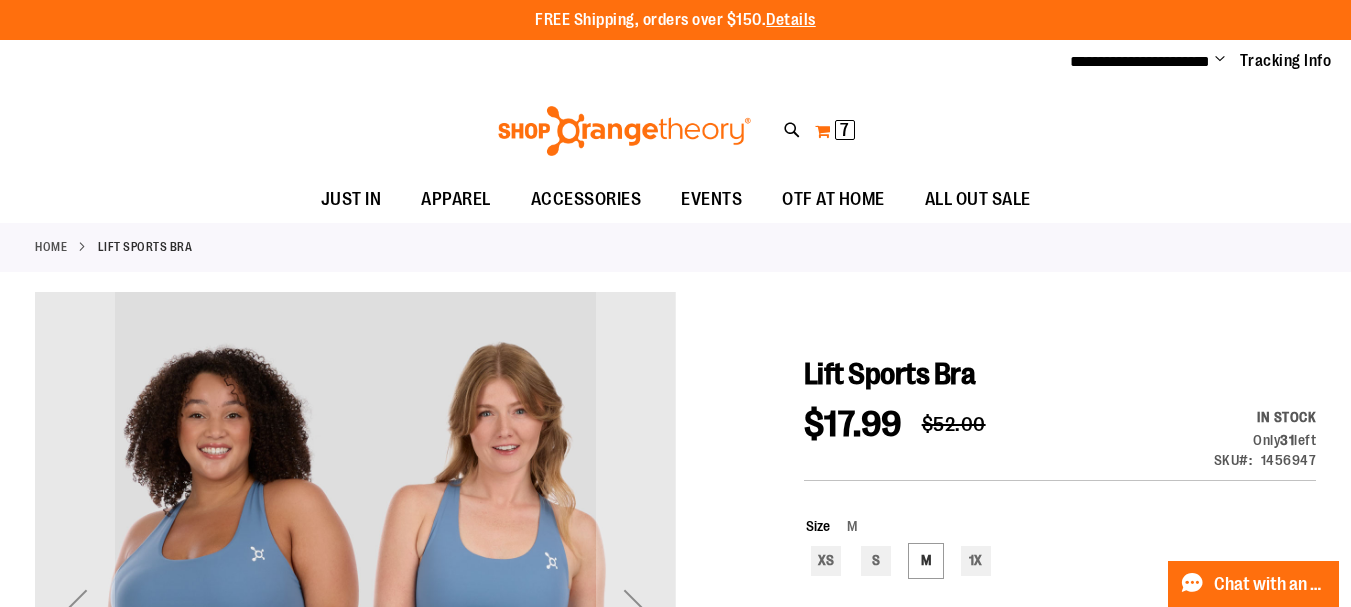 click on "7" at bounding box center [844, 130] 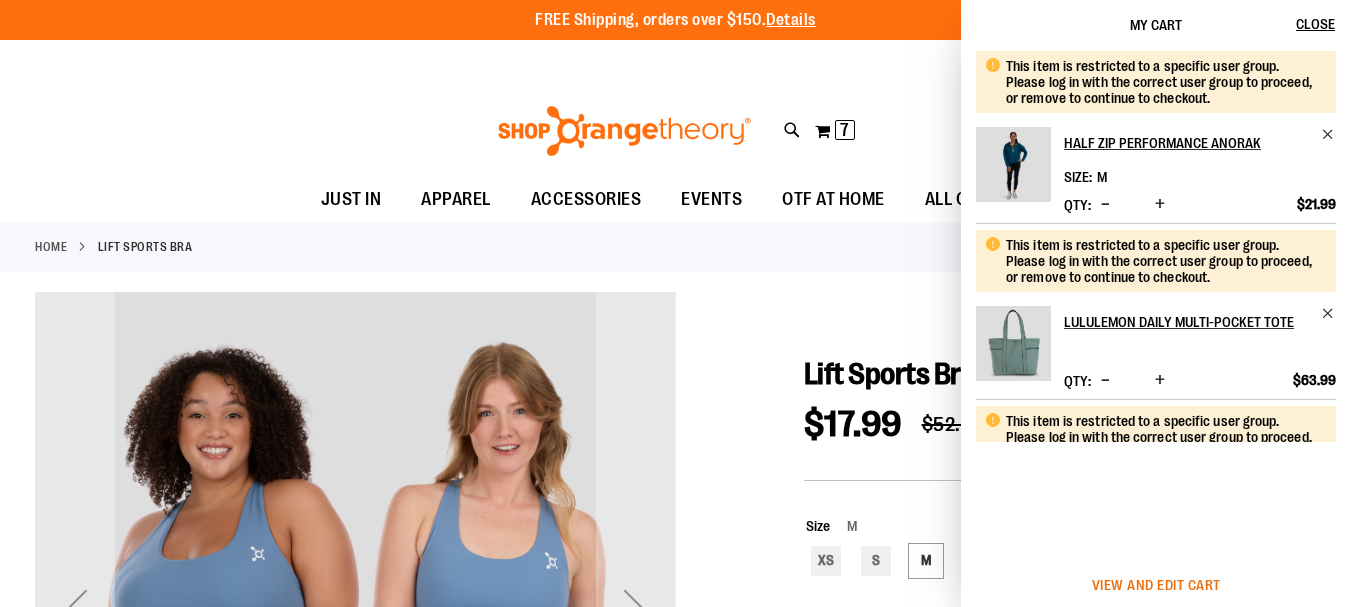 click on "View and edit cart" at bounding box center (1156, 585) 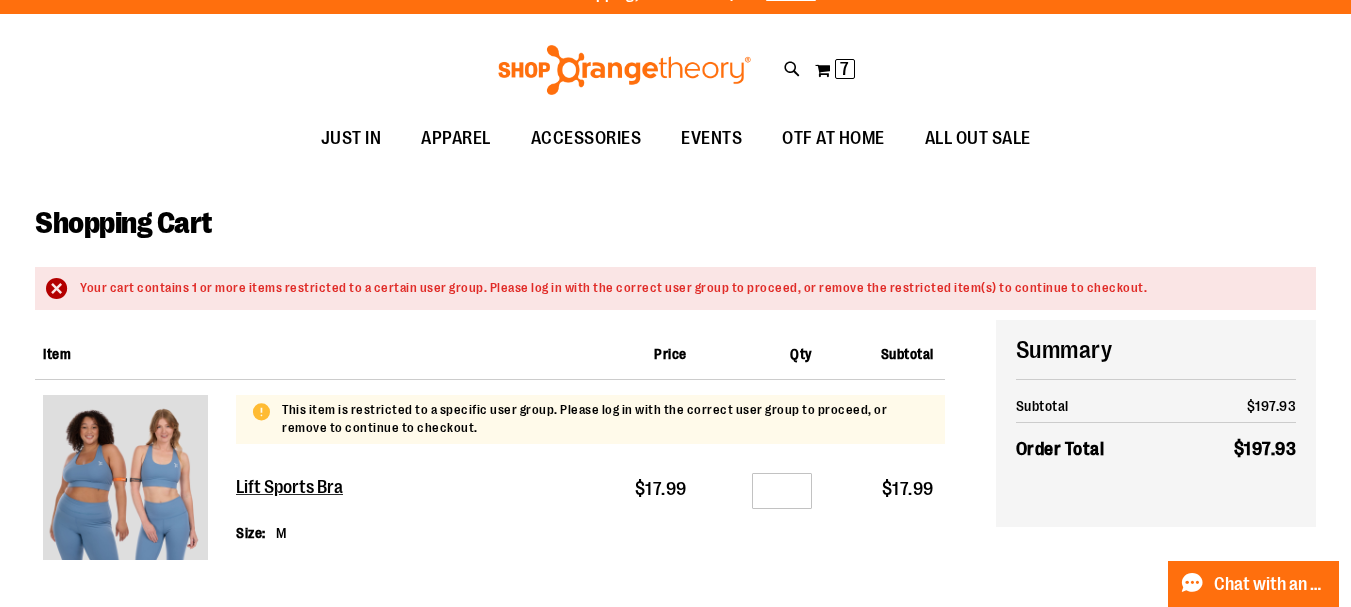scroll, scrollTop: 0, scrollLeft: 0, axis: both 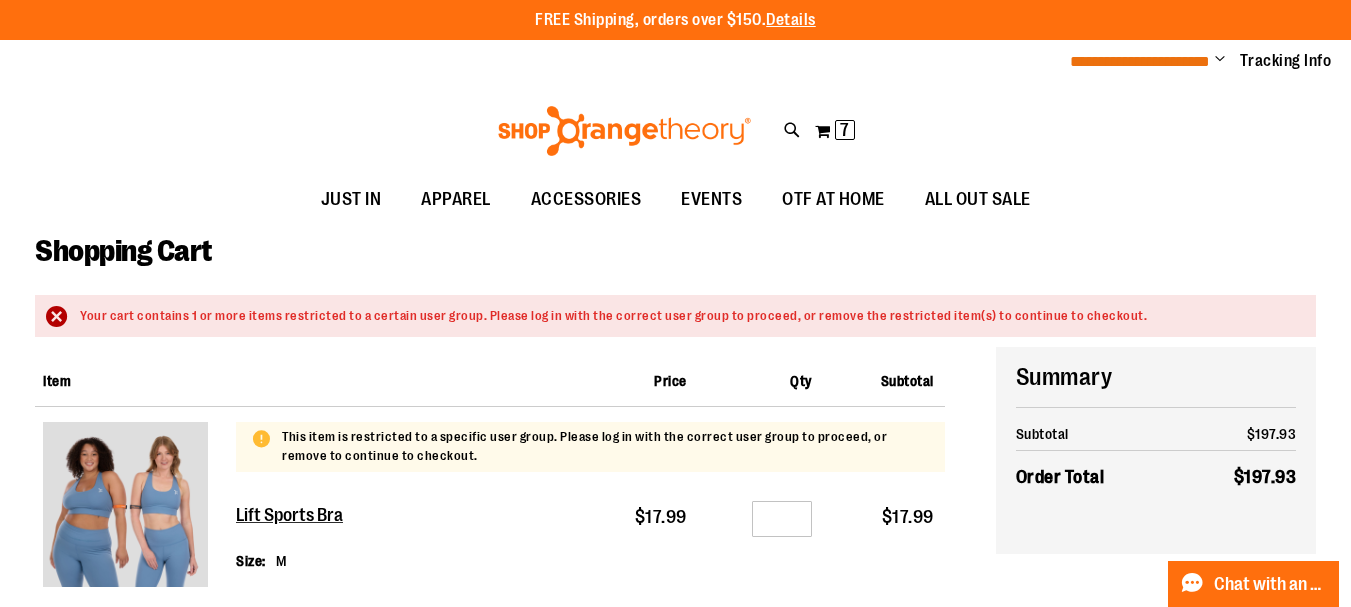 click on "**********" at bounding box center (1140, 61) 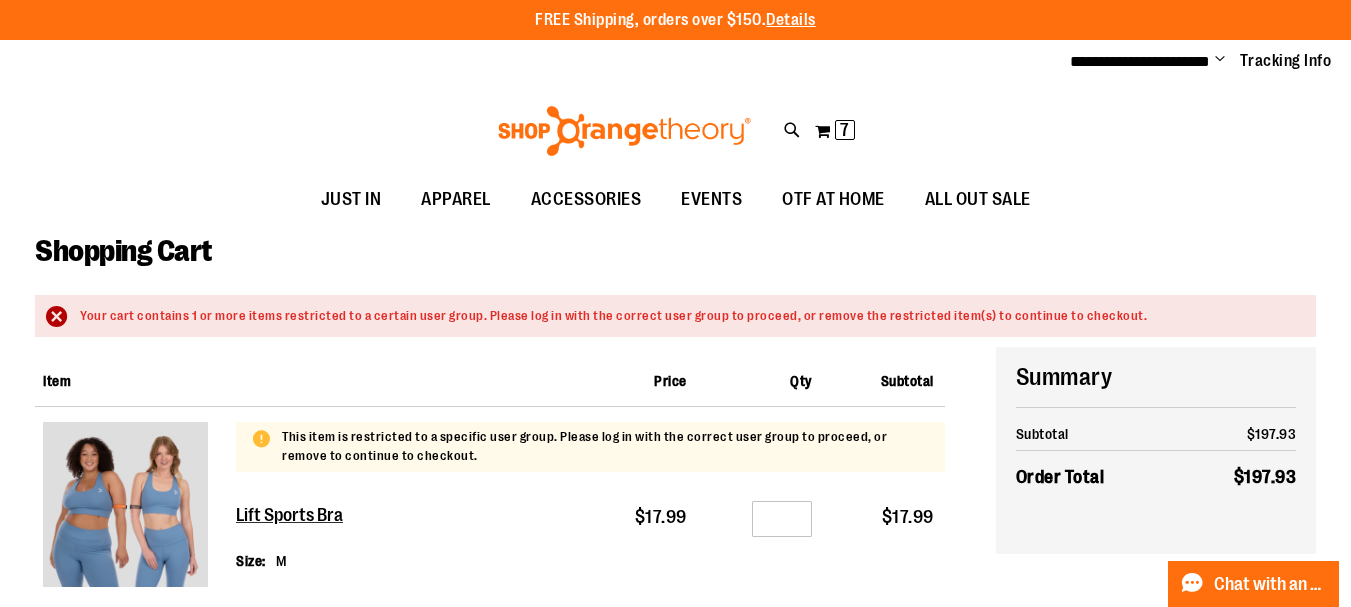 click on "Change" at bounding box center [1220, 60] 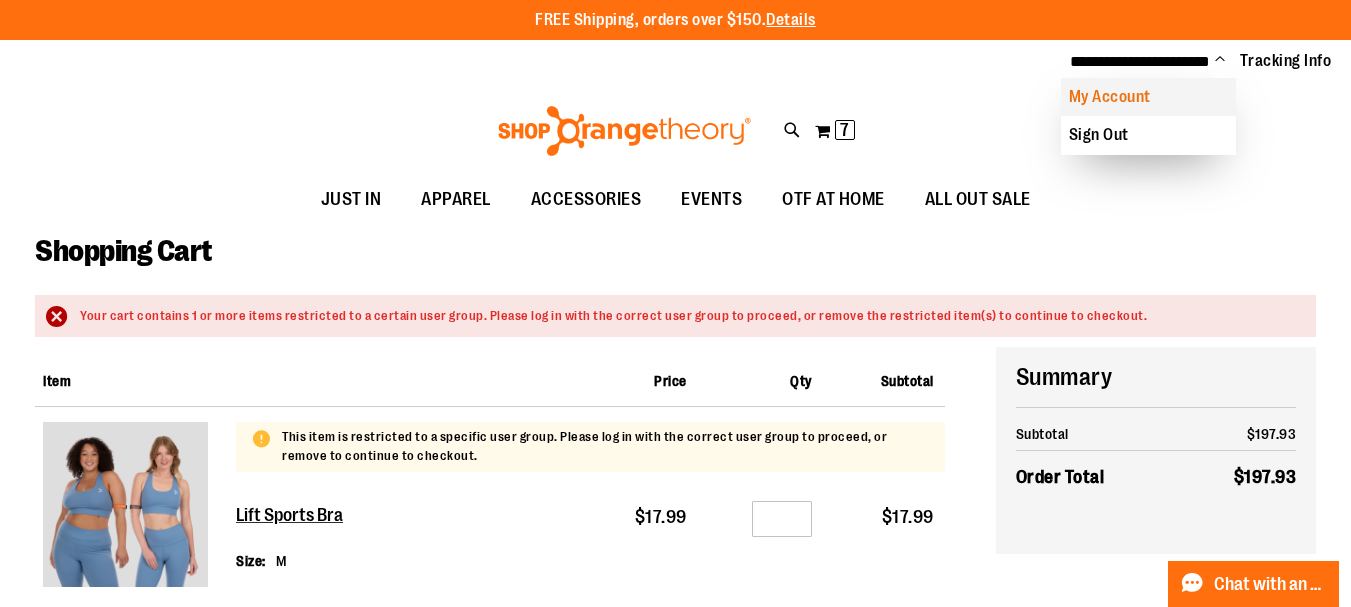 click on "My Account" at bounding box center (1148, 97) 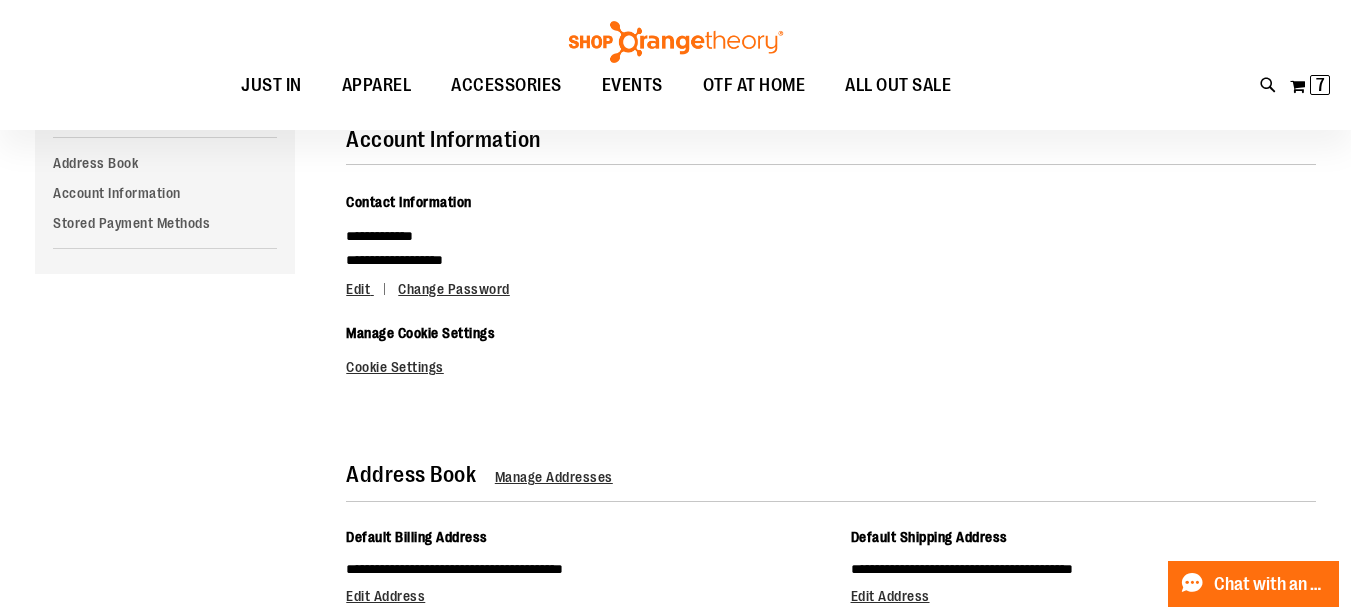 scroll, scrollTop: 99, scrollLeft: 0, axis: vertical 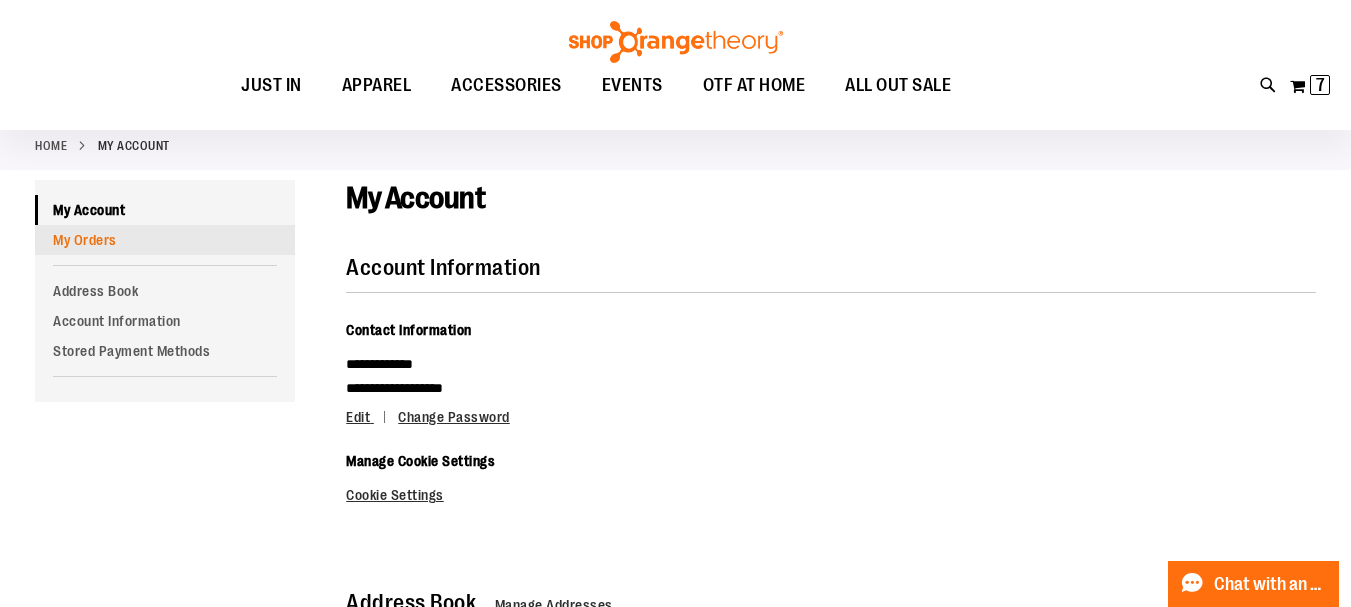 click on "My Orders" at bounding box center (165, 240) 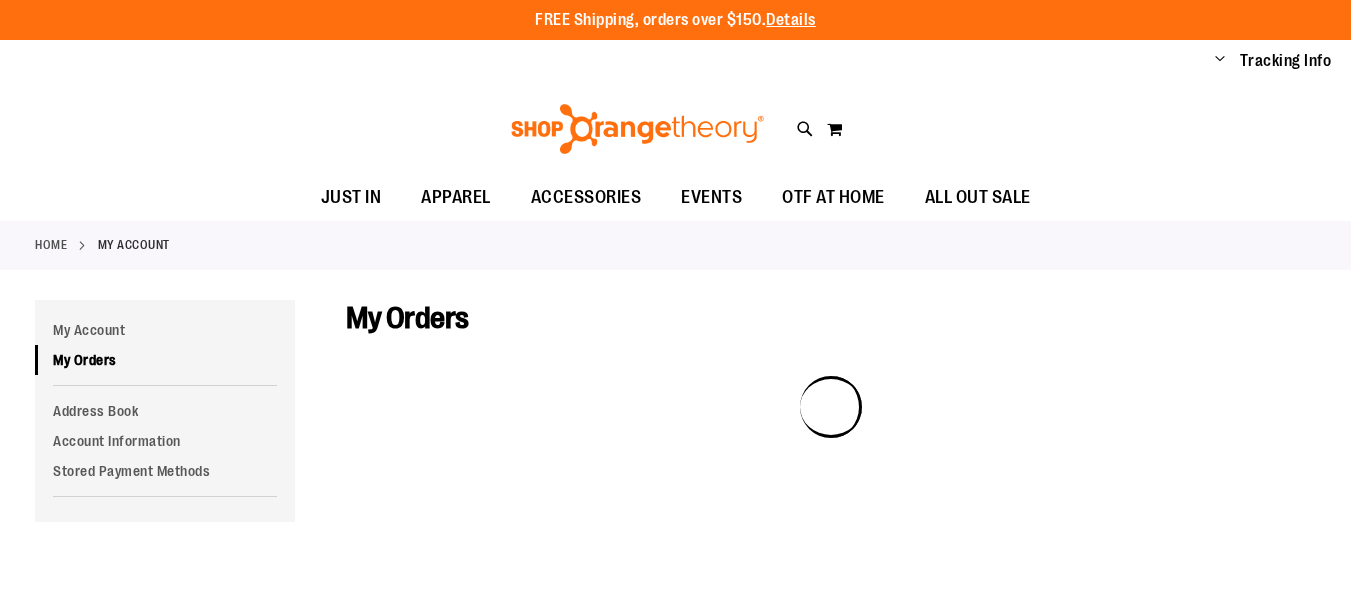 scroll, scrollTop: 0, scrollLeft: 0, axis: both 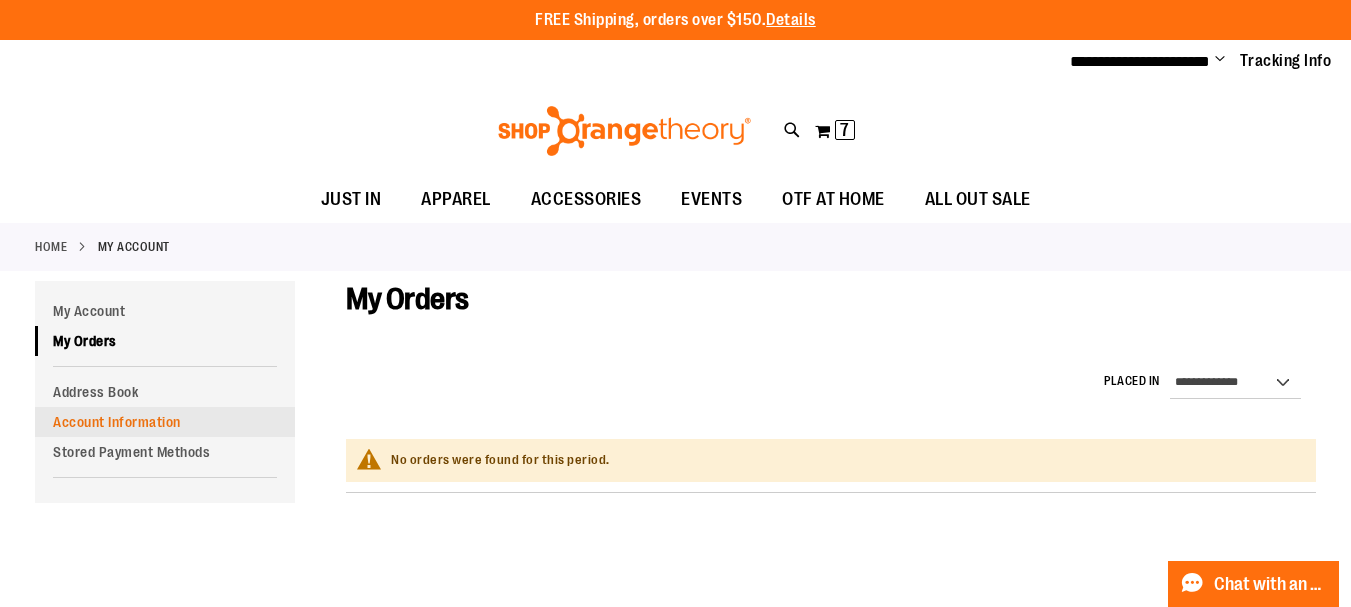 click on "Account Information" at bounding box center (165, 422) 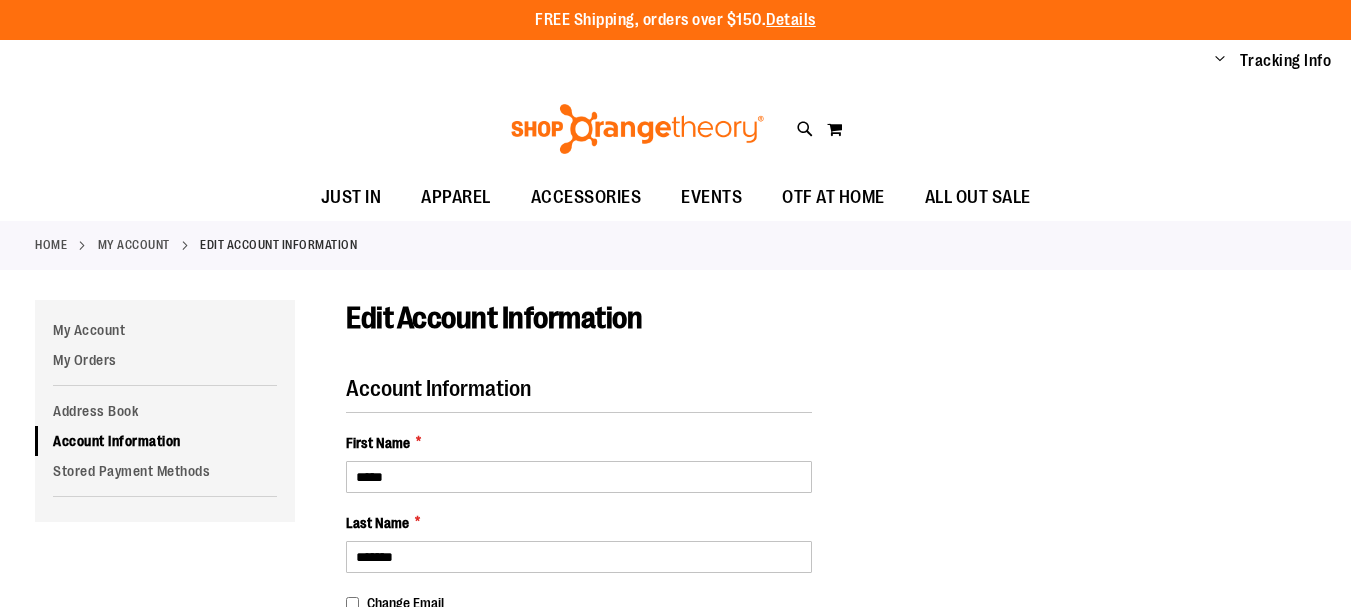 scroll, scrollTop: 0, scrollLeft: 0, axis: both 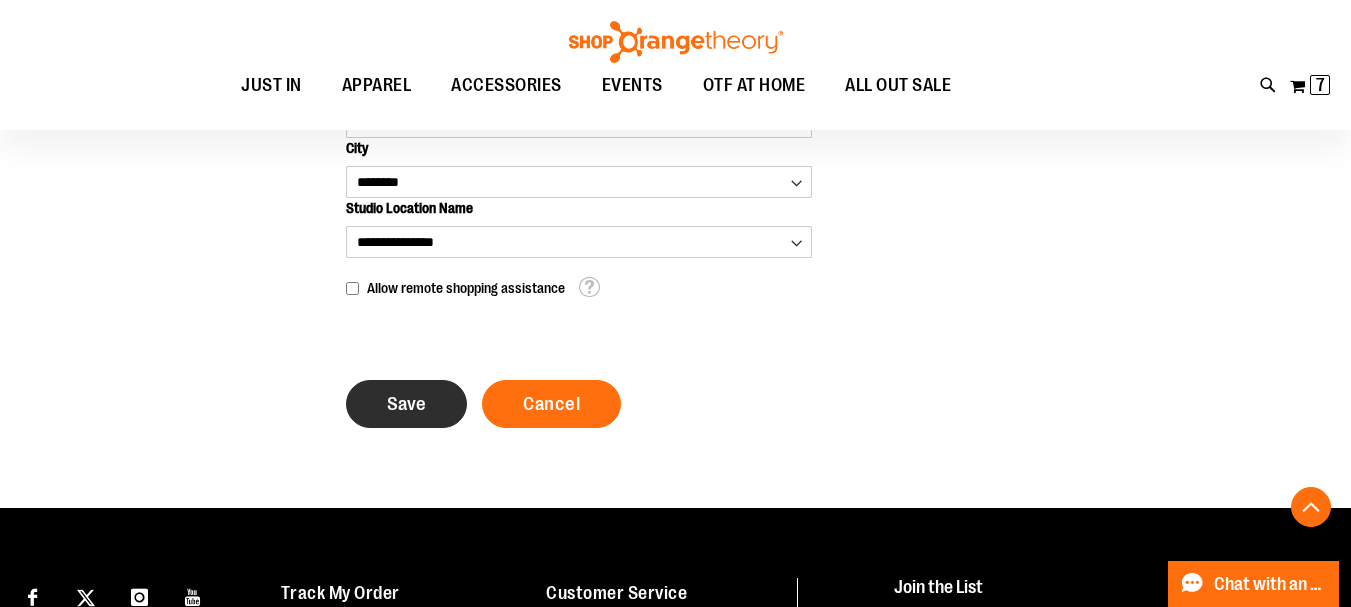 click on "Save" at bounding box center (406, 404) 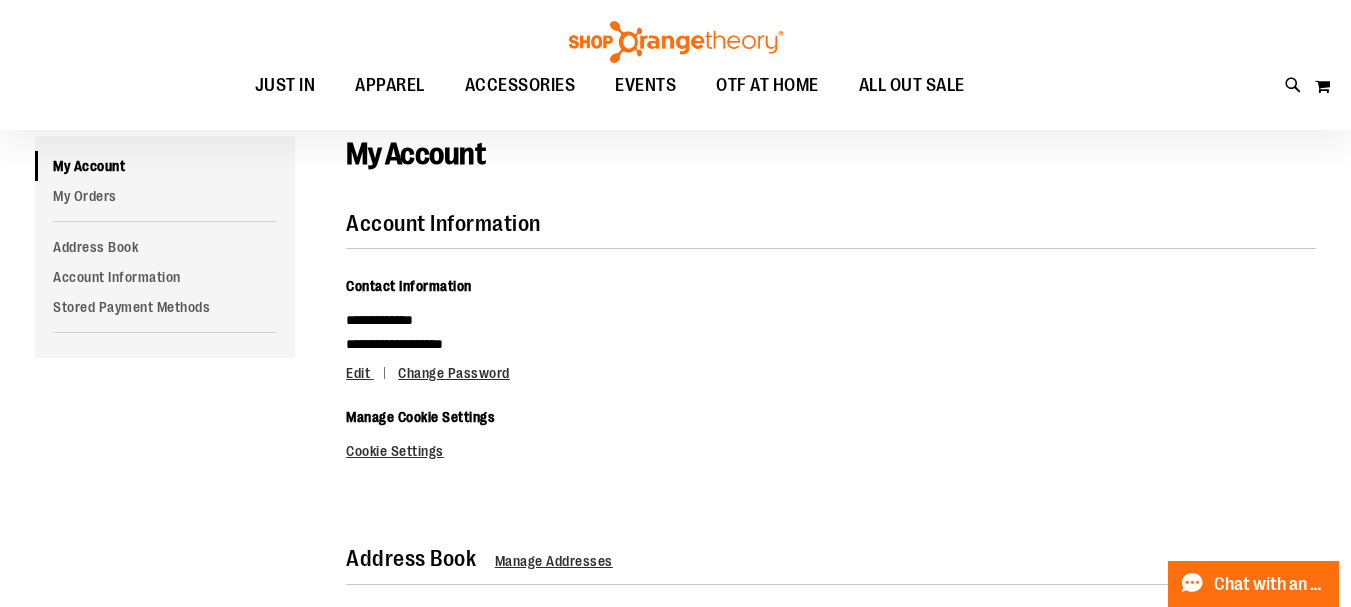 scroll, scrollTop: 200, scrollLeft: 0, axis: vertical 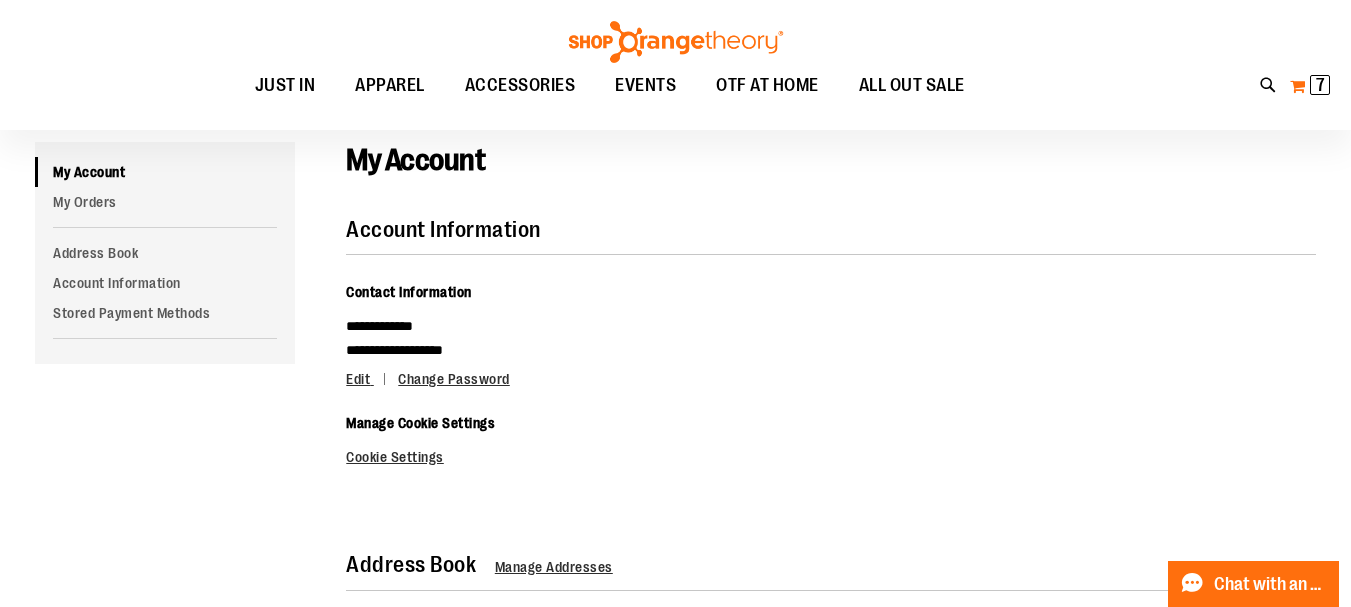 click on "7" at bounding box center (1320, 85) 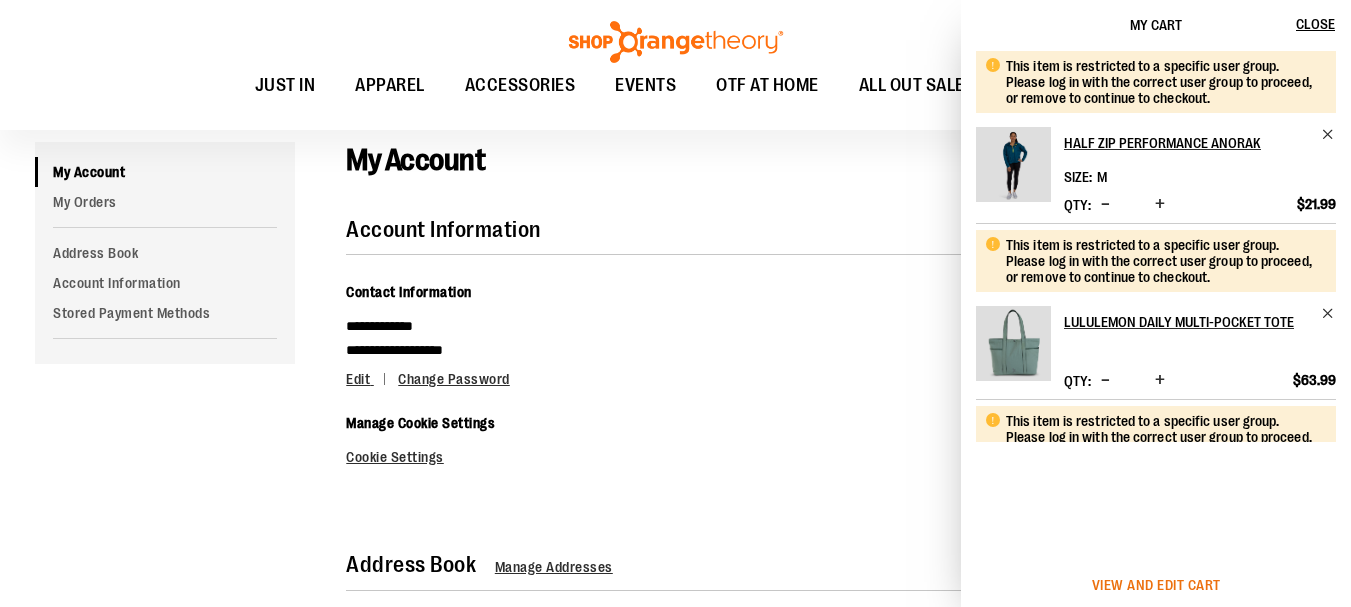 click on "View and edit cart" at bounding box center (1156, 585) 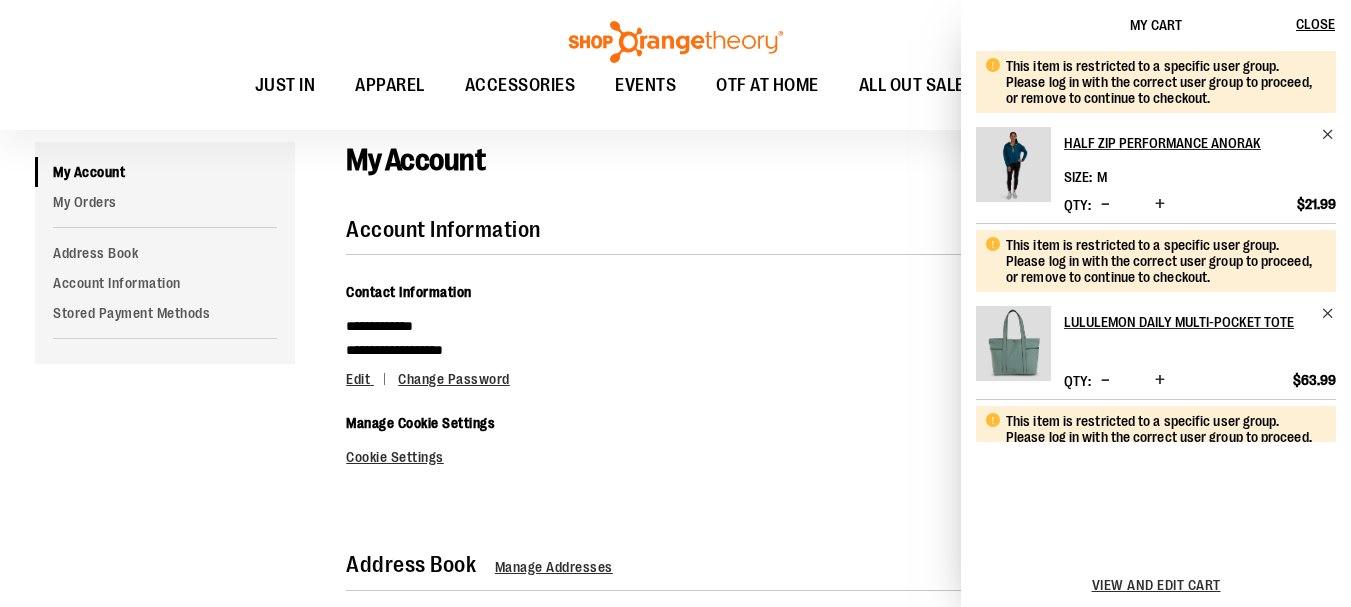 click on "This item is restricted to a specific user group. Please log in with the correct user group to proceed, or remove to continue to checkout." at bounding box center (1163, 261) 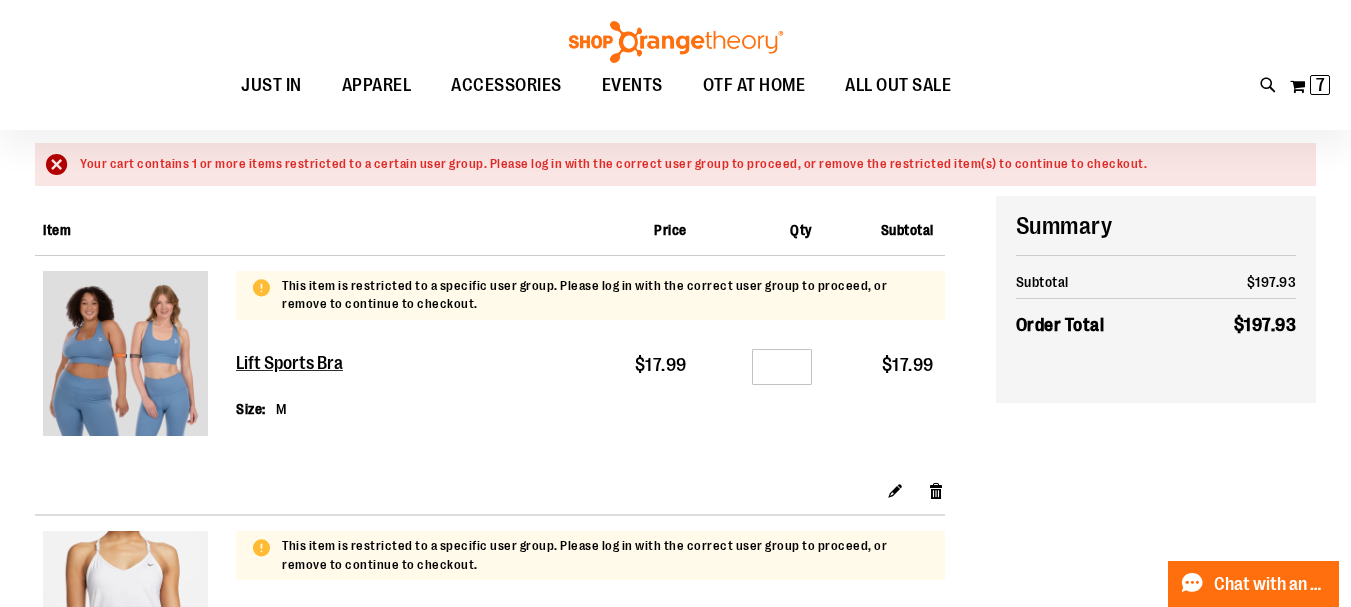 scroll, scrollTop: 199, scrollLeft: 0, axis: vertical 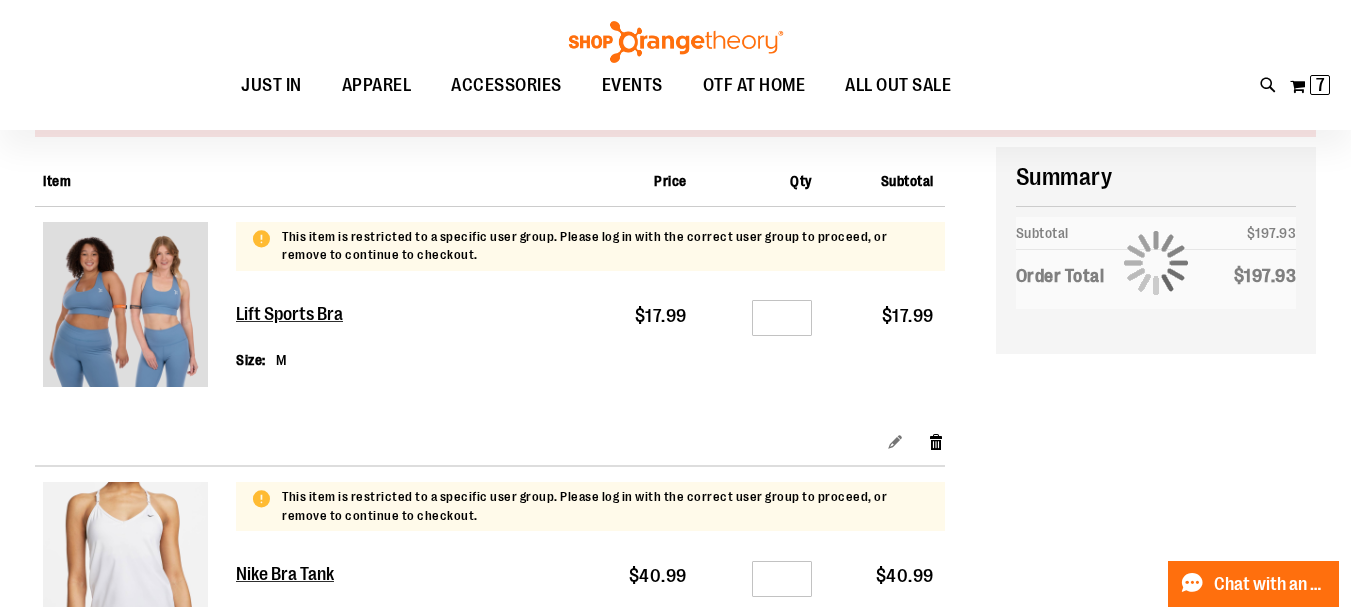 click on "Edit" at bounding box center (895, 440) 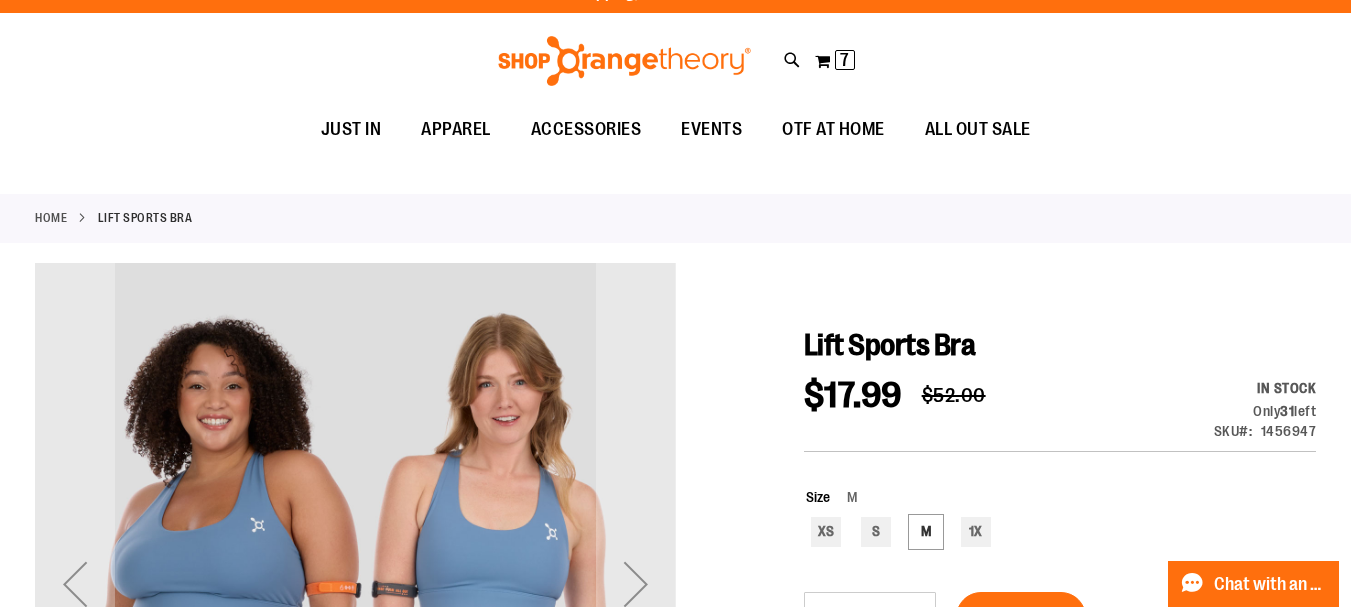 scroll, scrollTop: 0, scrollLeft: 0, axis: both 